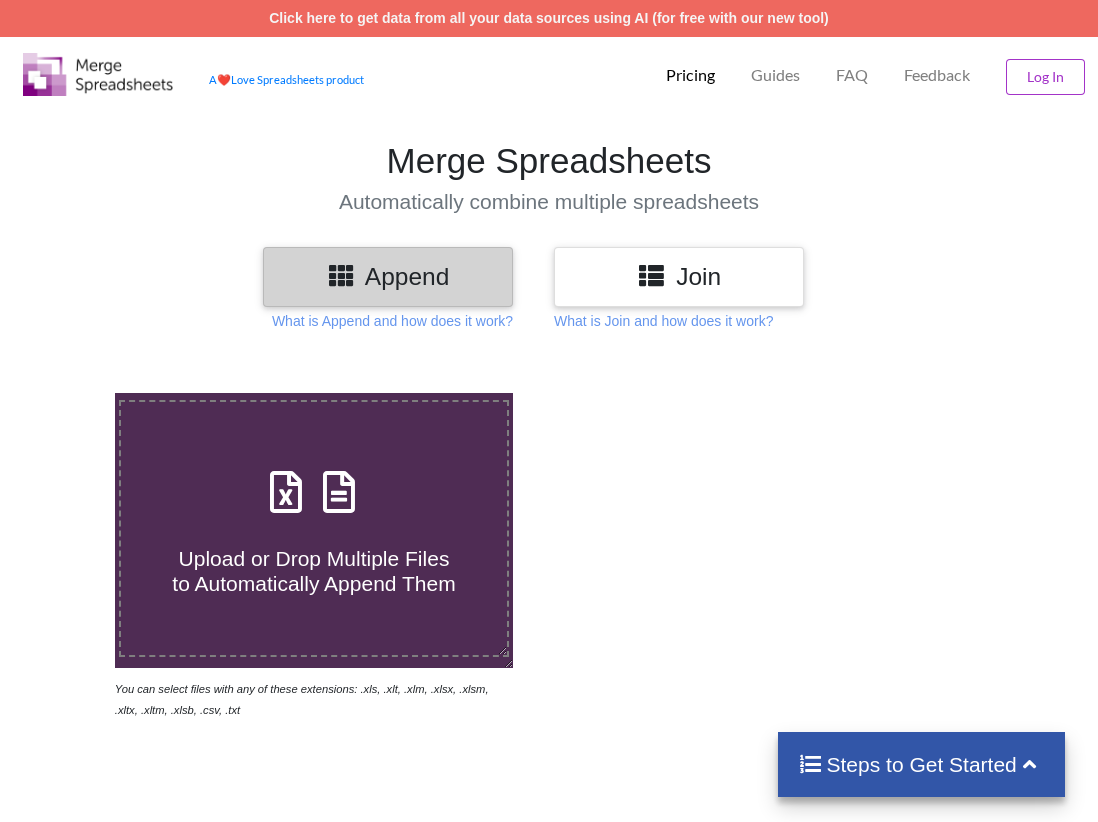 scroll, scrollTop: 0, scrollLeft: 0, axis: both 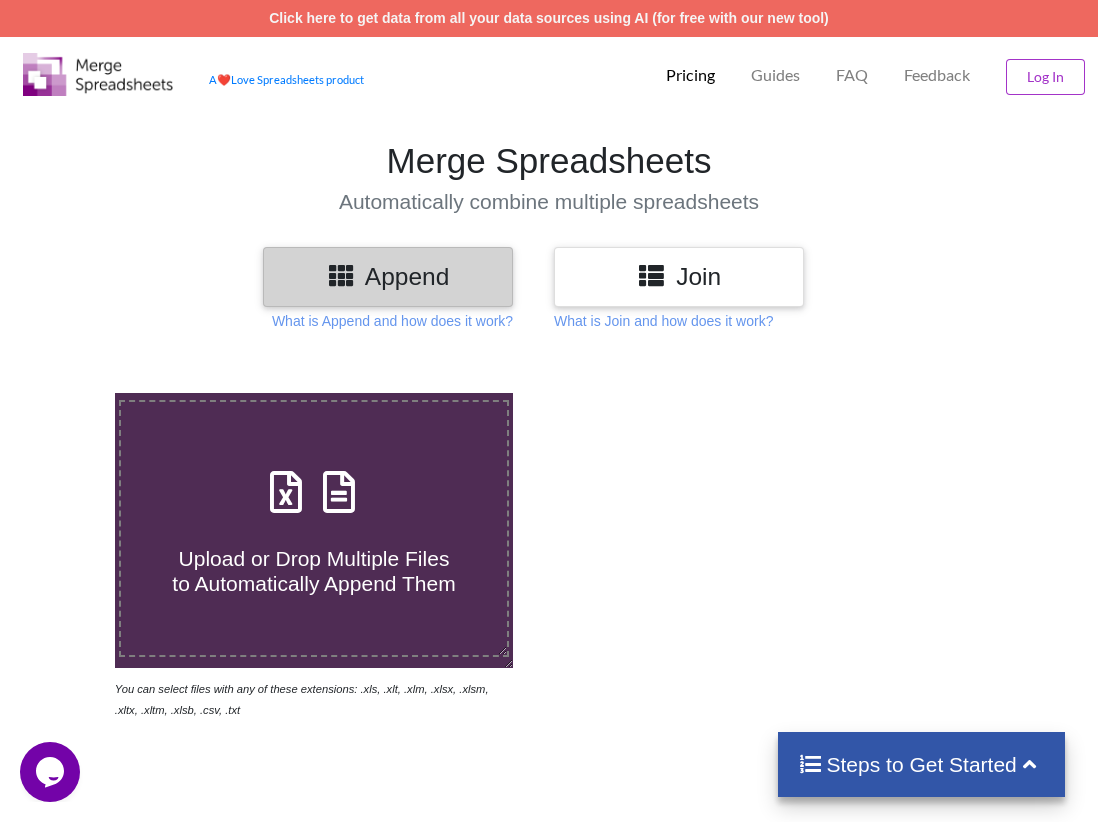 type on "C:\fakepath\Details_View (95).xlsx" 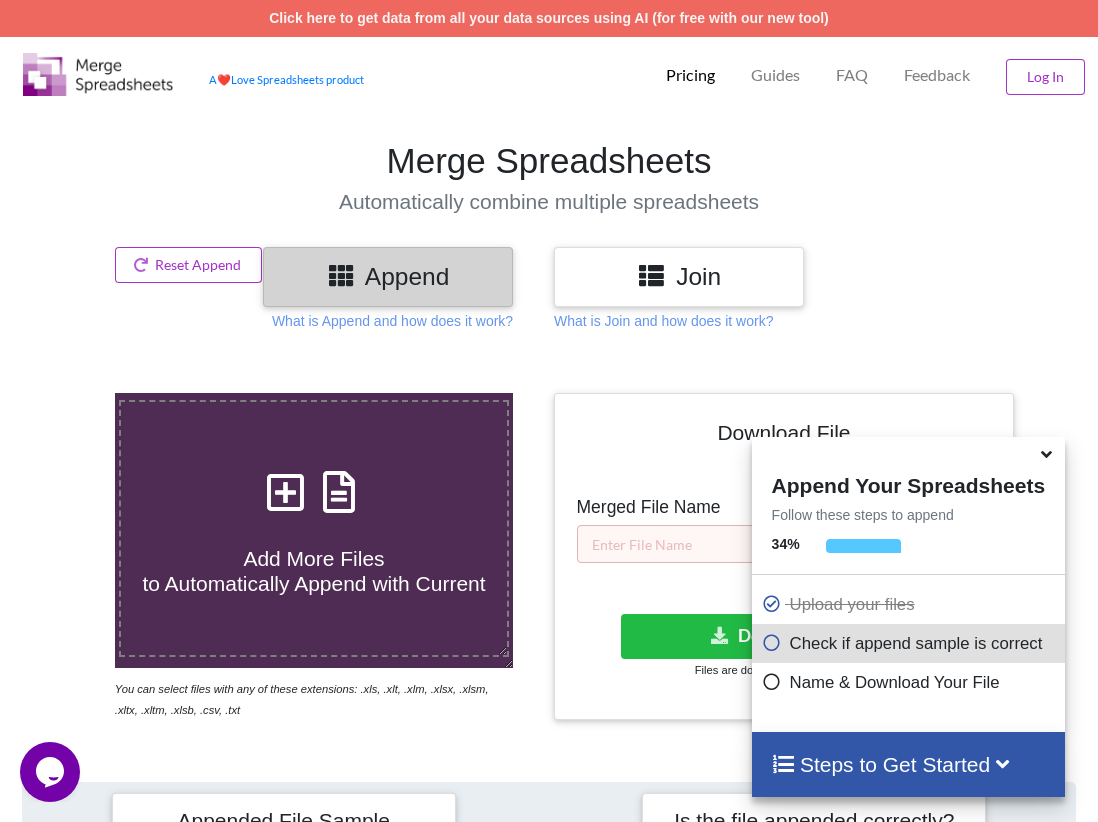 scroll, scrollTop: 782, scrollLeft: 0, axis: vertical 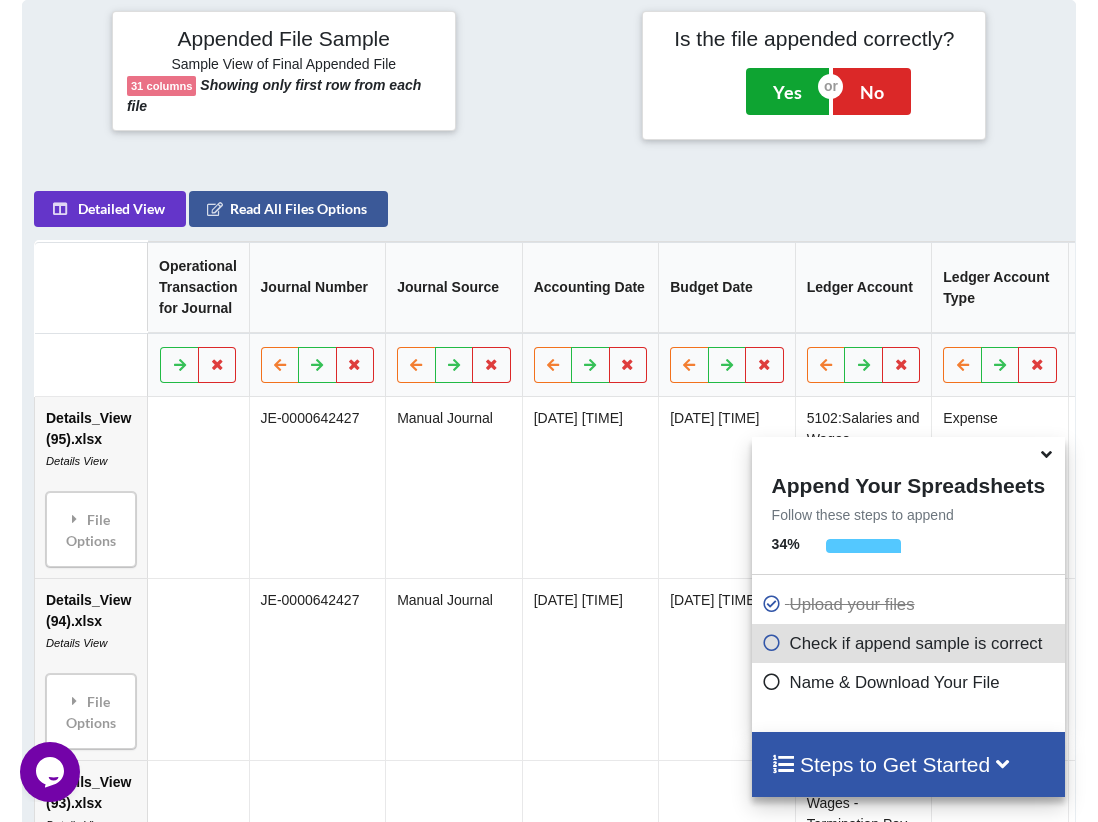click on "Yes" at bounding box center [787, 91] 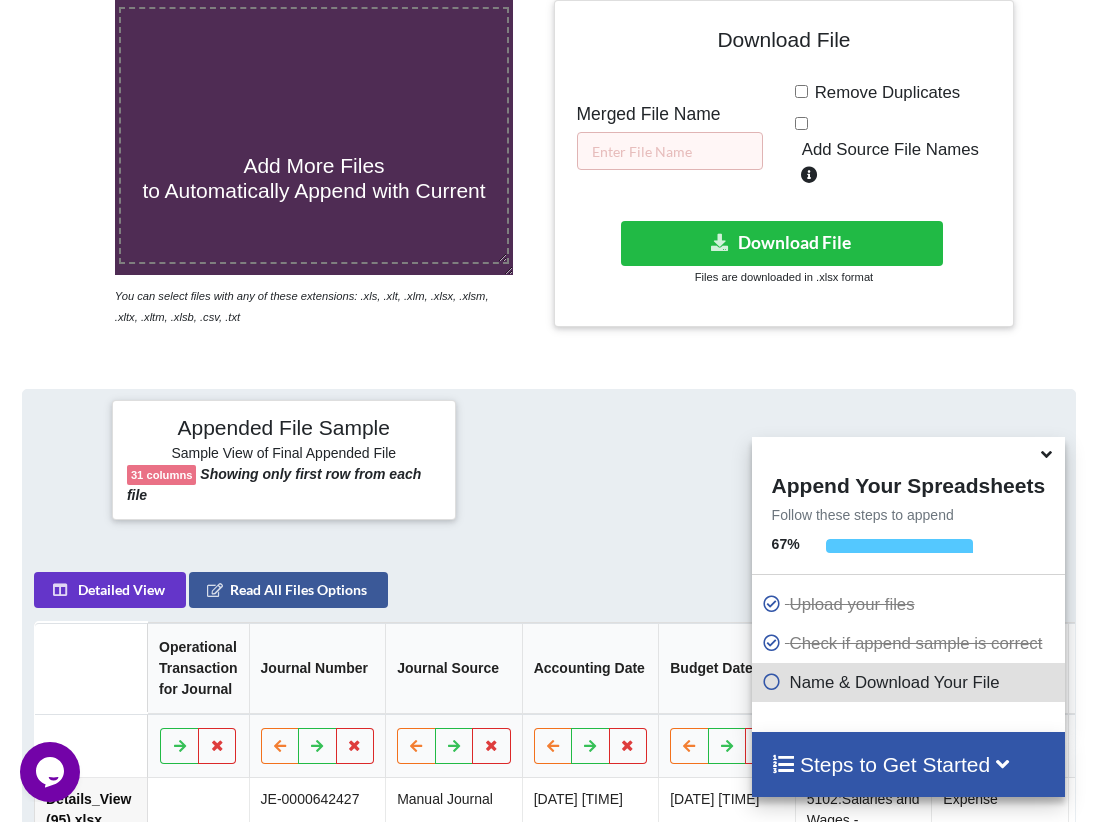 scroll, scrollTop: 93, scrollLeft: 0, axis: vertical 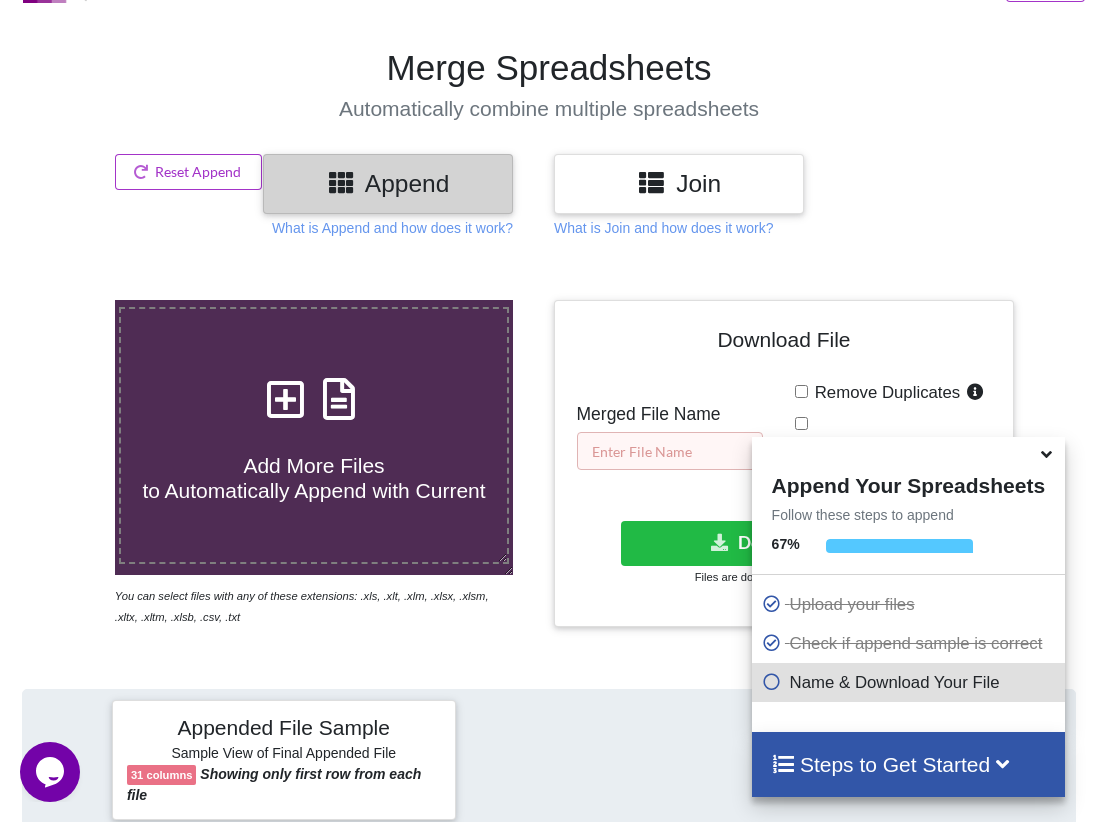 click at bounding box center (670, 451) 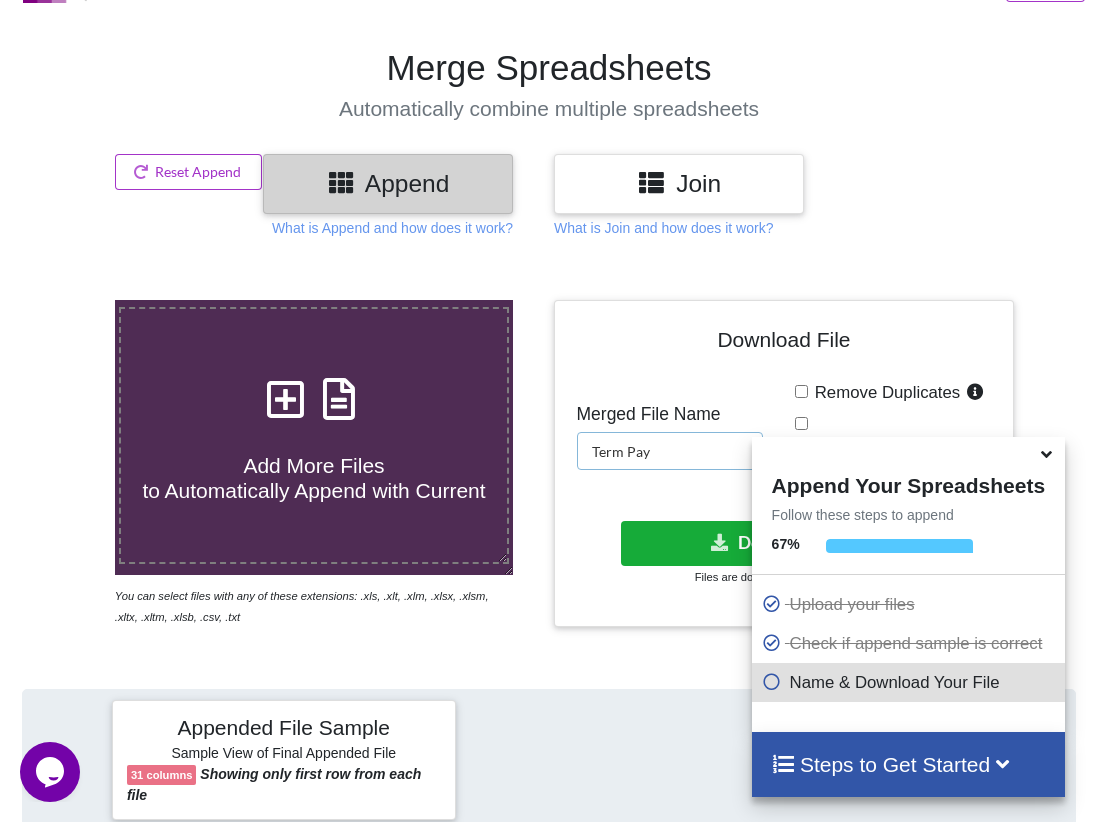 type on "Term Pay" 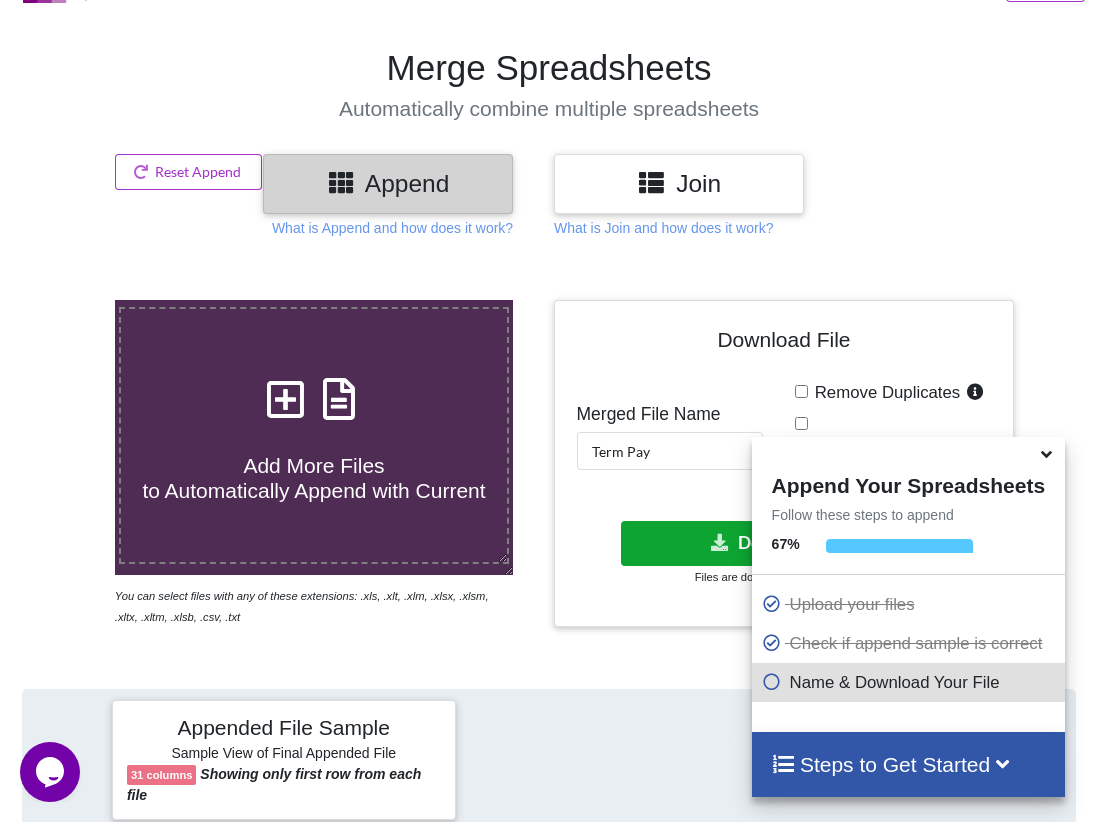 click on "Download File" at bounding box center [782, 543] 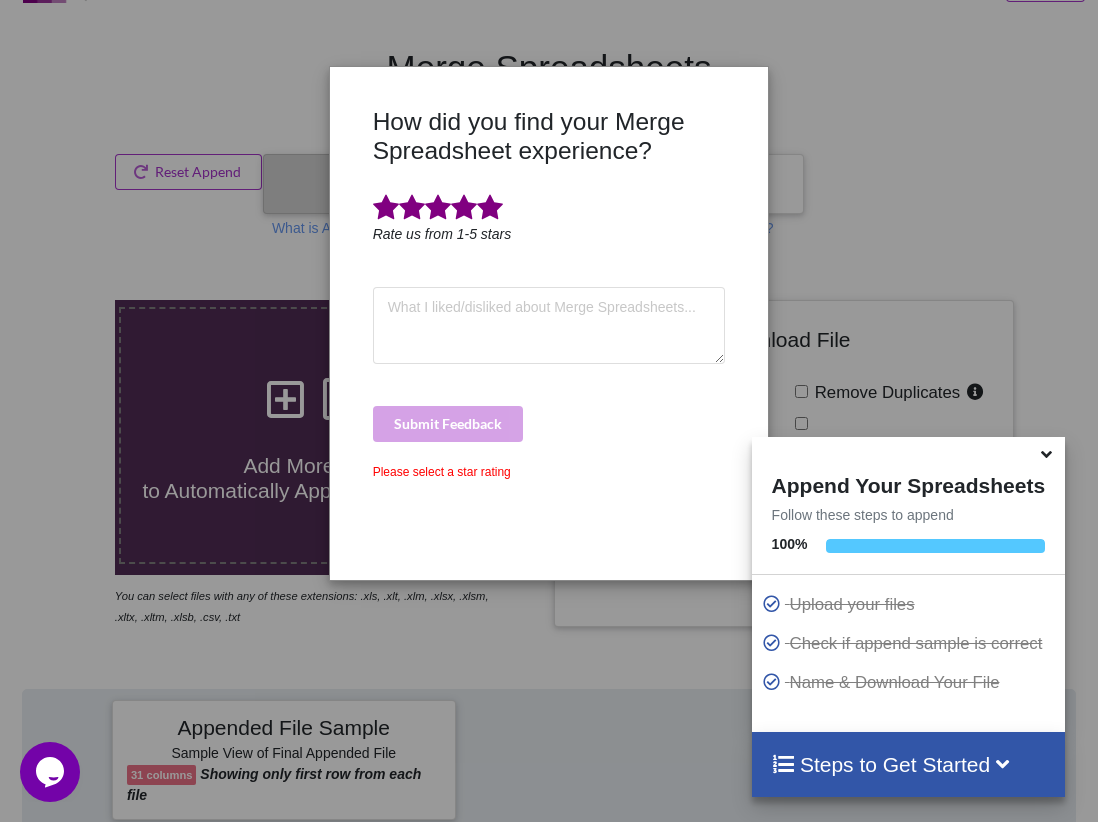 click at bounding box center (386, 208) 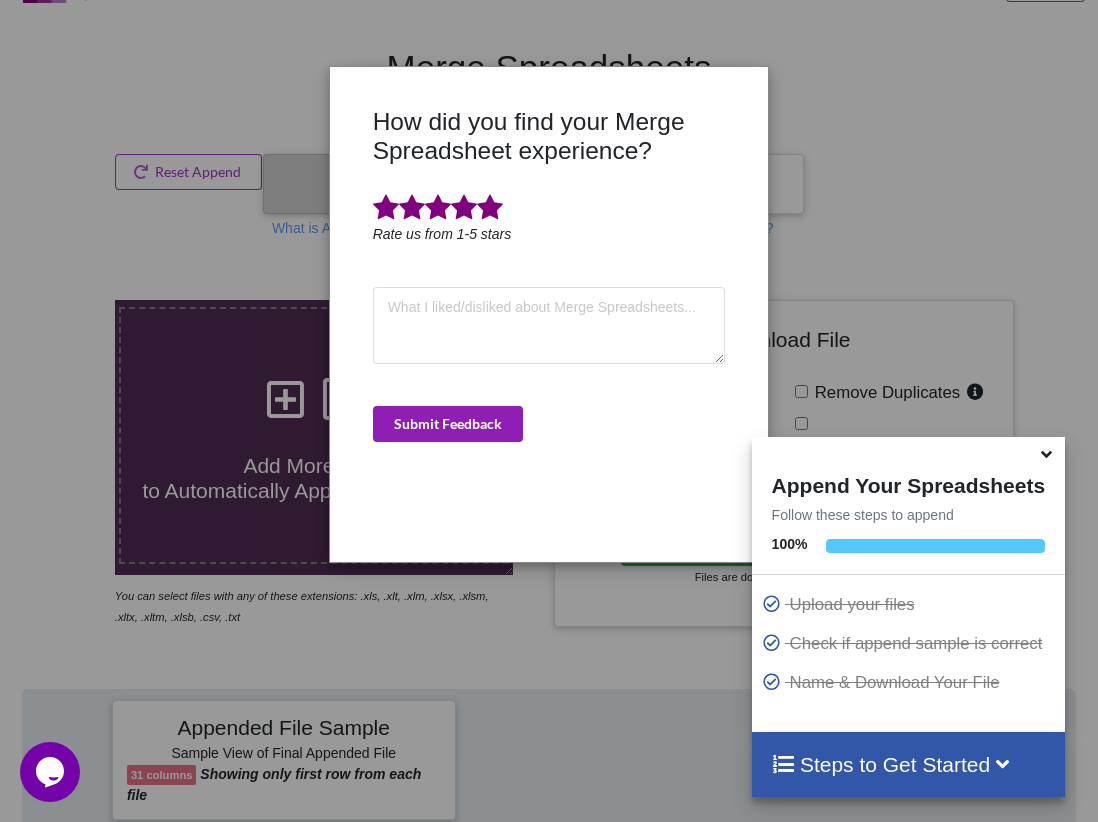 click on "Submit Feedback" at bounding box center (448, 424) 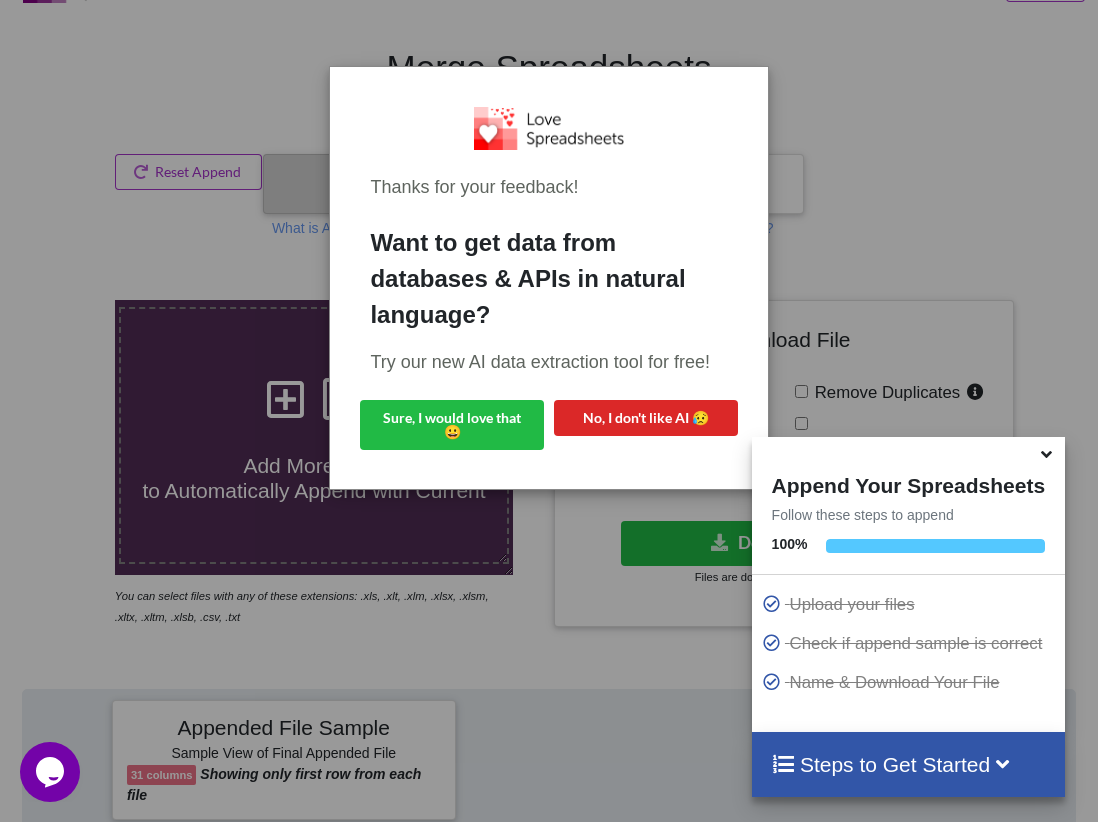 click on "Thanks for your feedback! Want to get data from databases & APIs in natural language? Try our new AI data extraction tool for free! Sure, I would love that 😀 No, I don't like AI 😥" at bounding box center [548, 278] 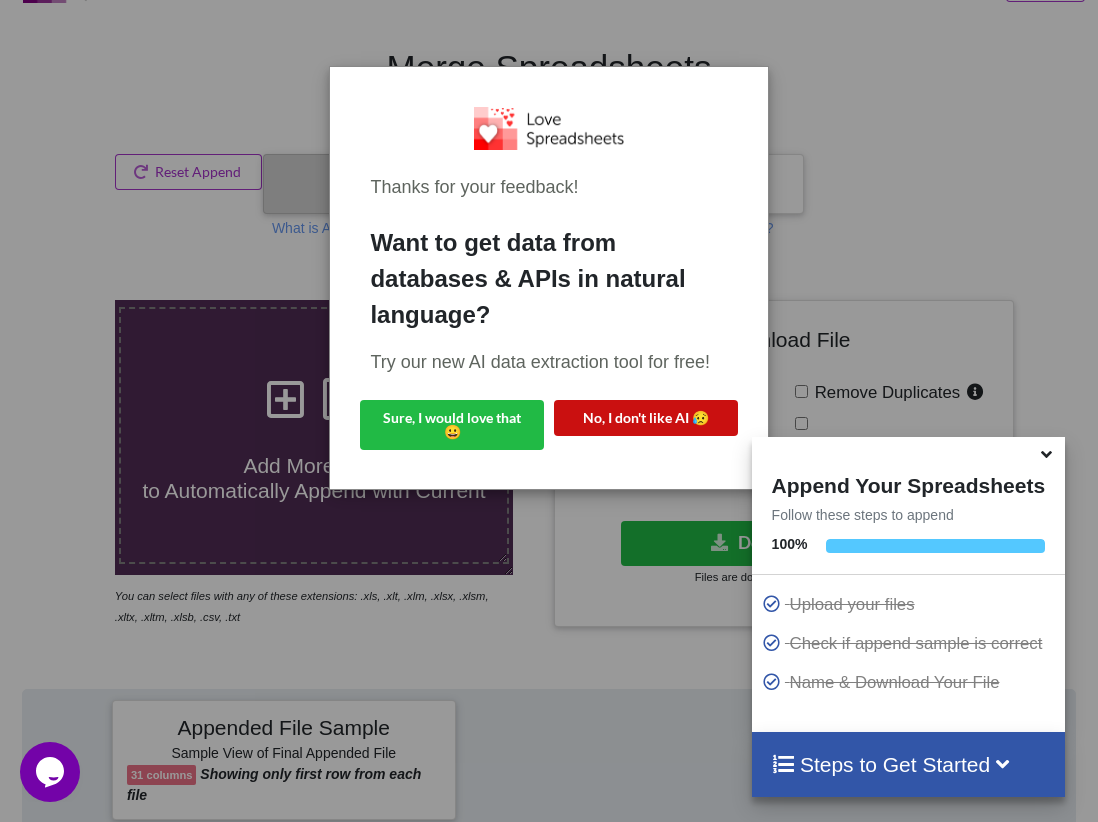click on "No, I don't like AI 😥" at bounding box center [646, 418] 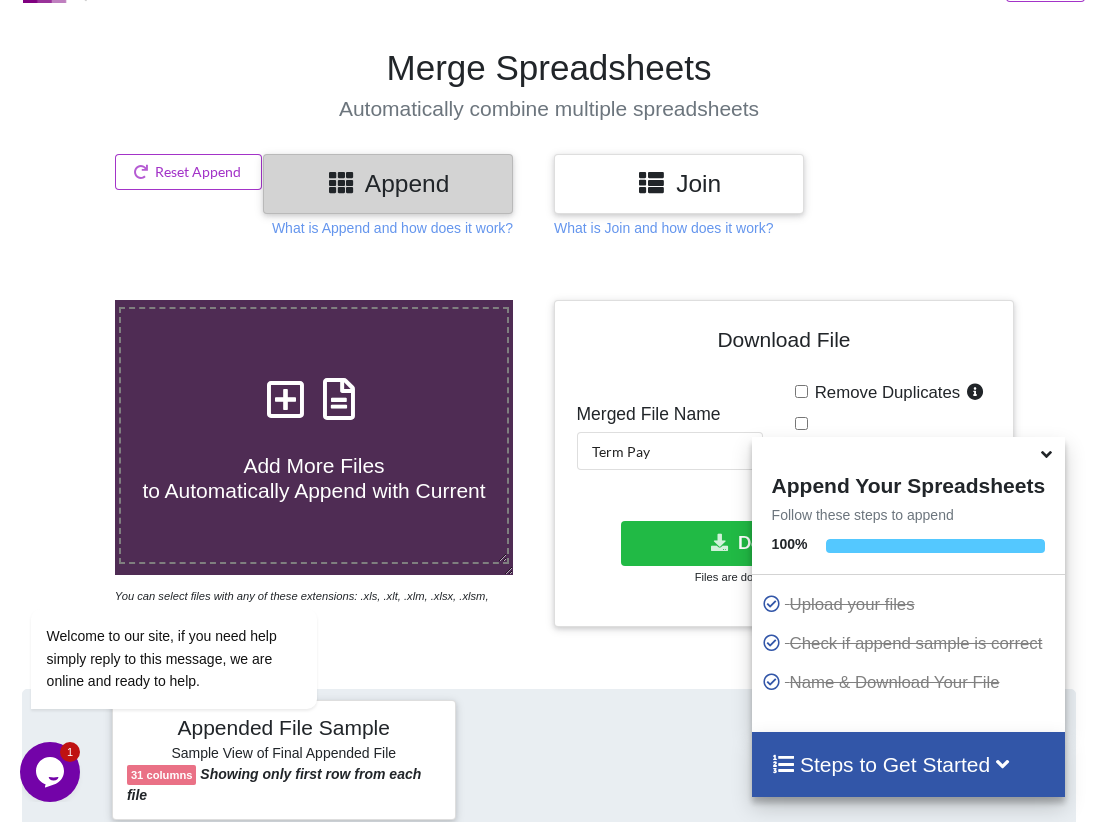 scroll, scrollTop: 0, scrollLeft: 0, axis: both 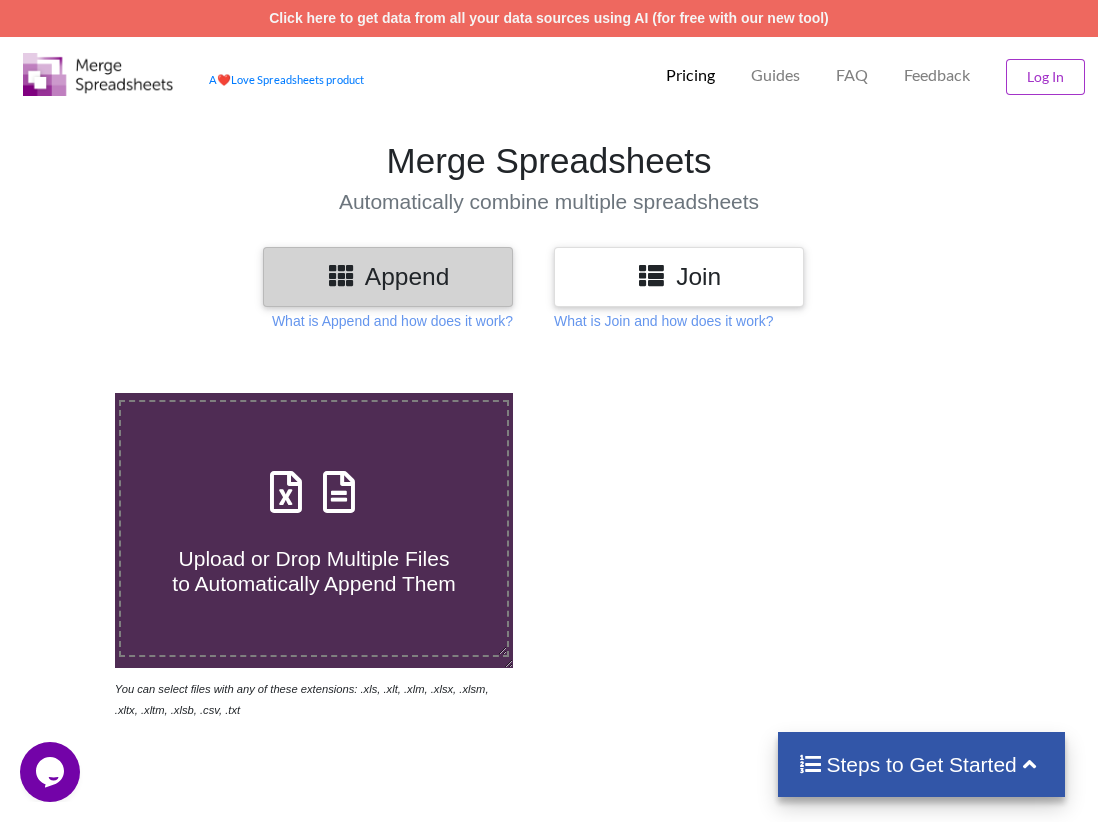 click on "Upload or Drop Multiple Files  to Automatically Append Them" at bounding box center [314, 528] 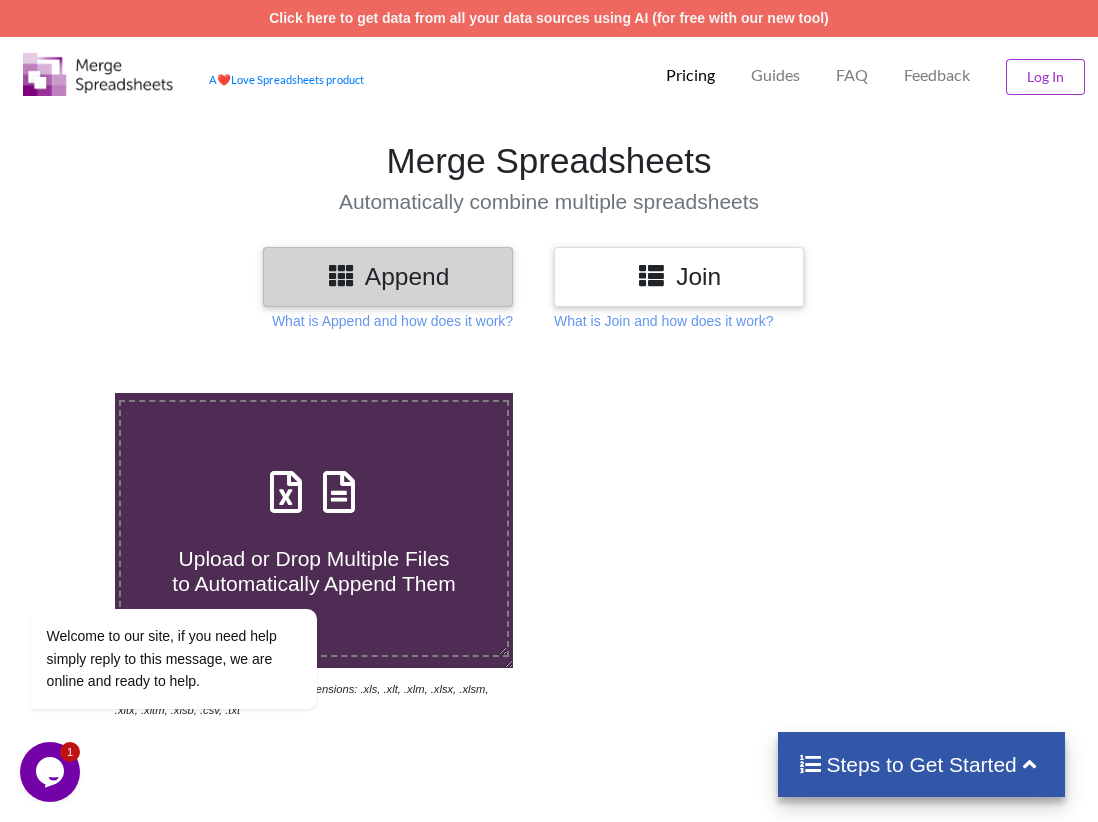 type on "C:\fakepath\[FILENAME] [DATE] [TIME] CDT.xlsx" 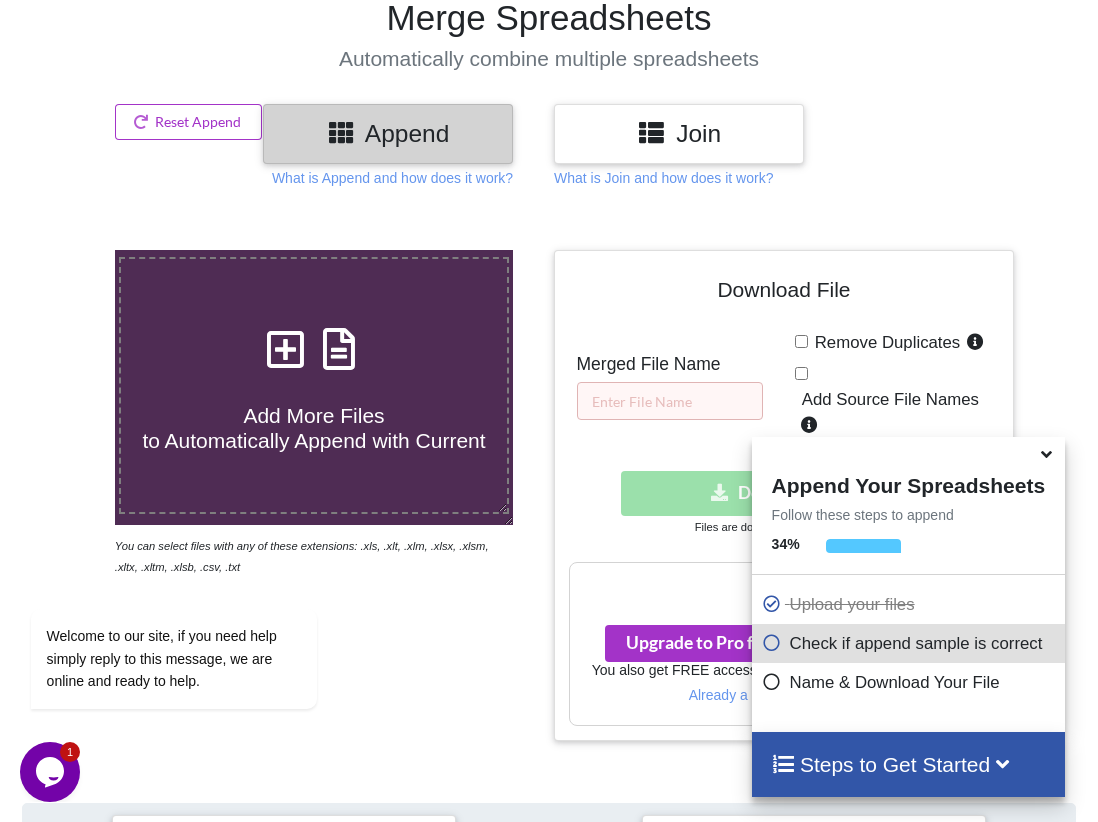 scroll, scrollTop: 0, scrollLeft: 0, axis: both 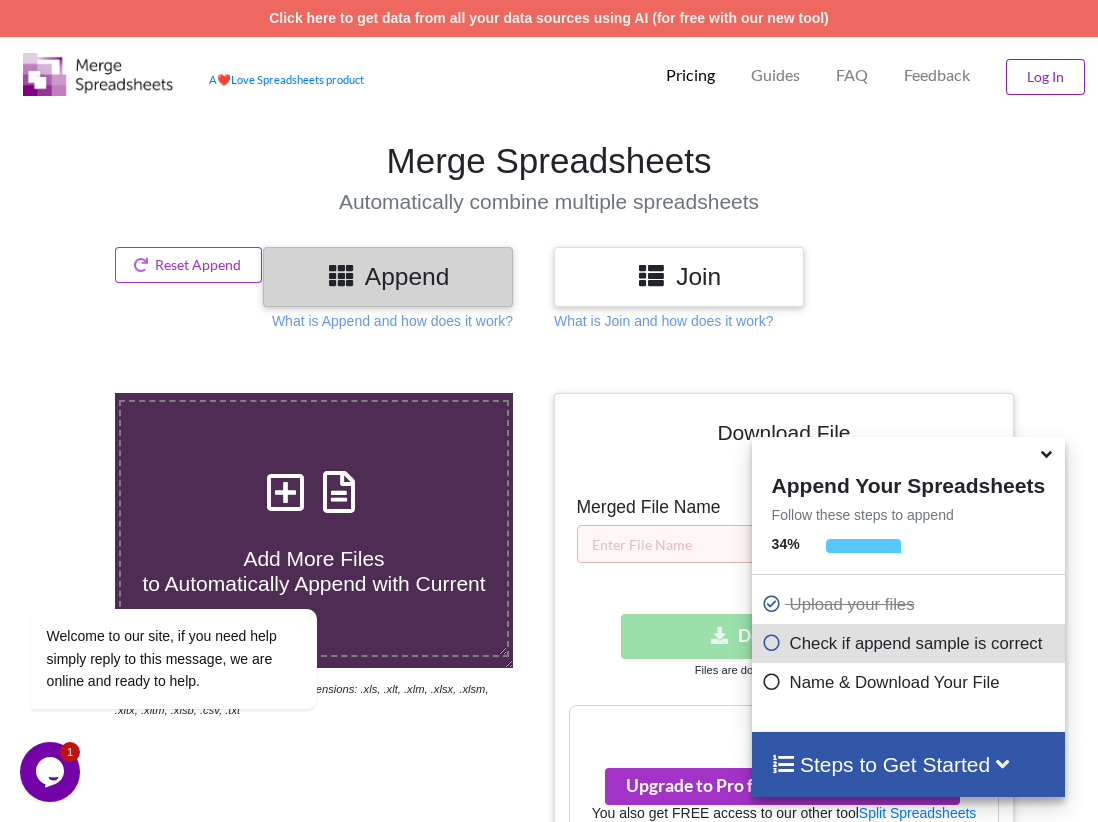 click on "Log In" at bounding box center [1045, 77] 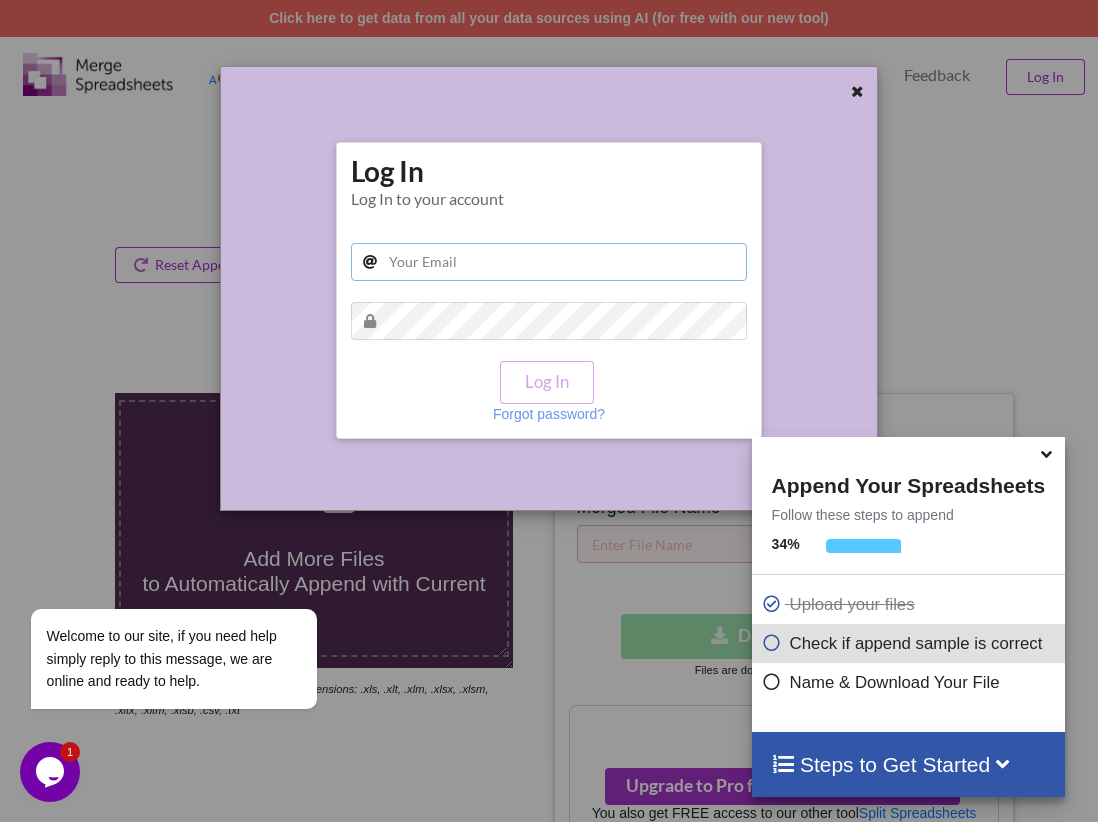 click at bounding box center [549, 262] 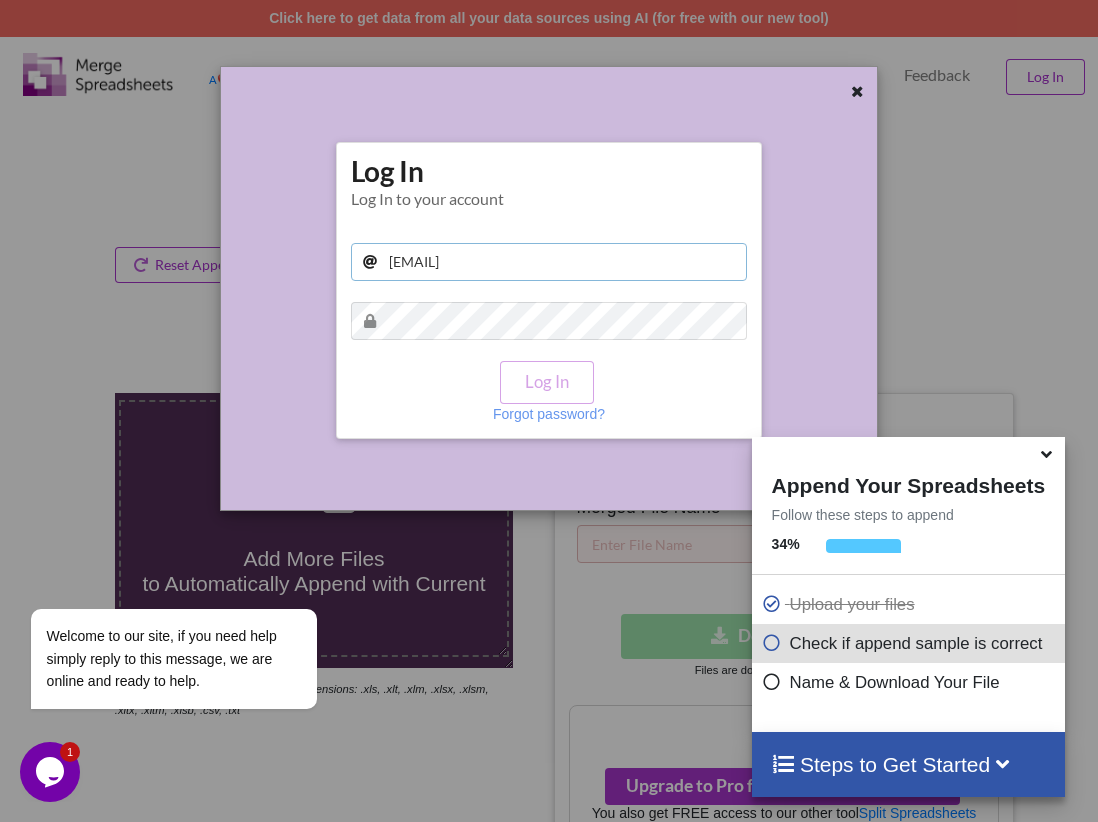 type on "[USERNAME]@example.com" 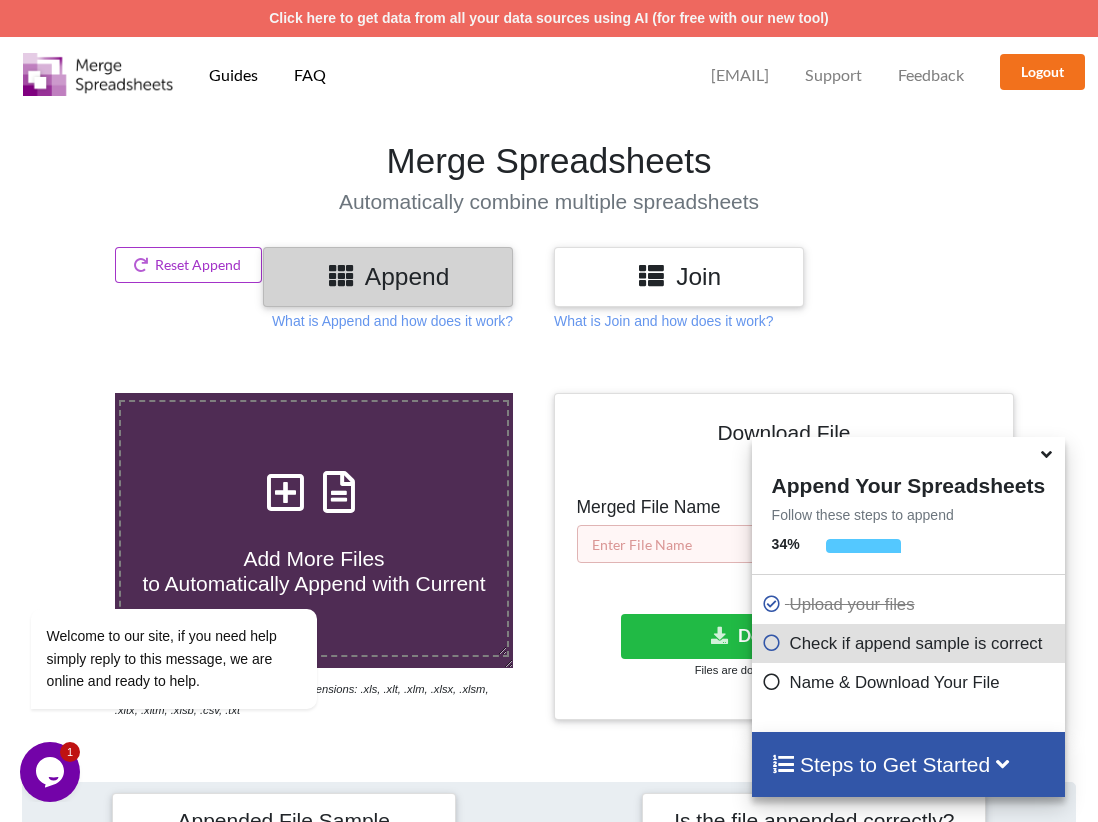 click at bounding box center [670, 544] 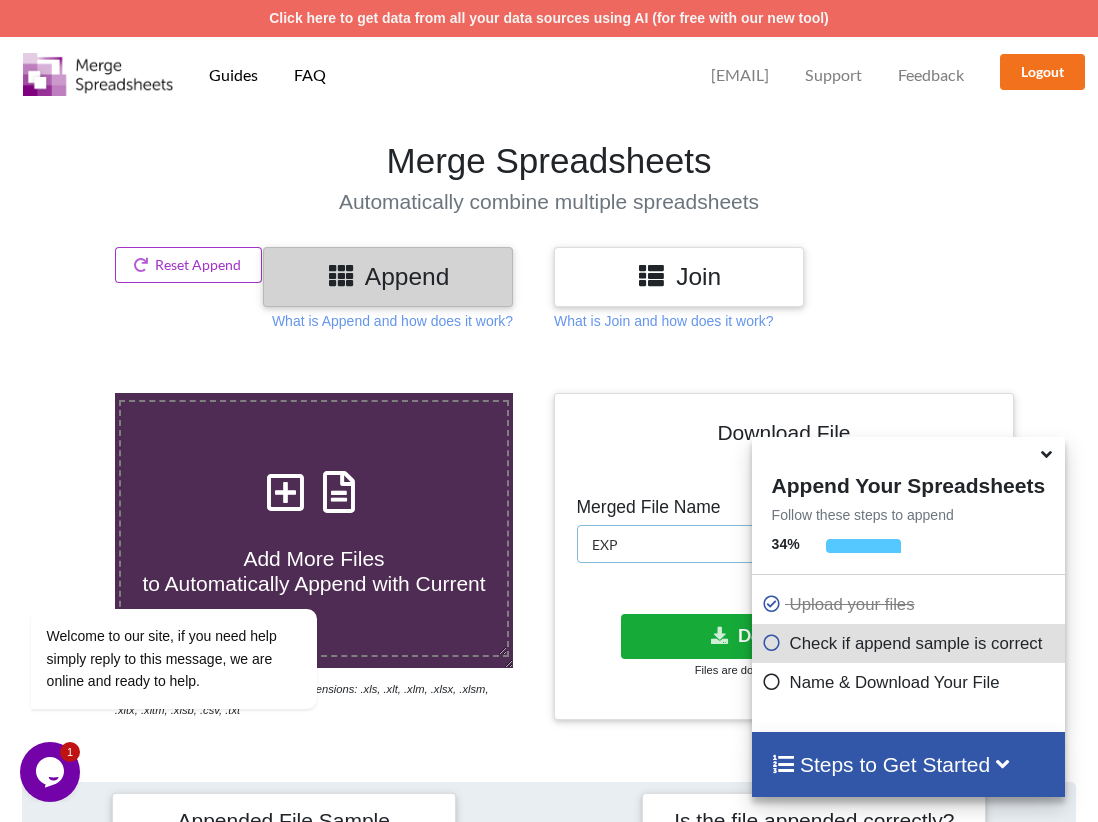 type on "EXP" 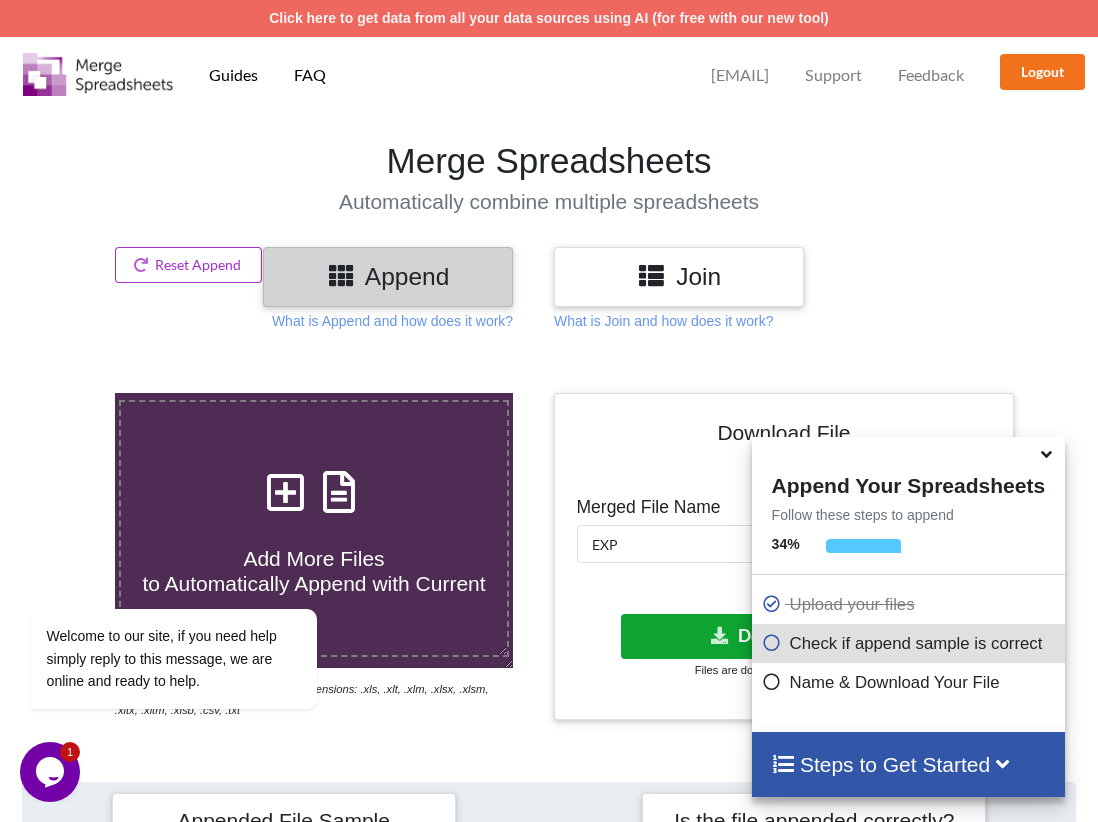 click on "Download File" at bounding box center (782, 636) 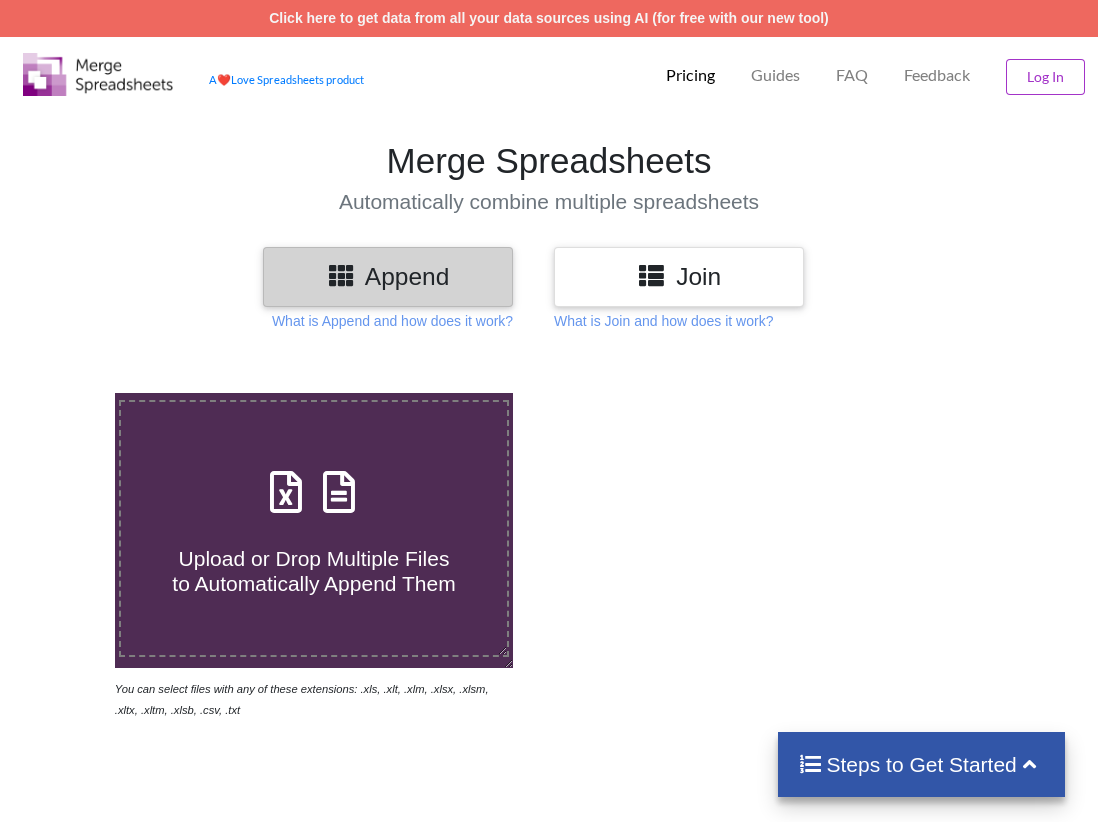 scroll, scrollTop: 0, scrollLeft: 0, axis: both 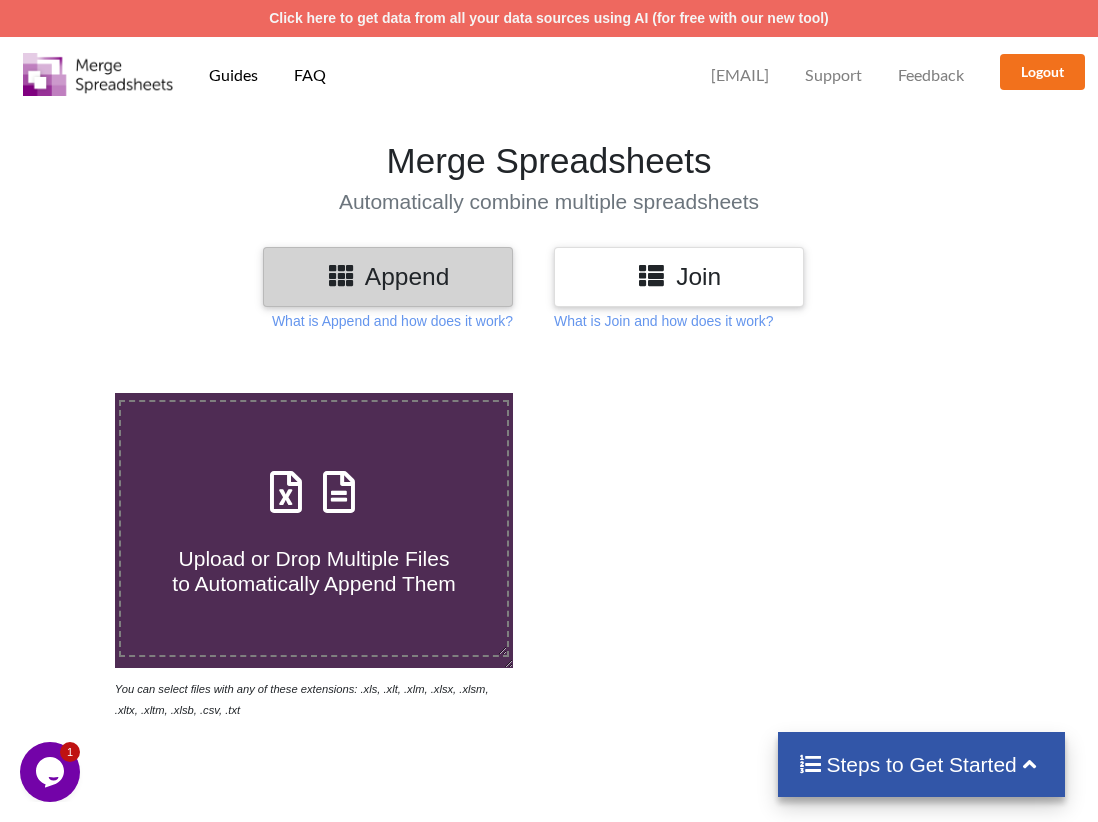 click at bounding box center (339, 482) 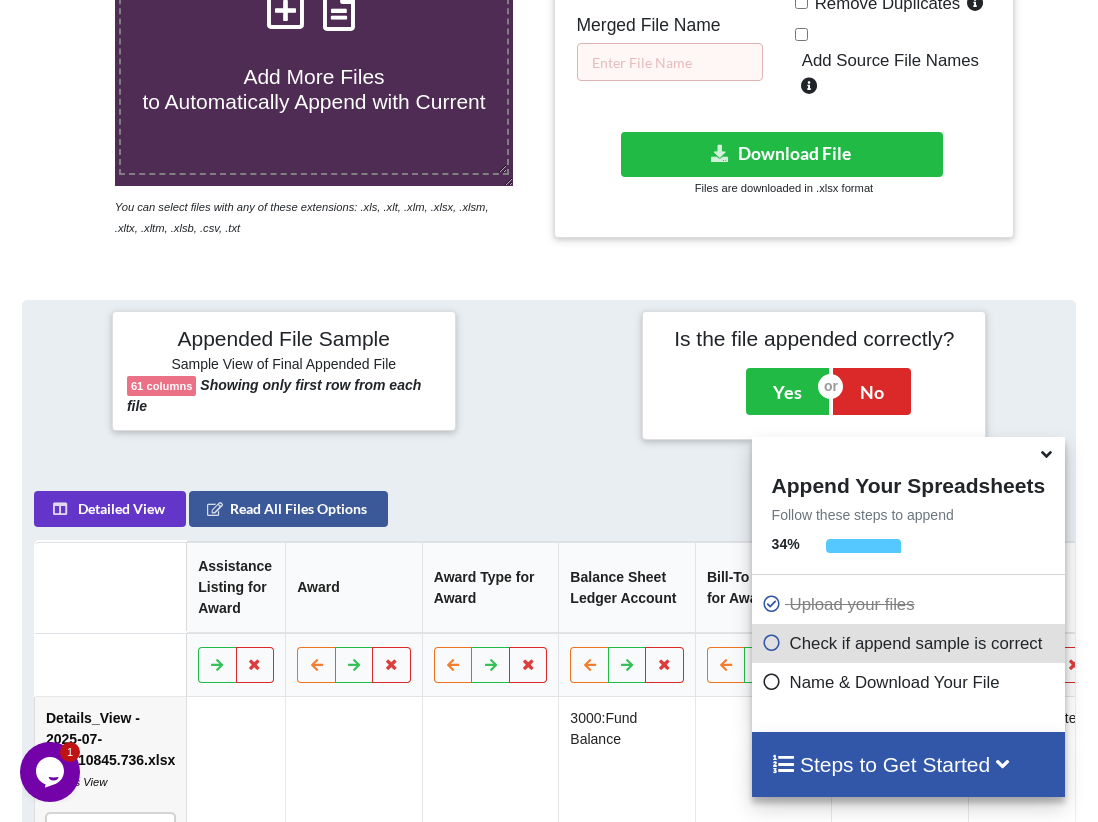 scroll, scrollTop: 282, scrollLeft: 0, axis: vertical 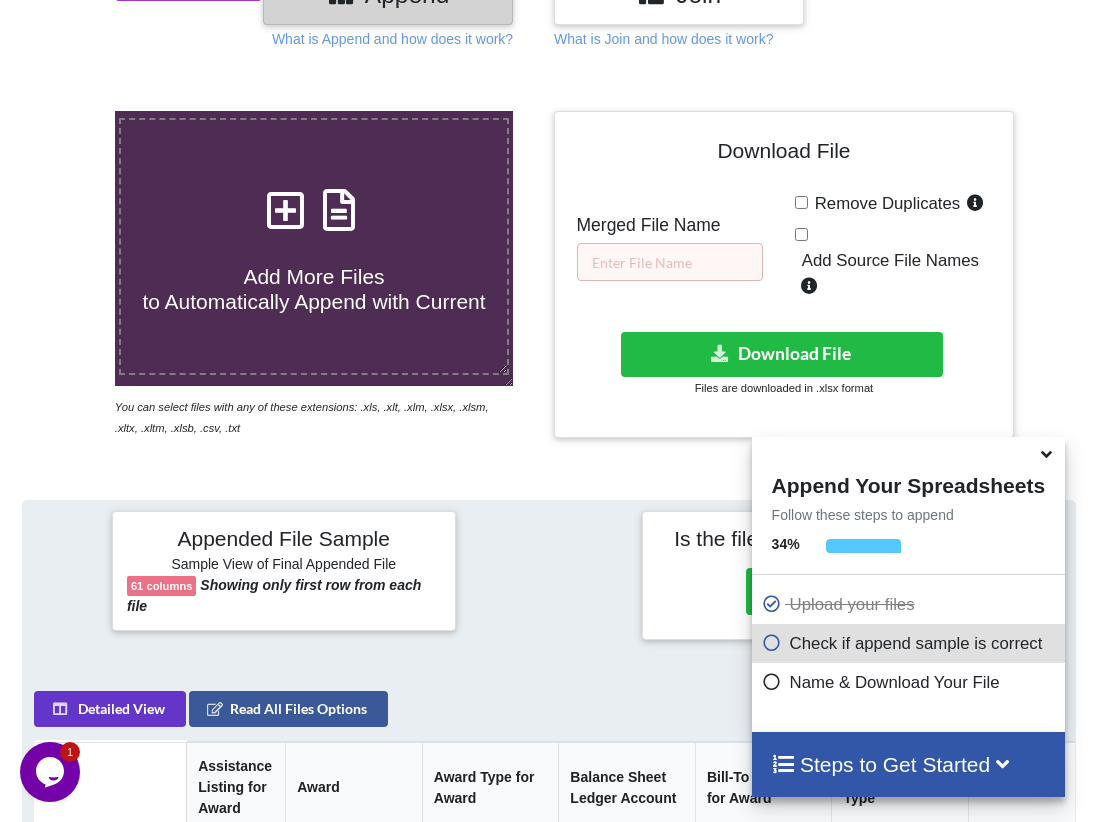 click on "Is the file appended correctly? Yes No" at bounding box center (814, 575) 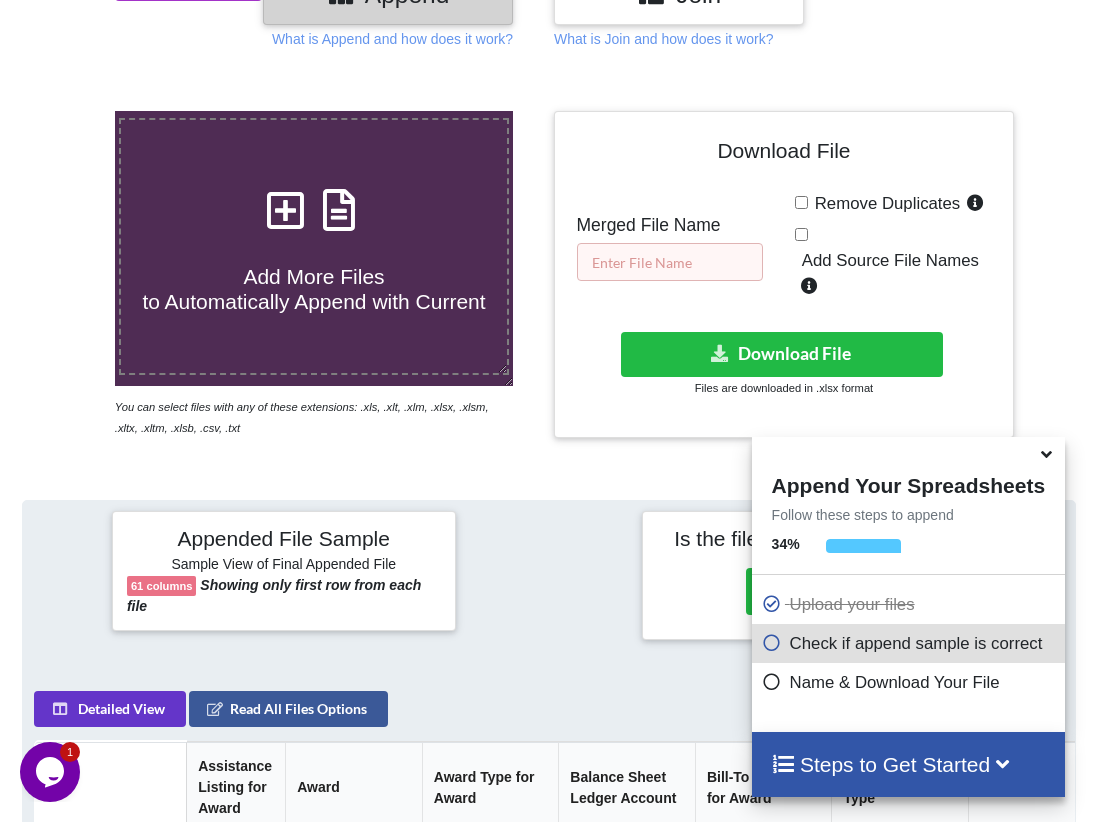 click at bounding box center [670, 262] 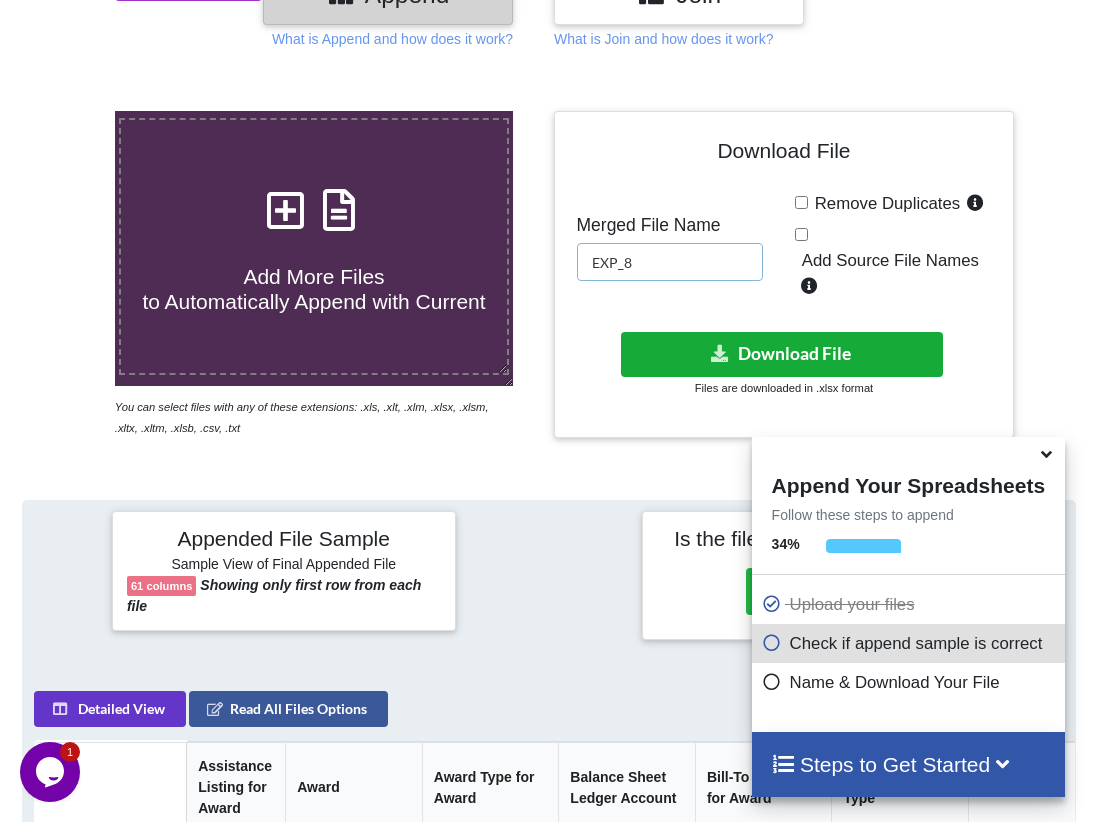 type on "EXP_8" 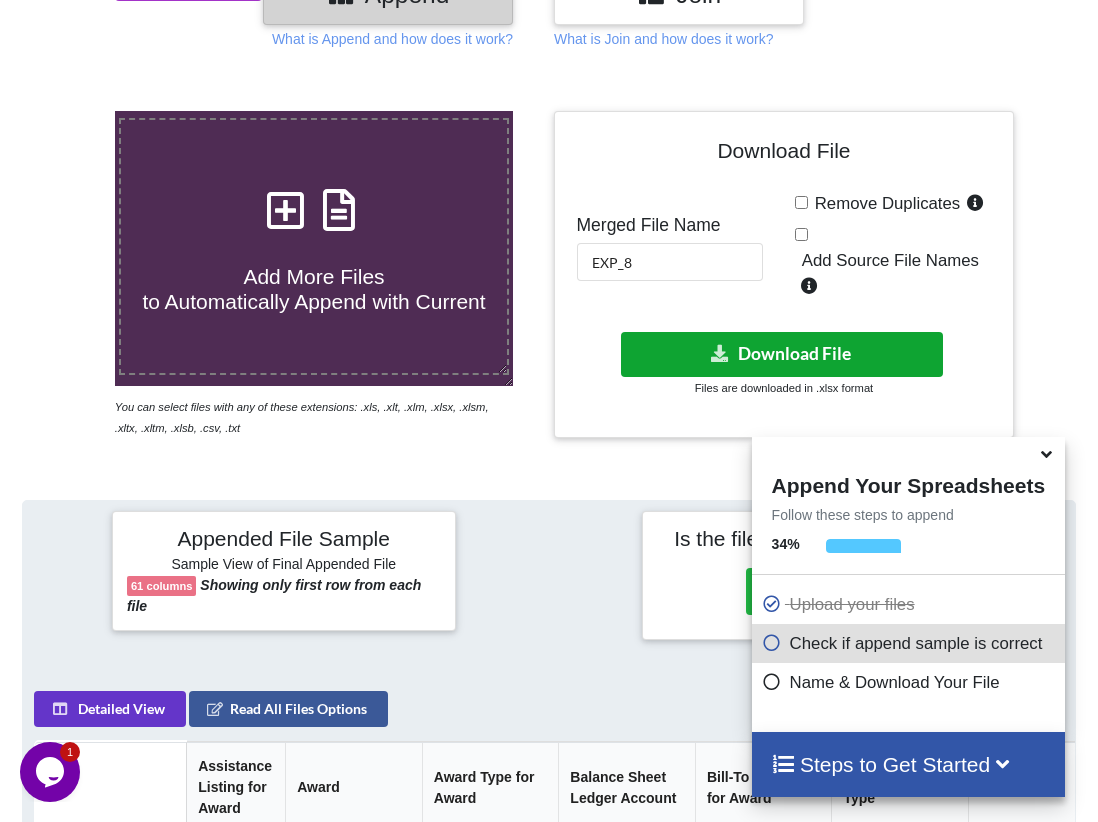click on "Download File" at bounding box center [782, 354] 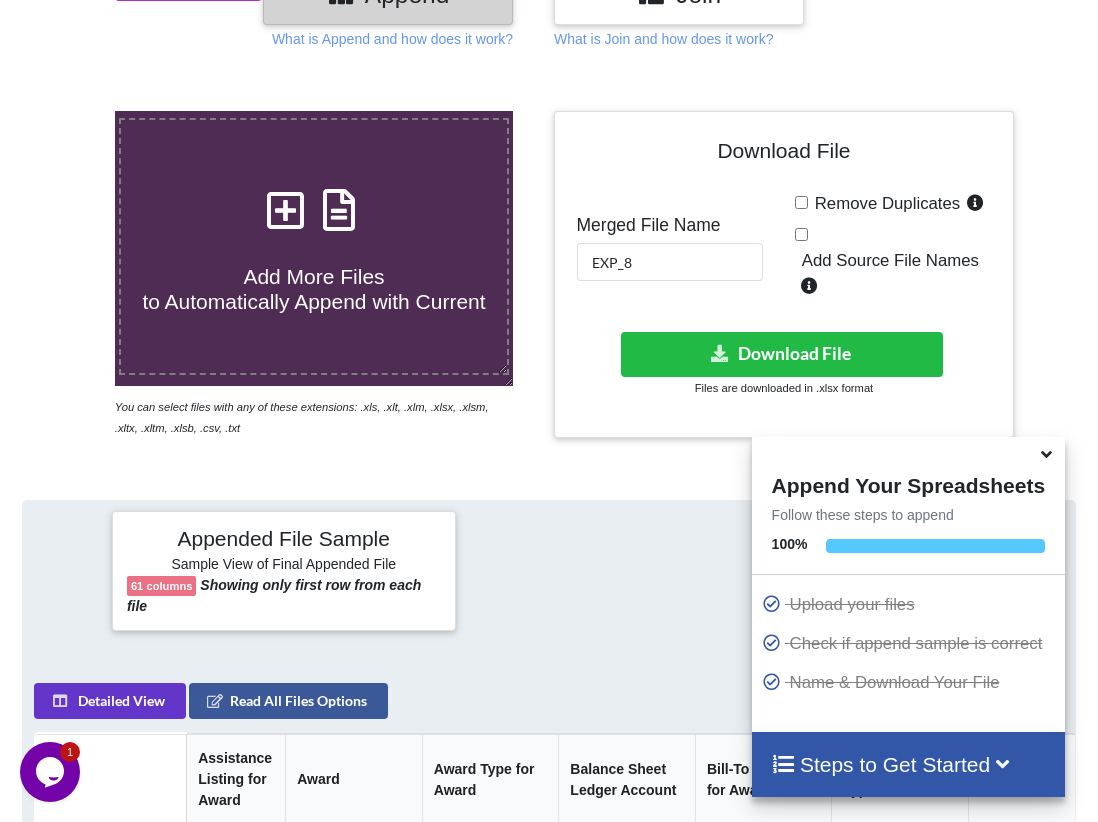 scroll, scrollTop: 0, scrollLeft: 0, axis: both 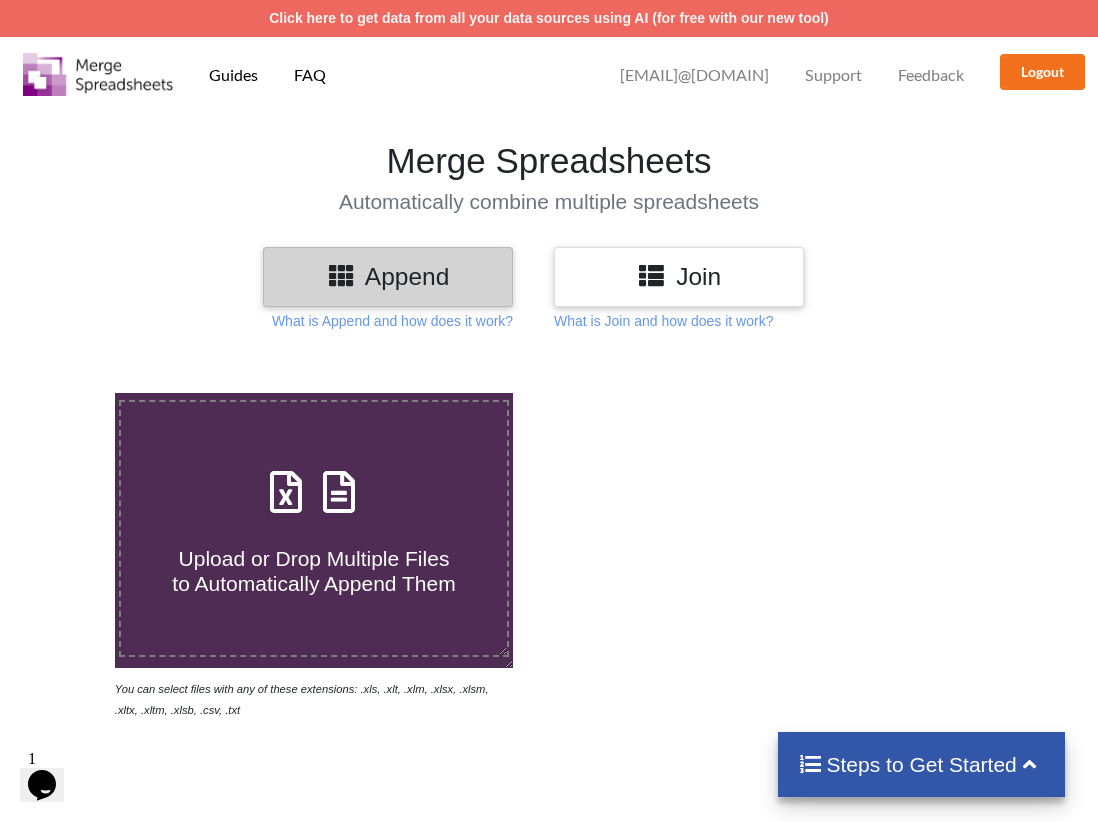 click at bounding box center [314, 493] 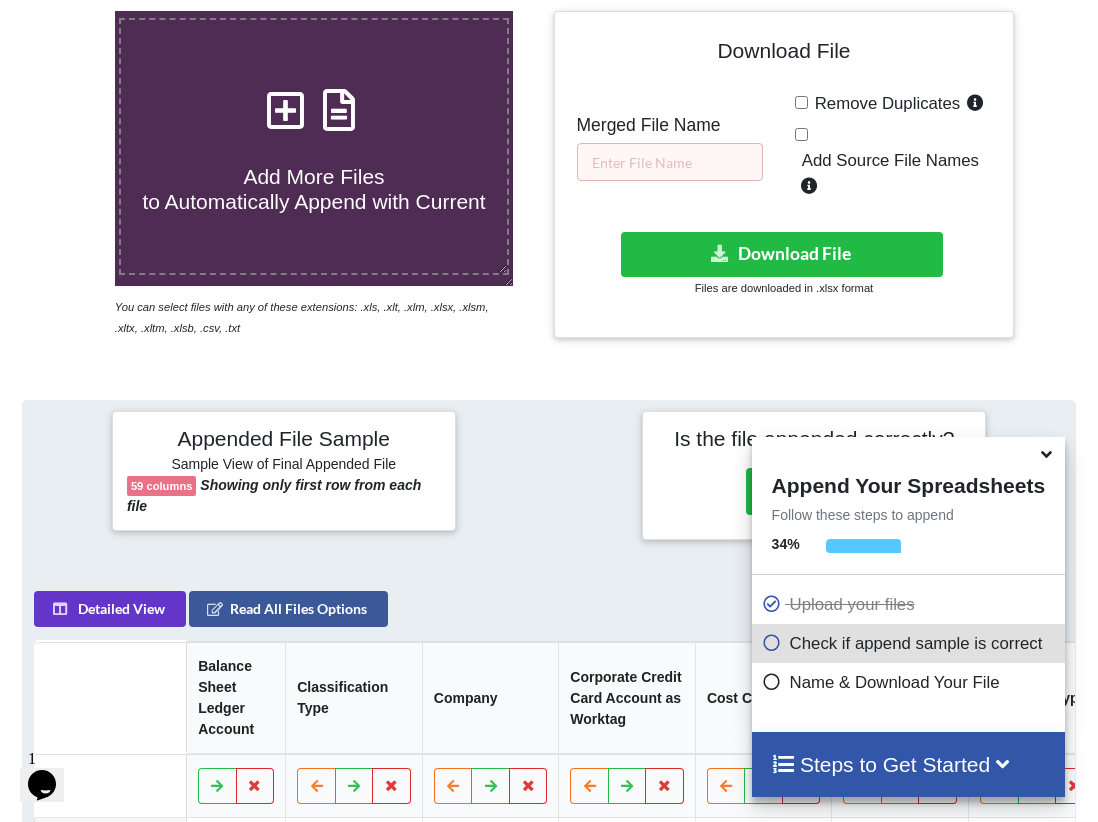 scroll, scrollTop: 482, scrollLeft: 0, axis: vertical 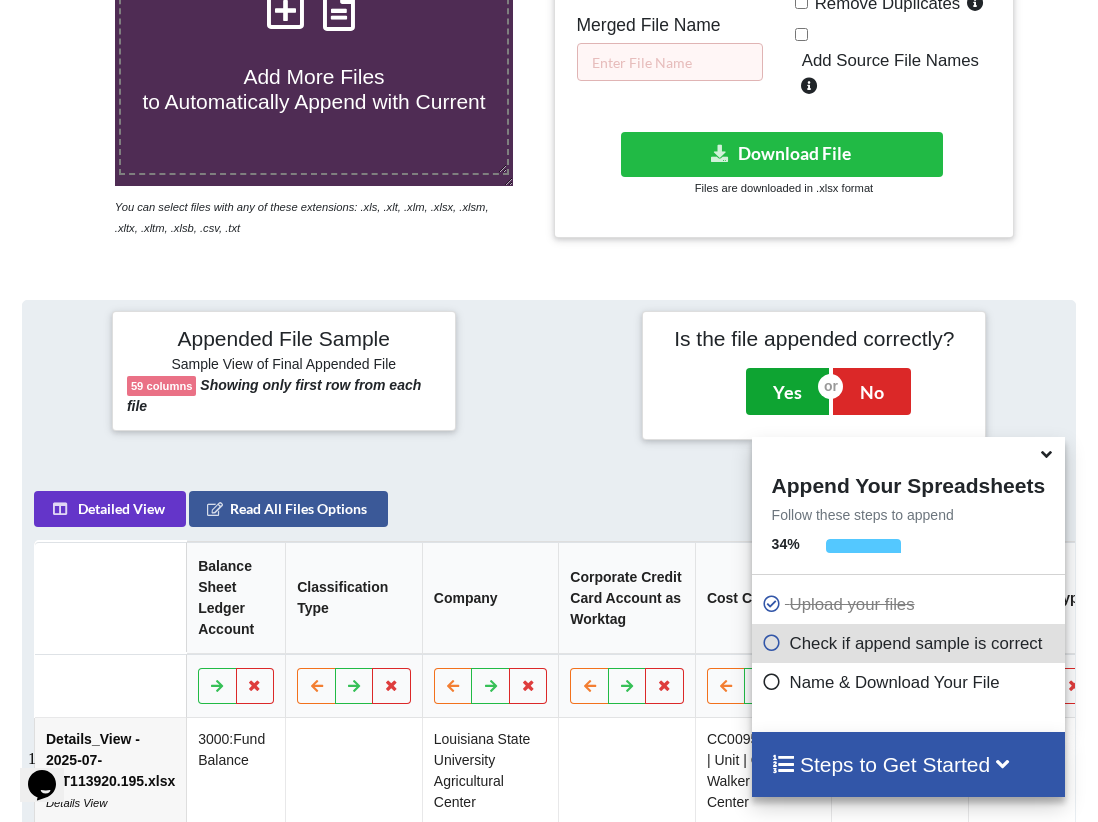 click on "Yes" at bounding box center (787, 391) 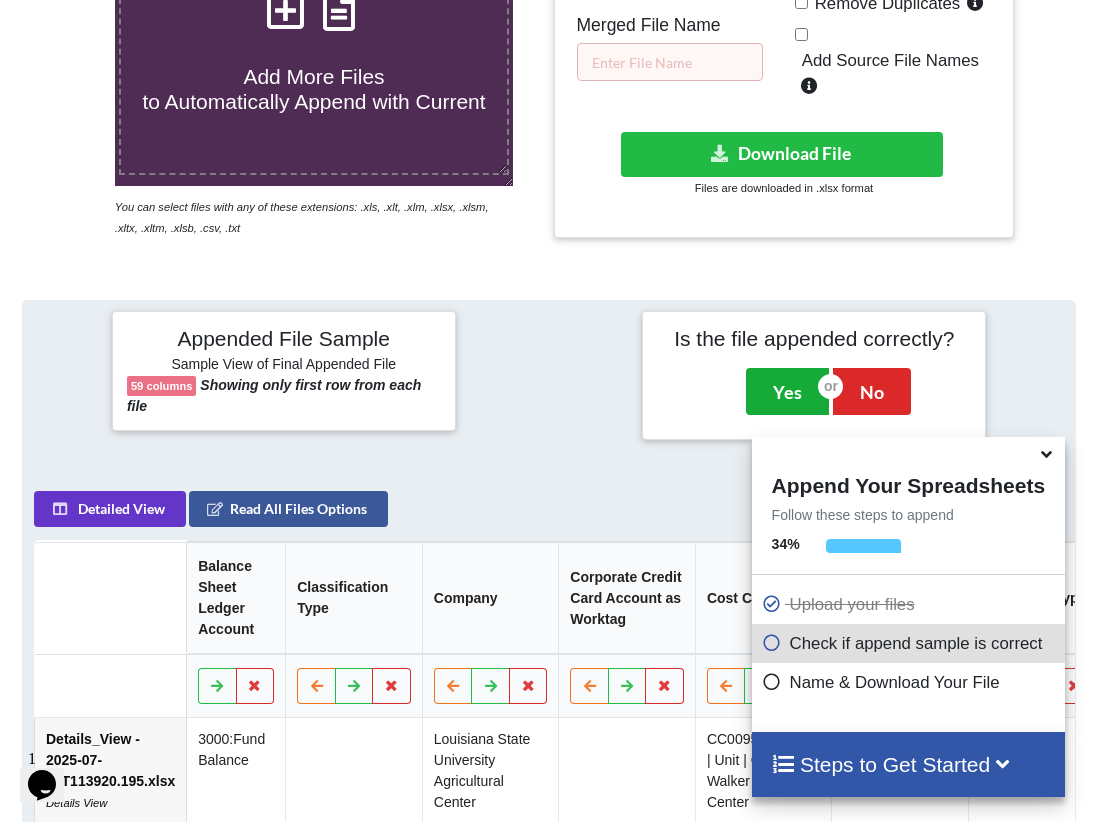 scroll, scrollTop: 393, scrollLeft: 0, axis: vertical 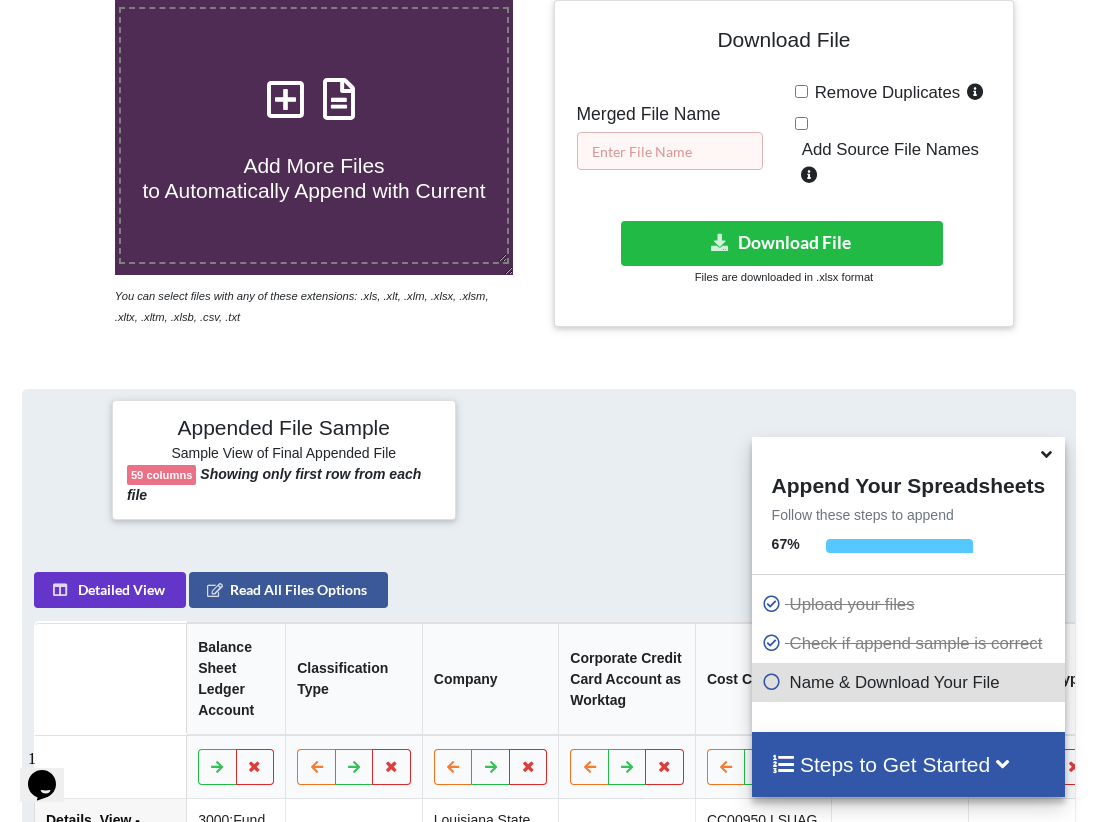 click at bounding box center [670, 151] 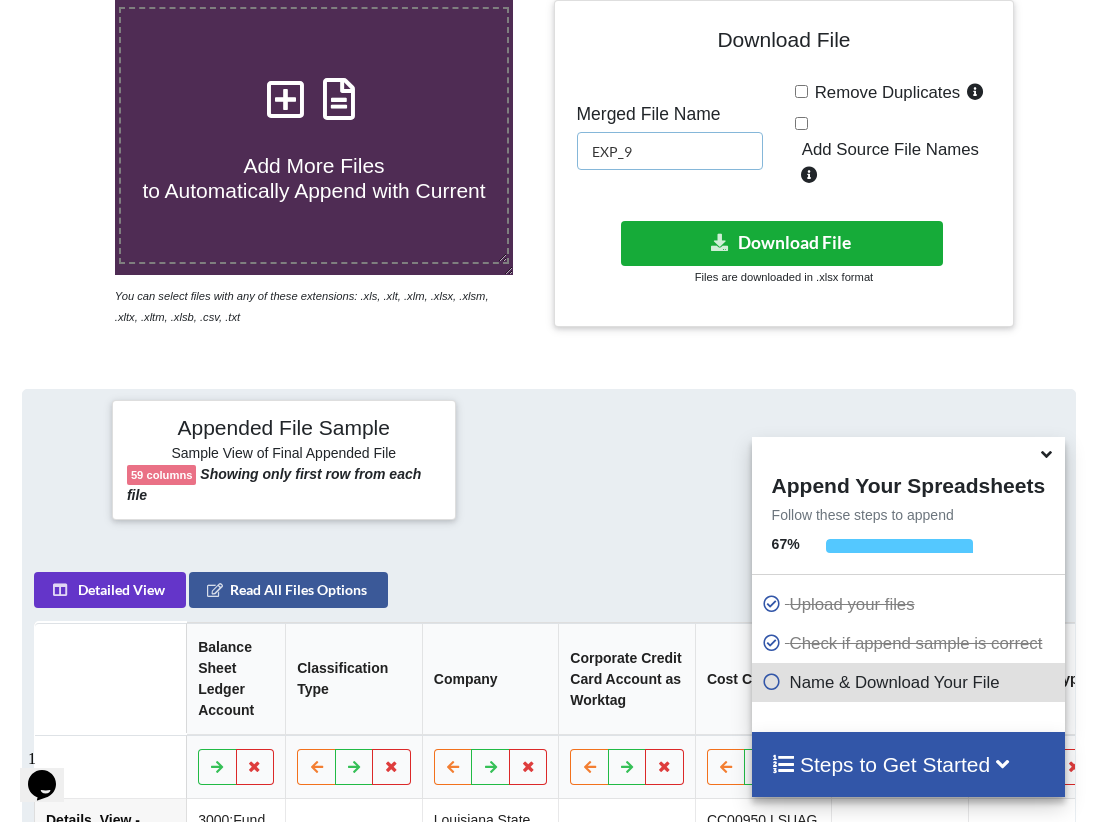 type on "EXP_9" 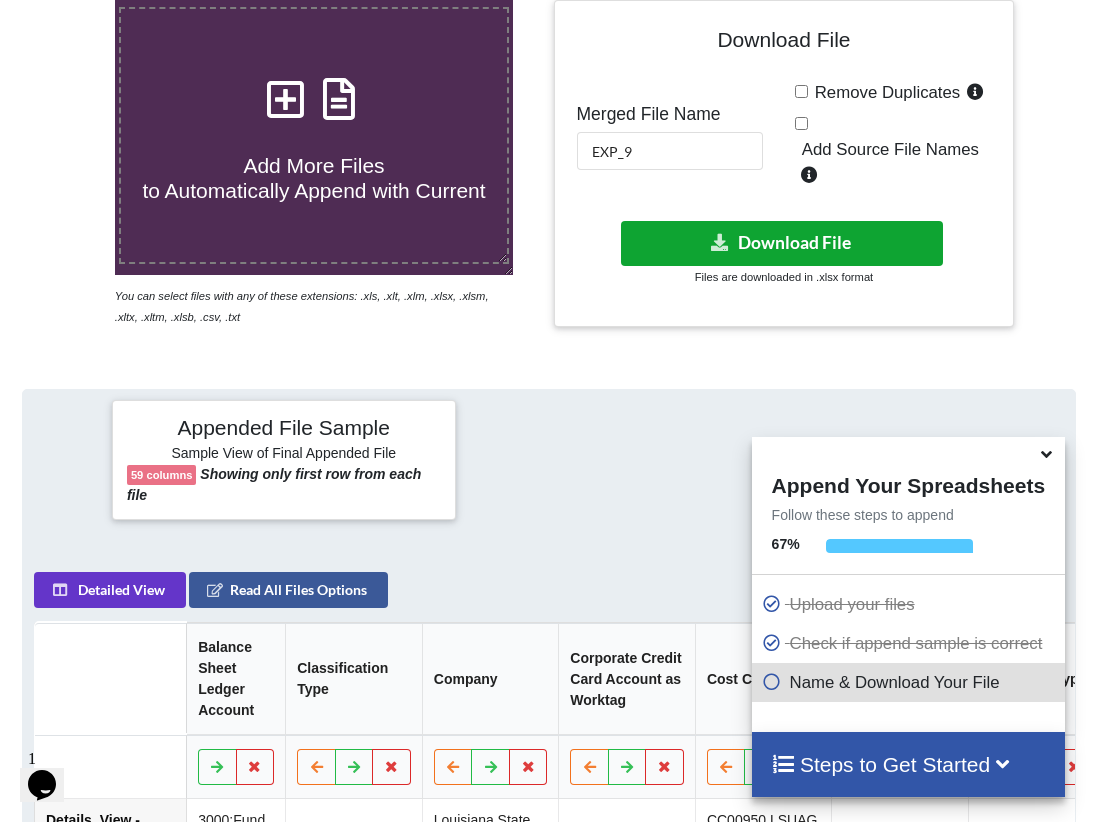 click on "Download File" at bounding box center [782, 243] 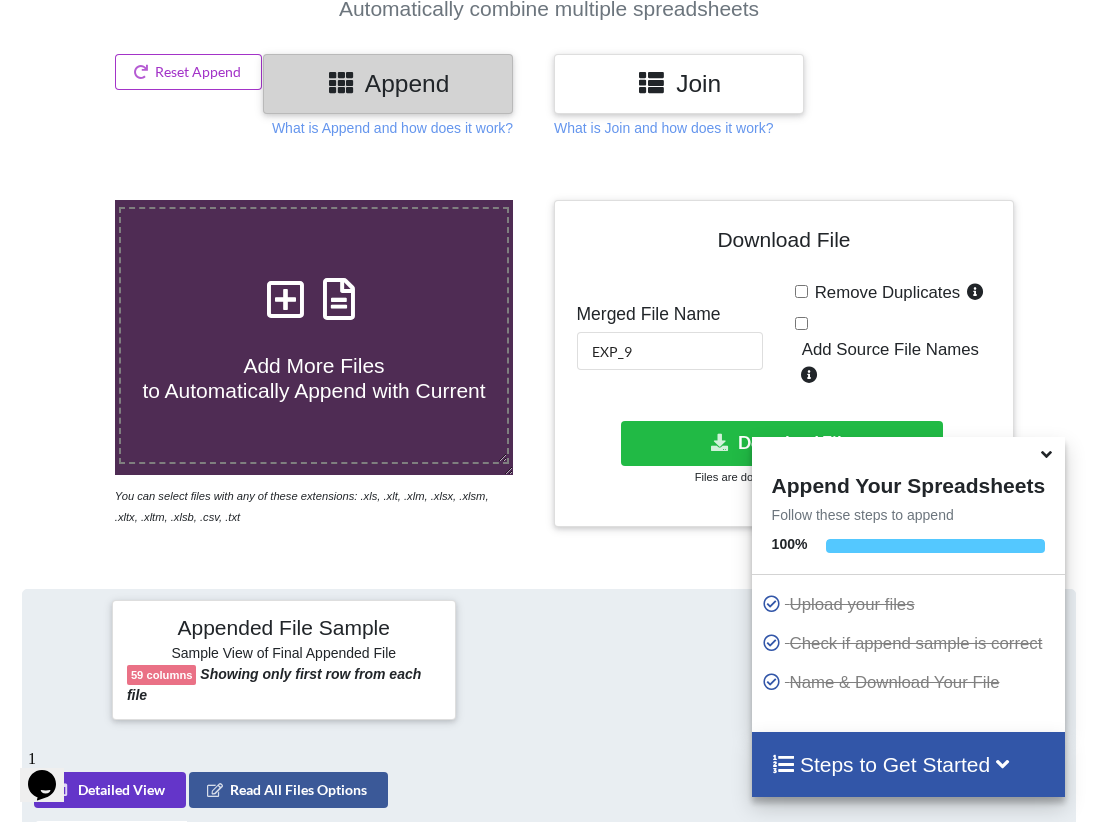 scroll, scrollTop: 93, scrollLeft: 0, axis: vertical 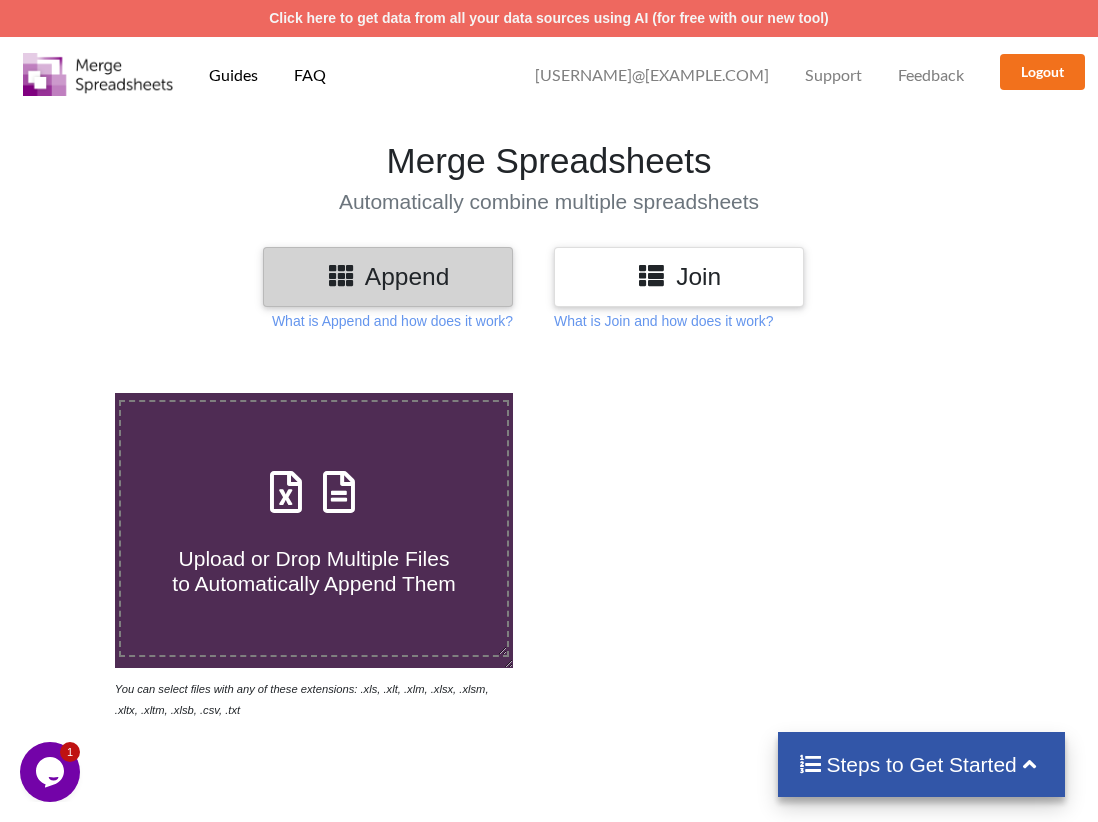 click at bounding box center (339, 482) 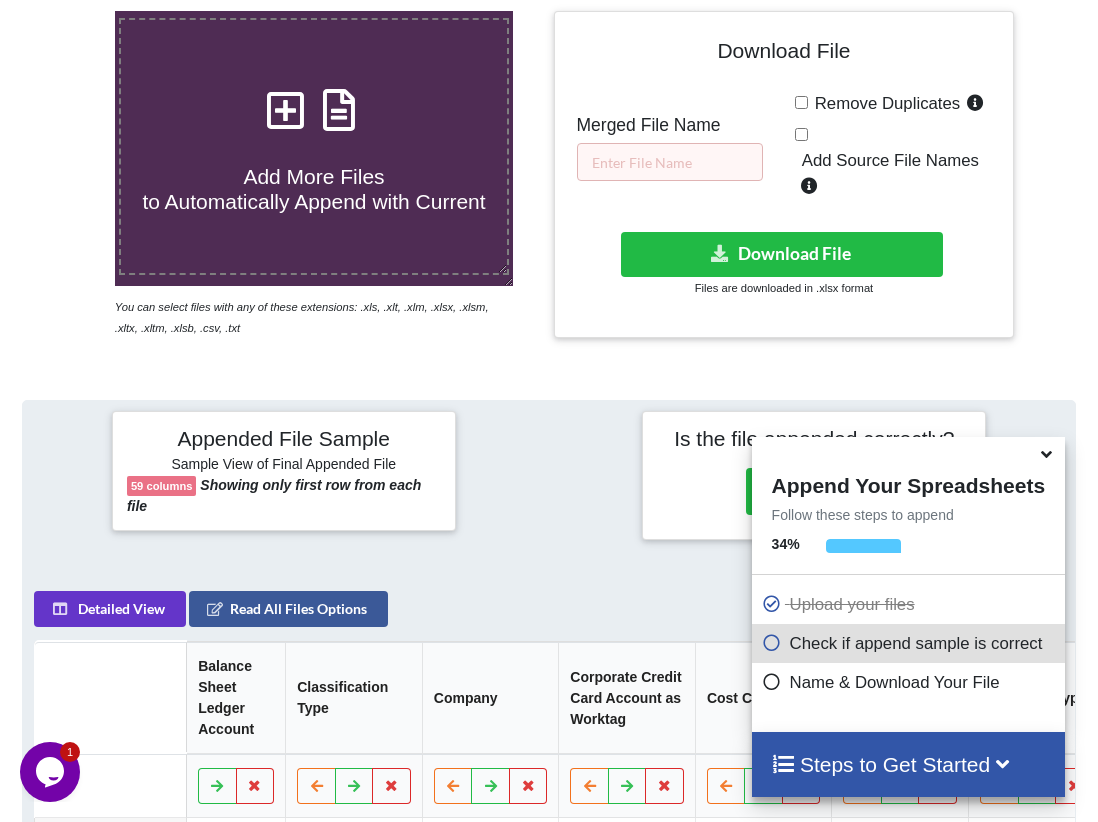 scroll, scrollTop: 482, scrollLeft: 0, axis: vertical 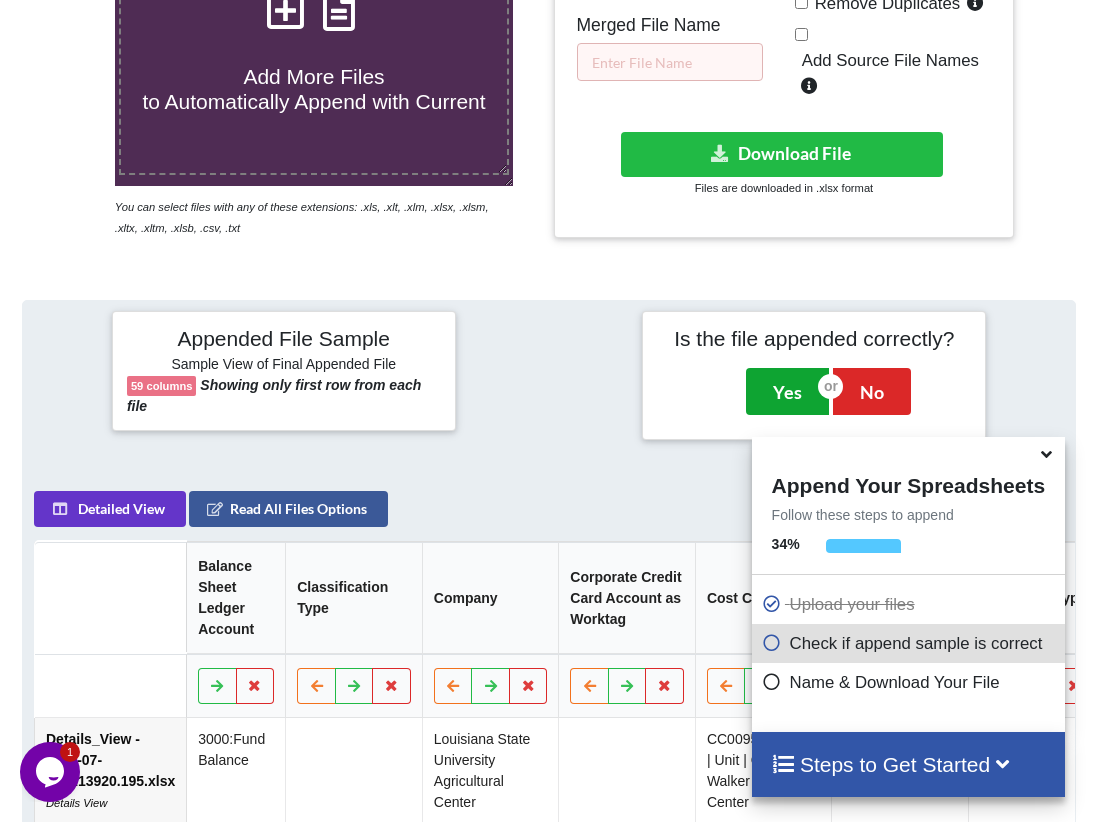 click on "Yes" at bounding box center (787, 391) 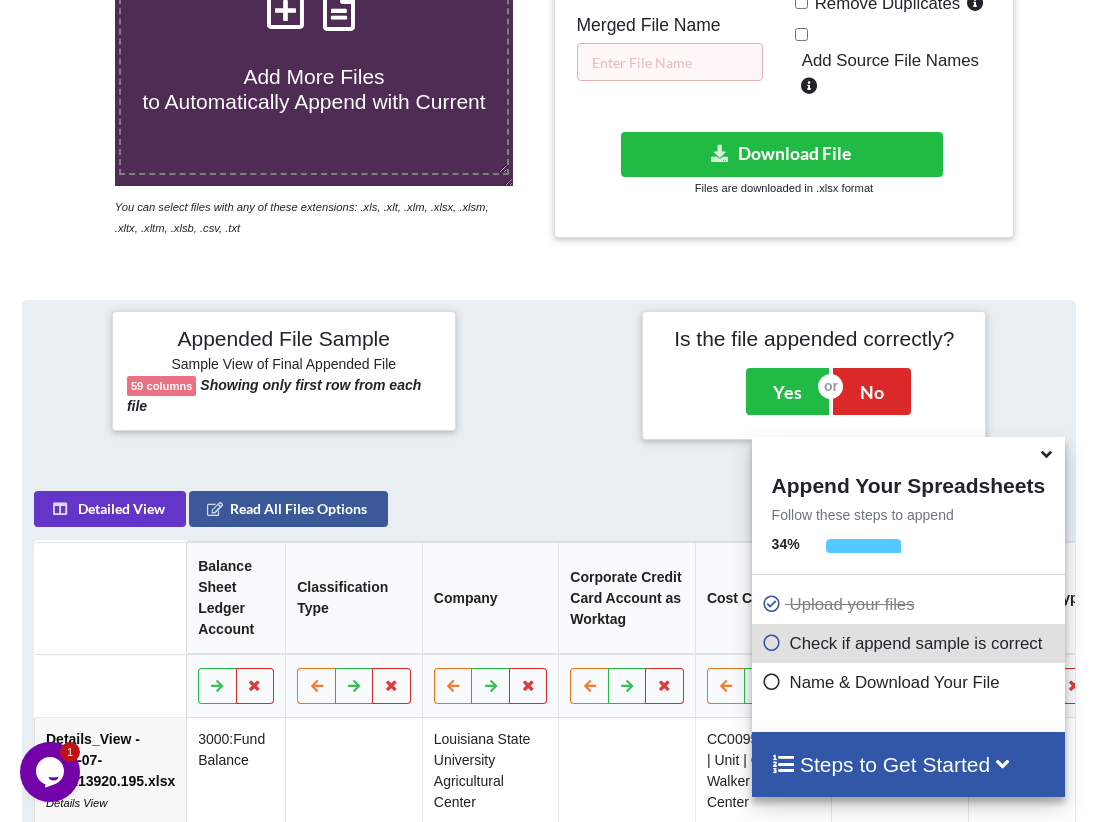 scroll, scrollTop: 393, scrollLeft: 0, axis: vertical 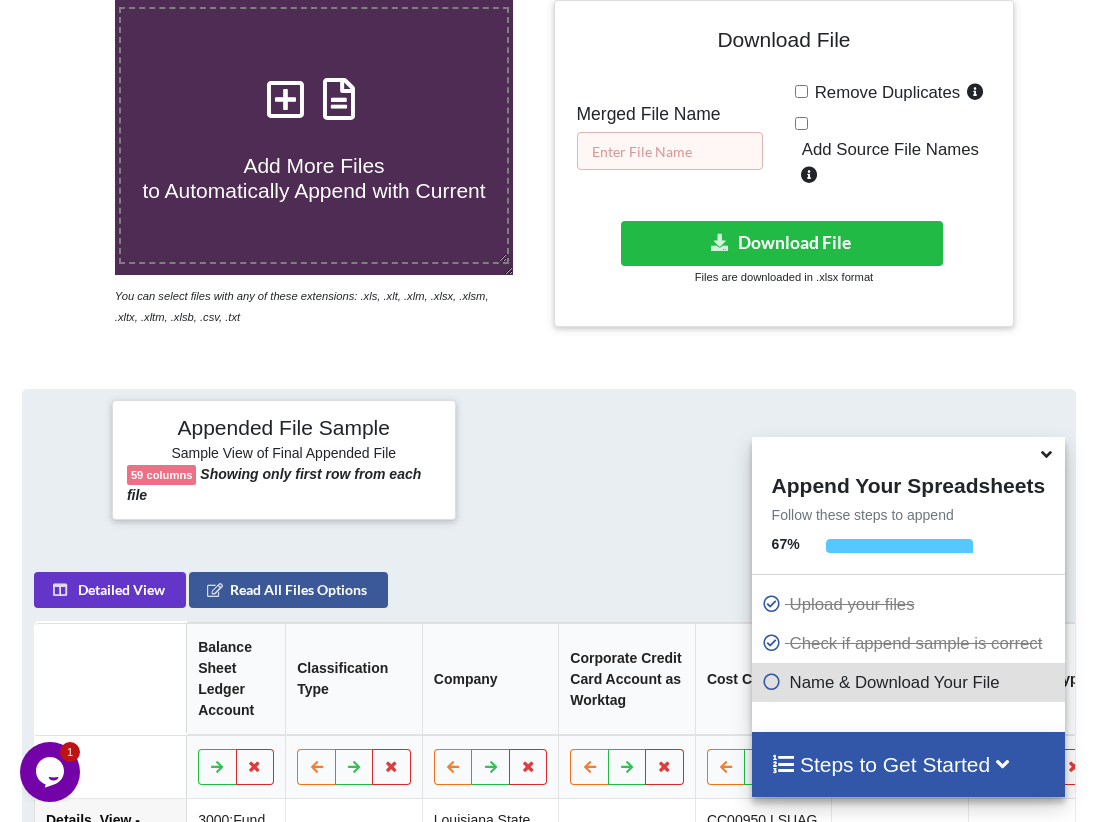 click at bounding box center [670, 151] 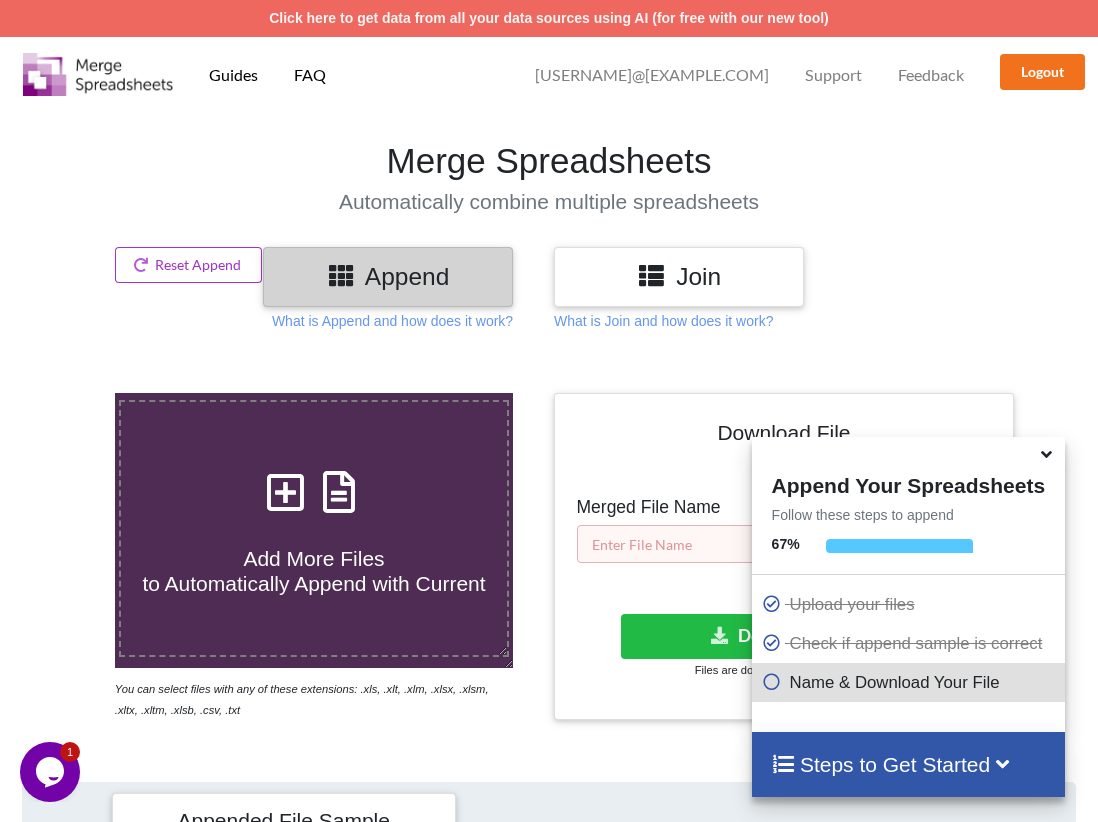 scroll, scrollTop: 300, scrollLeft: 0, axis: vertical 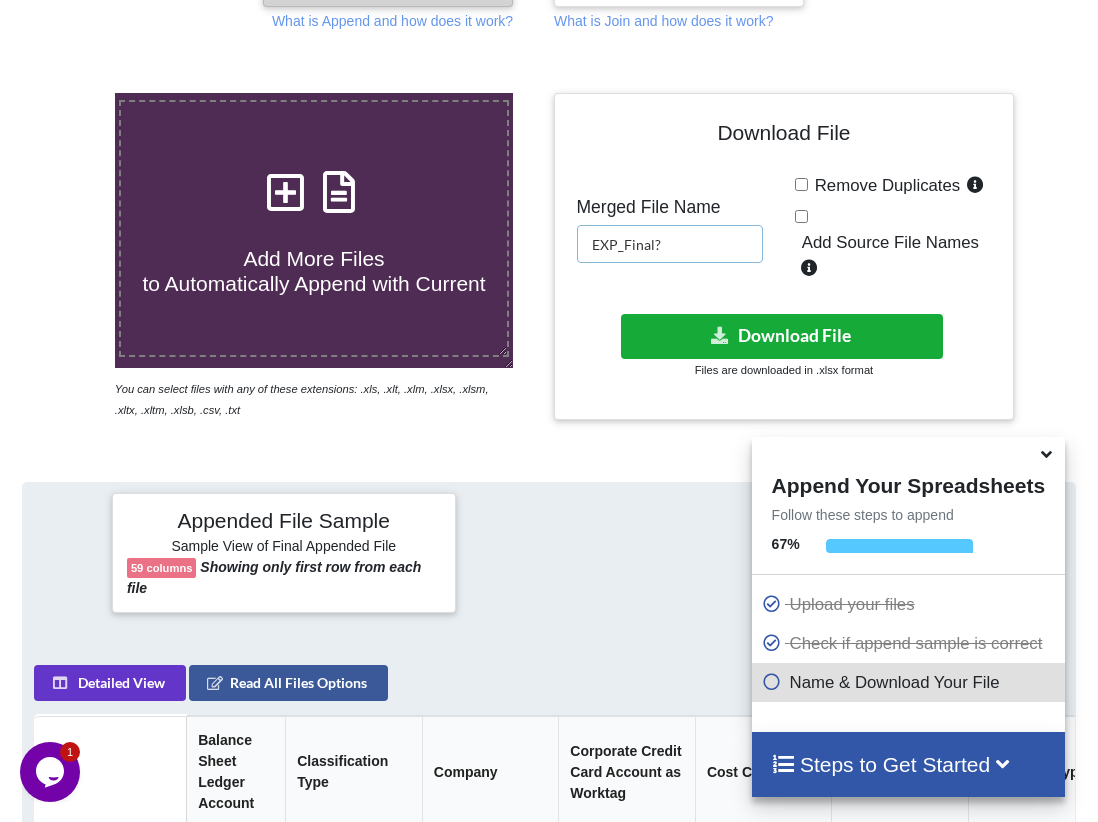 type on "EXP_Final?" 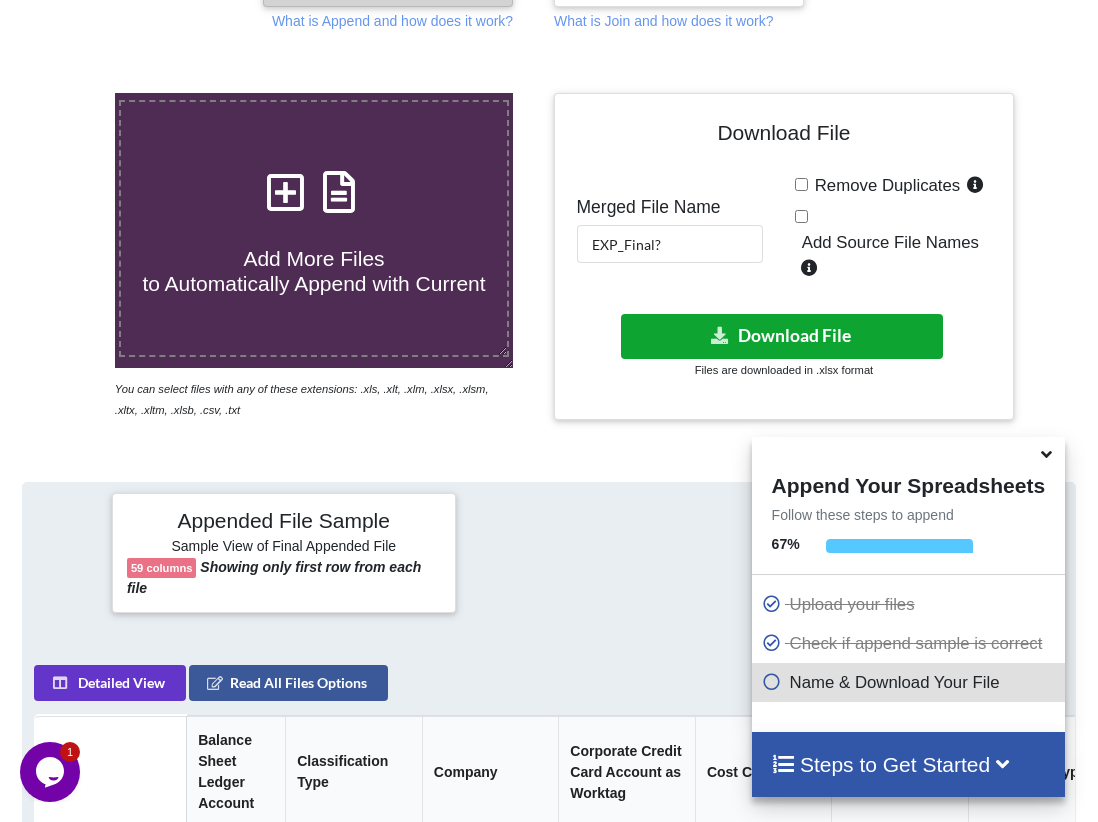 click at bounding box center (719, 334) 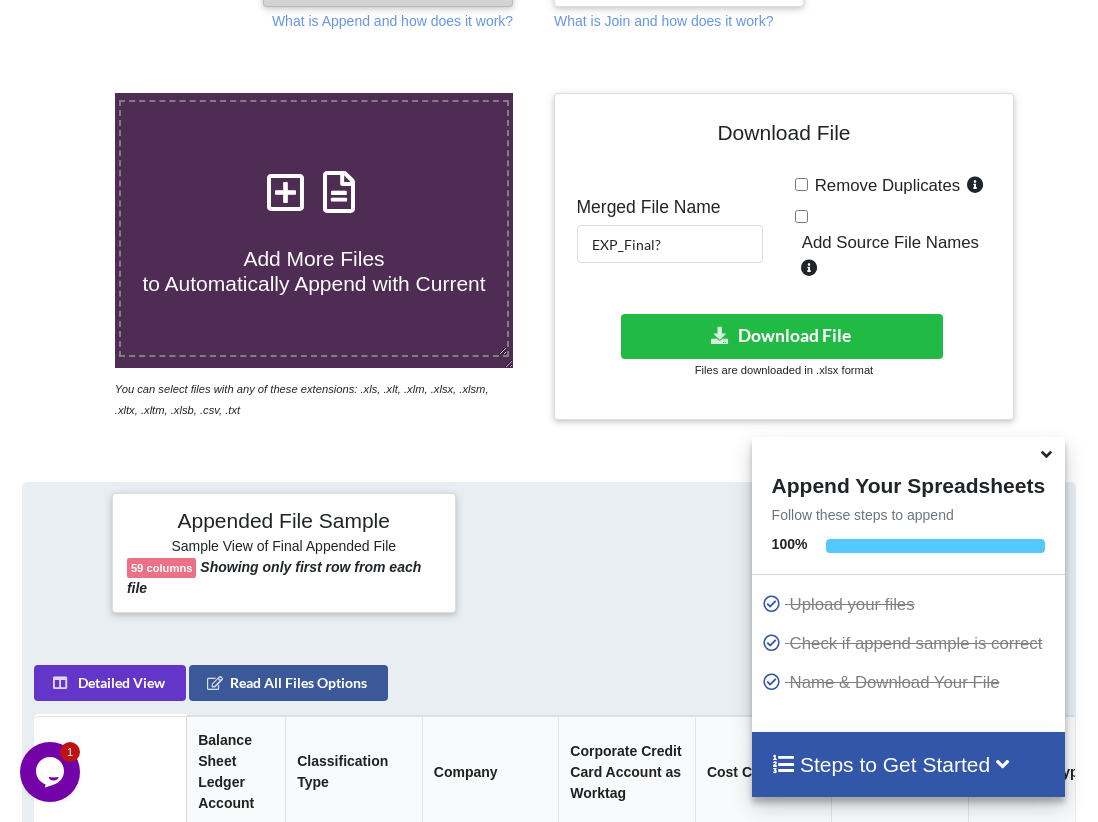 scroll, scrollTop: 0, scrollLeft: 0, axis: both 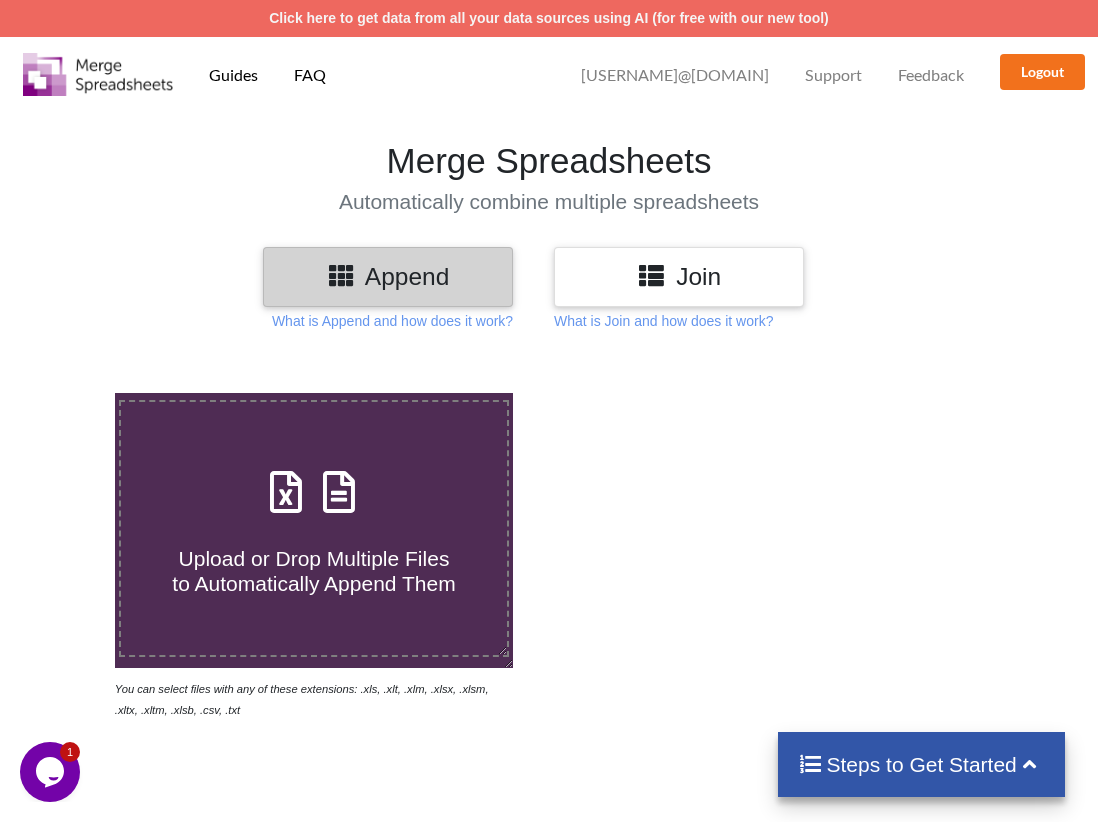 click at bounding box center (286, 482) 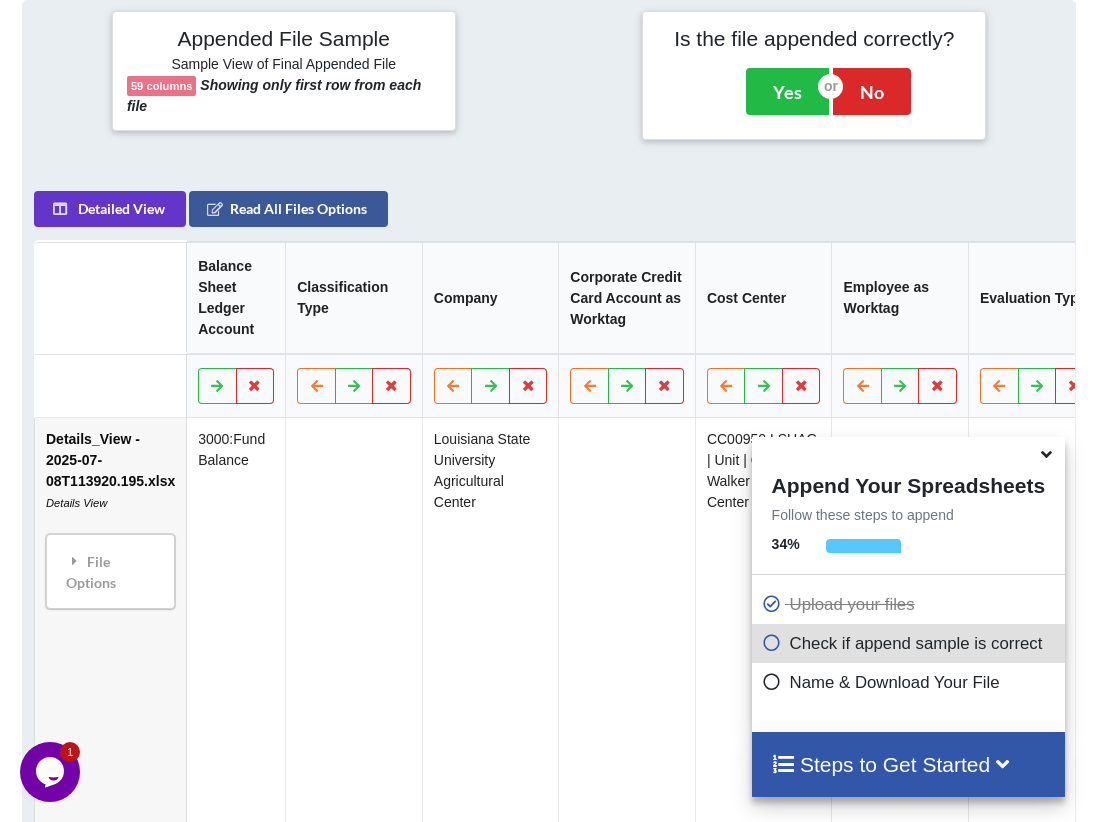scroll, scrollTop: 482, scrollLeft: 0, axis: vertical 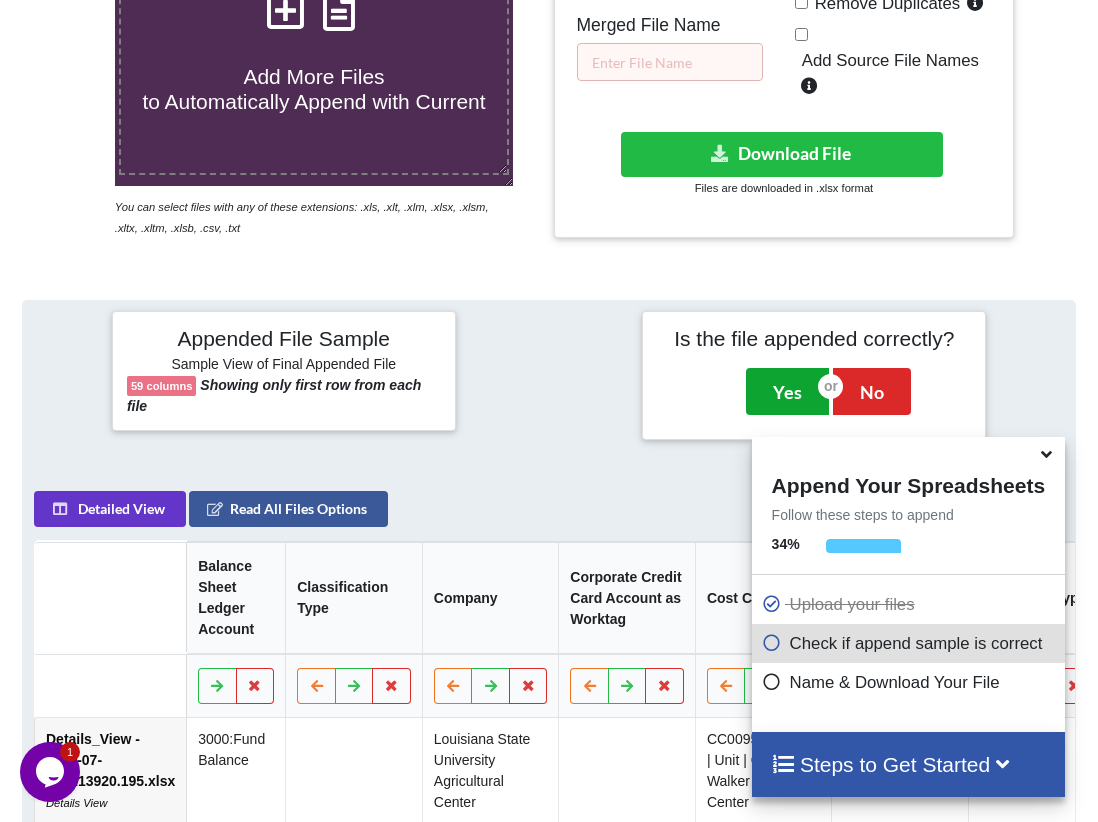 click on "Yes" at bounding box center (787, 391) 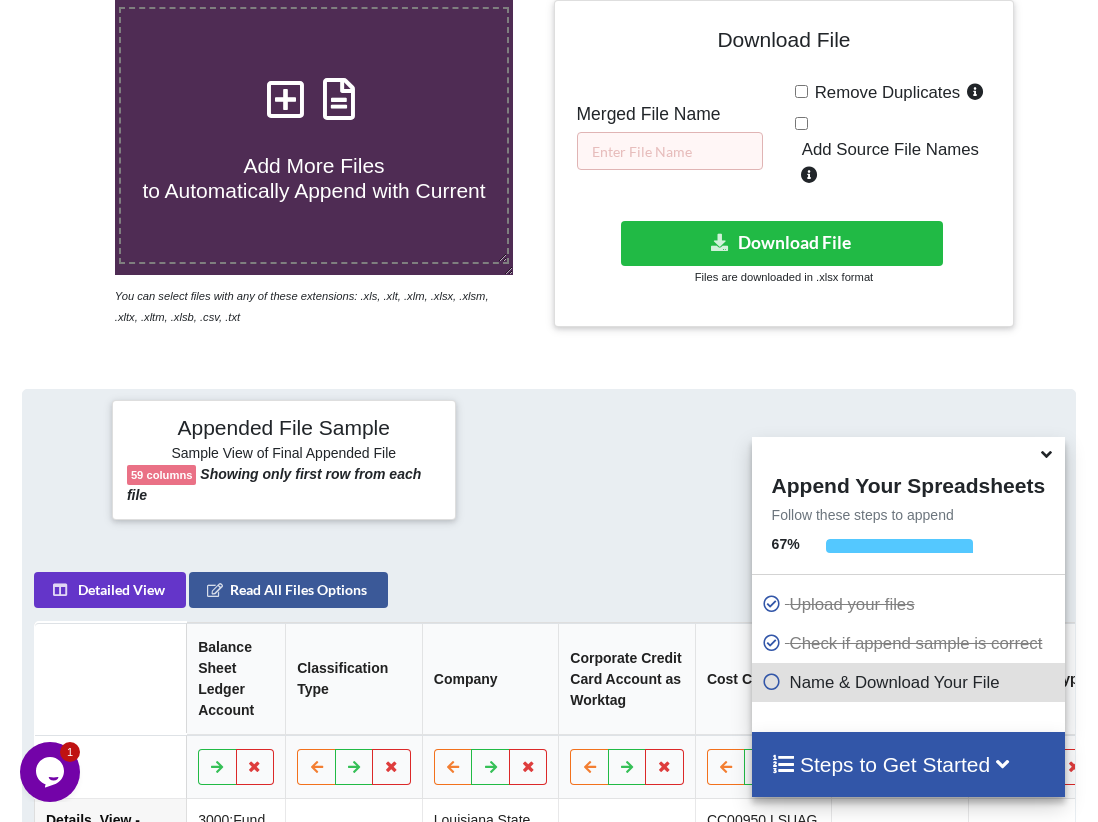 scroll, scrollTop: 293, scrollLeft: 0, axis: vertical 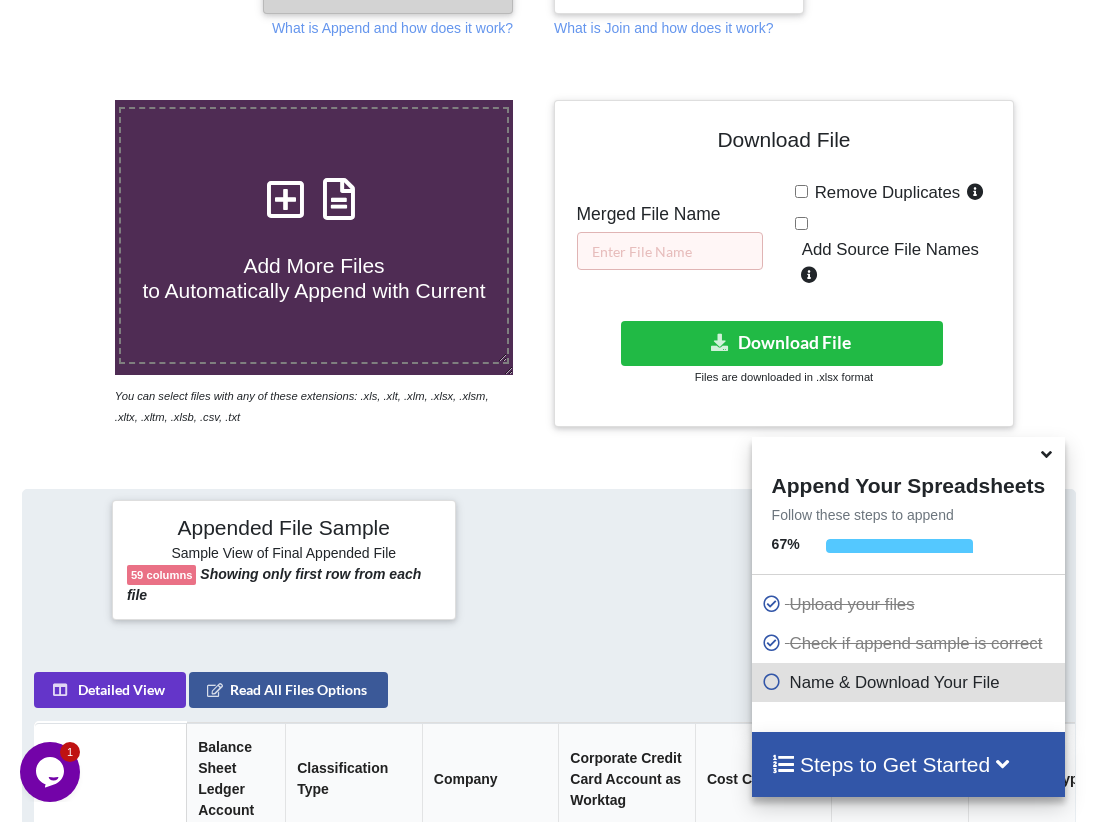 click on "Download File" at bounding box center (784, 143) 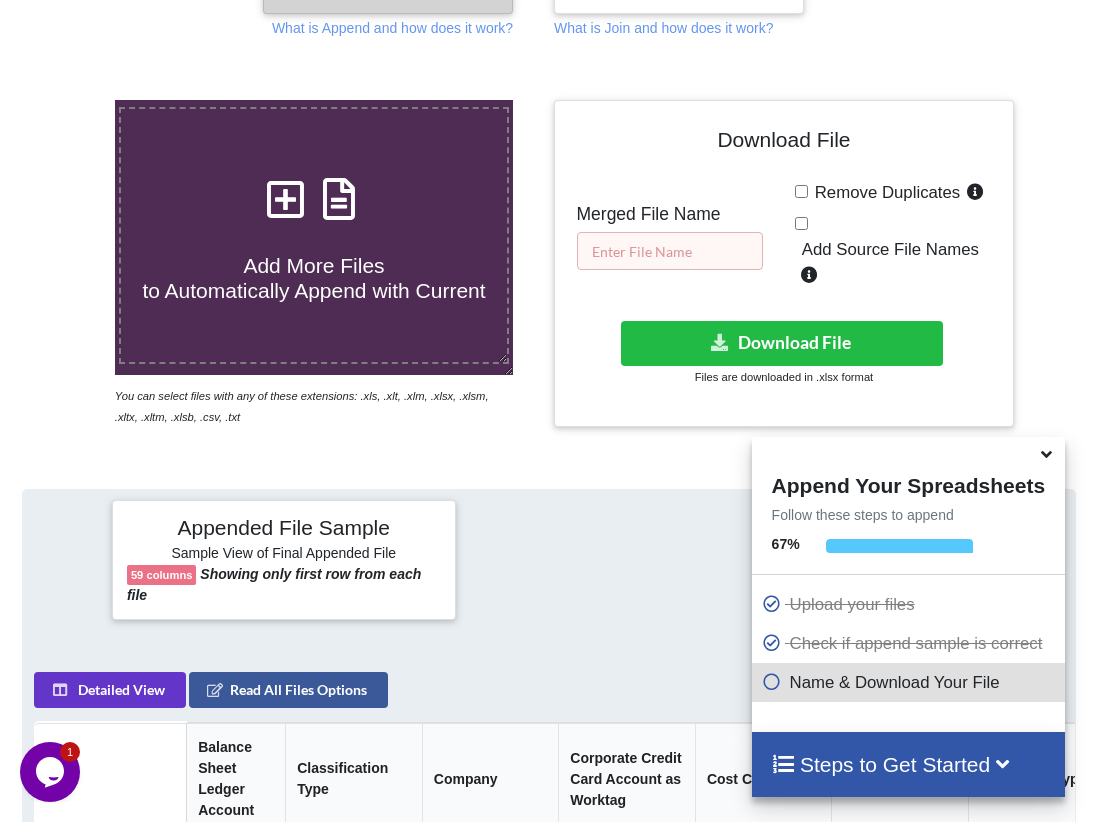click at bounding box center [670, 251] 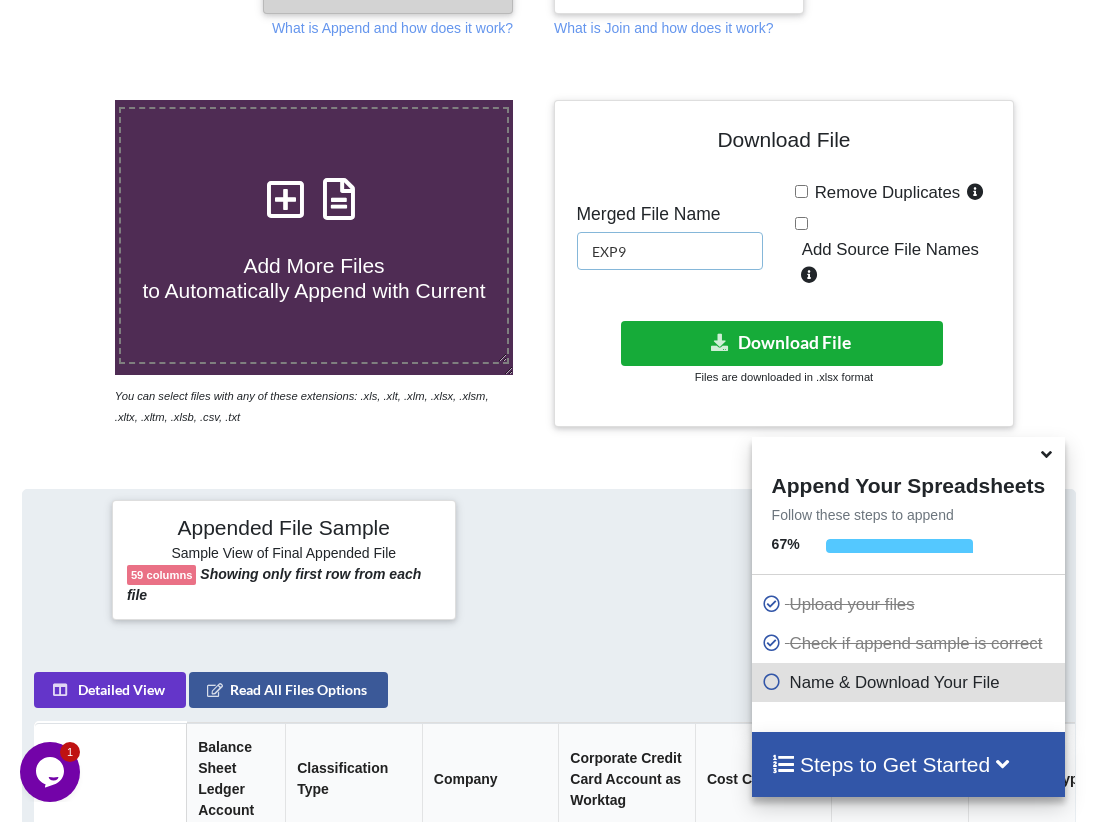 type on "EXP9" 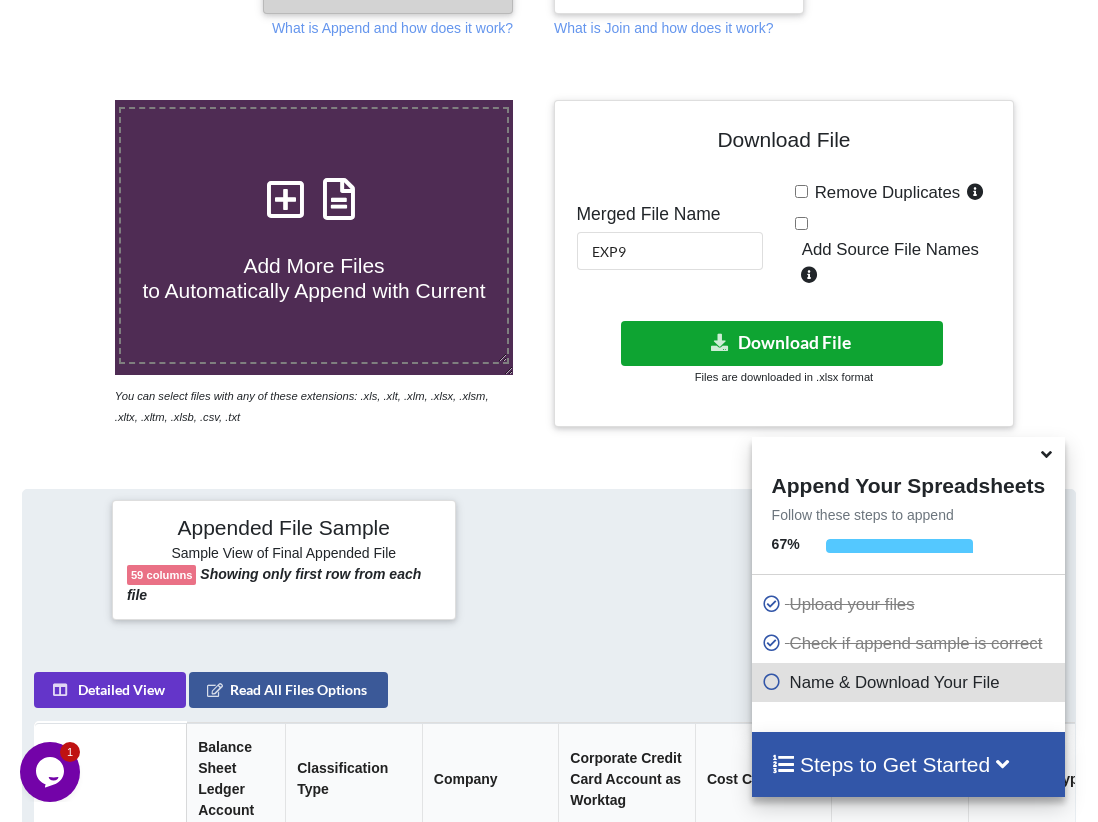 click on "Download File" at bounding box center (782, 343) 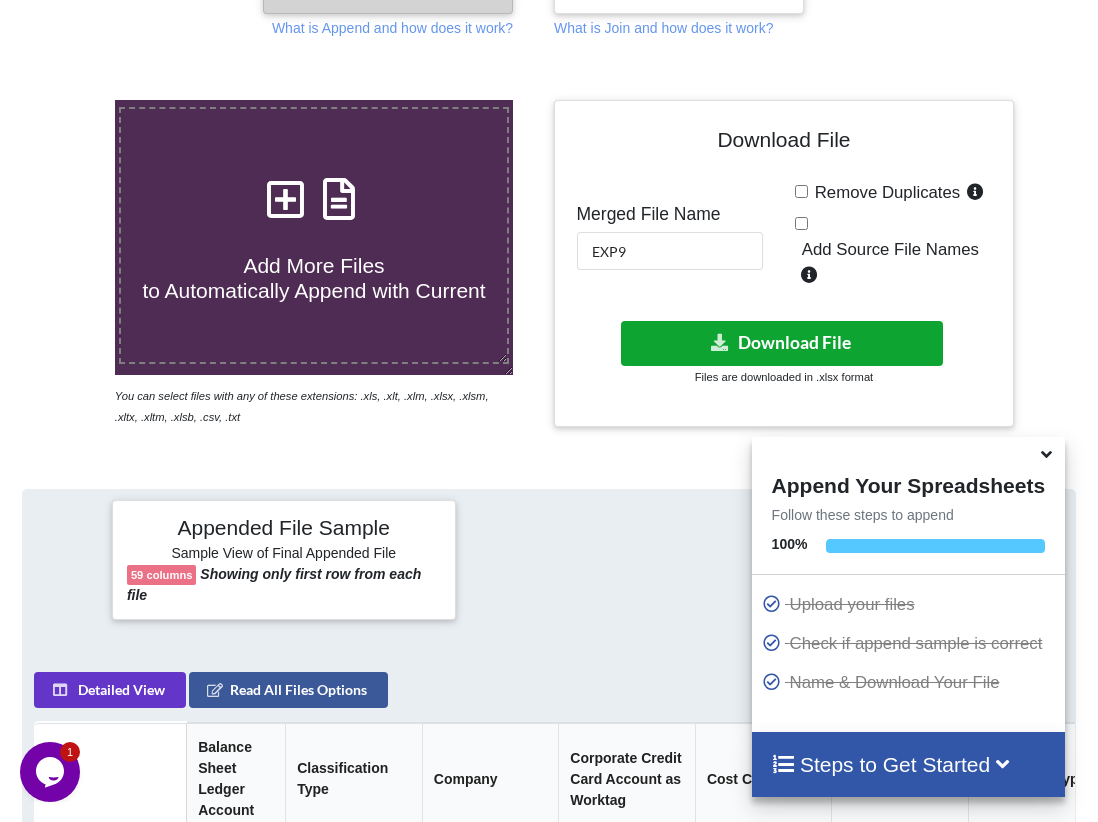 click on "Download File" at bounding box center [782, 343] 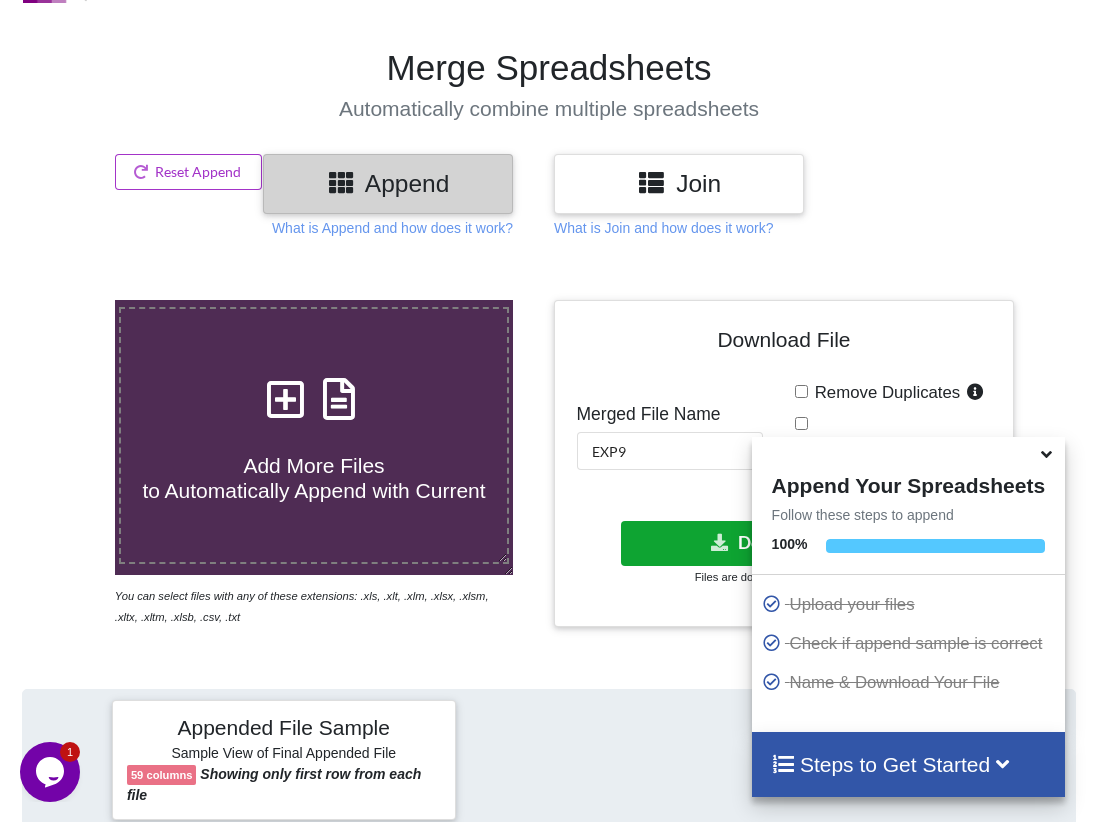 scroll, scrollTop: 0, scrollLeft: 0, axis: both 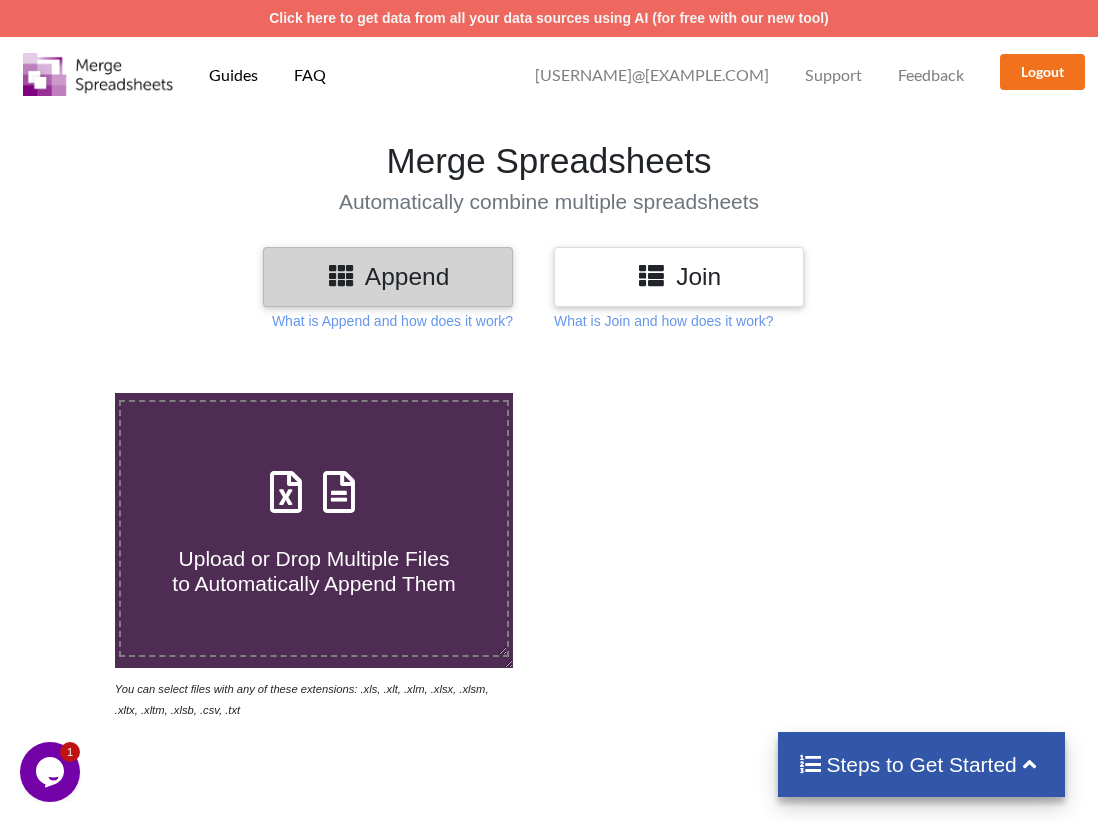 click at bounding box center (339, 482) 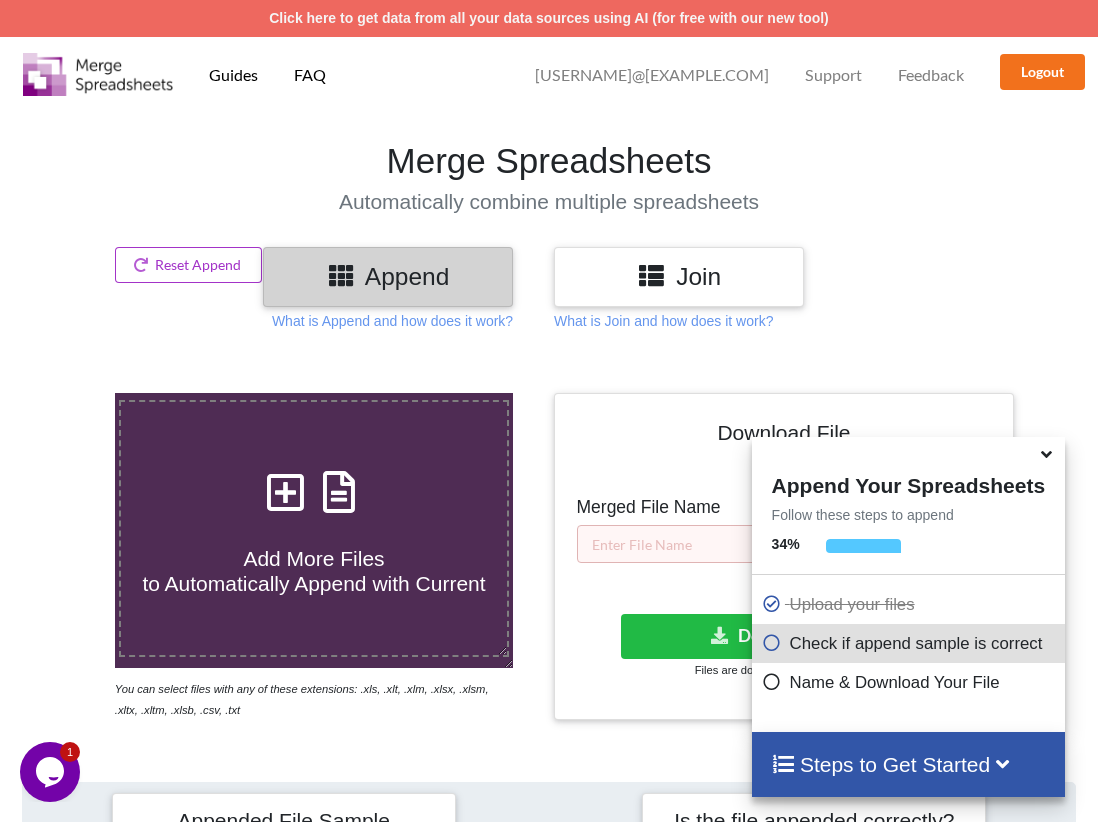 scroll, scrollTop: 782, scrollLeft: 0, axis: vertical 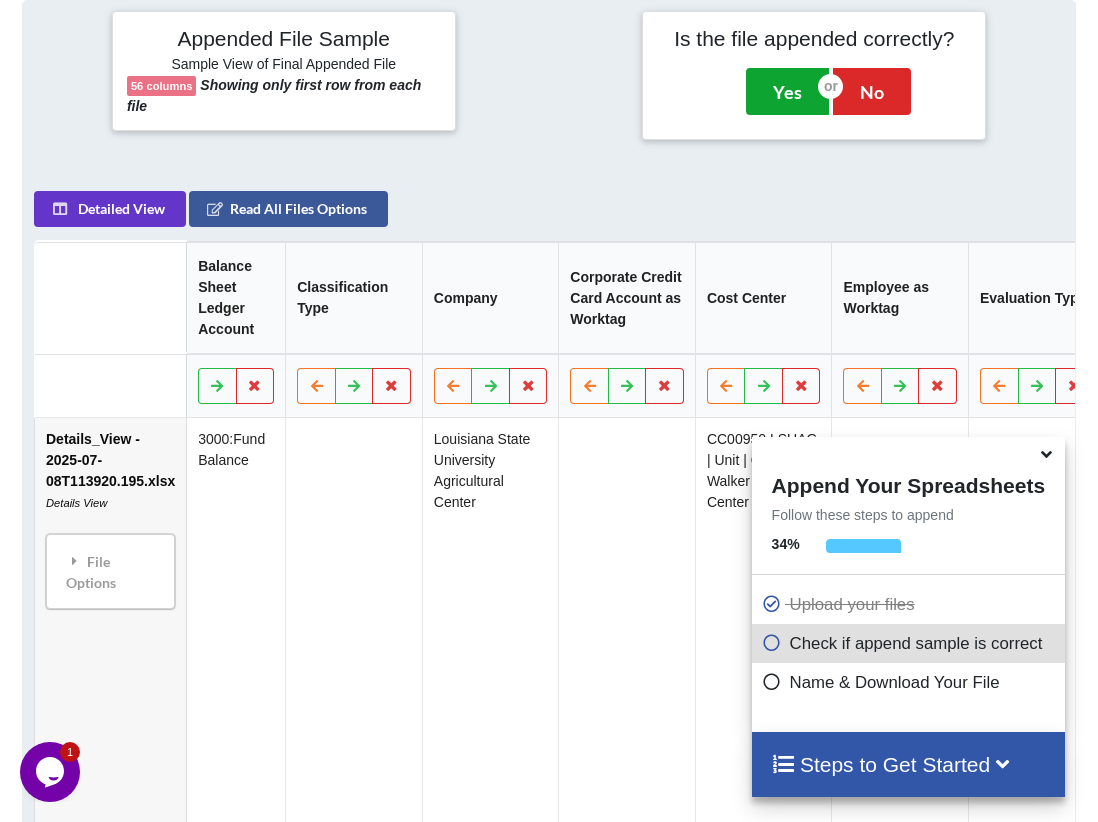 click on "Yes" at bounding box center [787, 91] 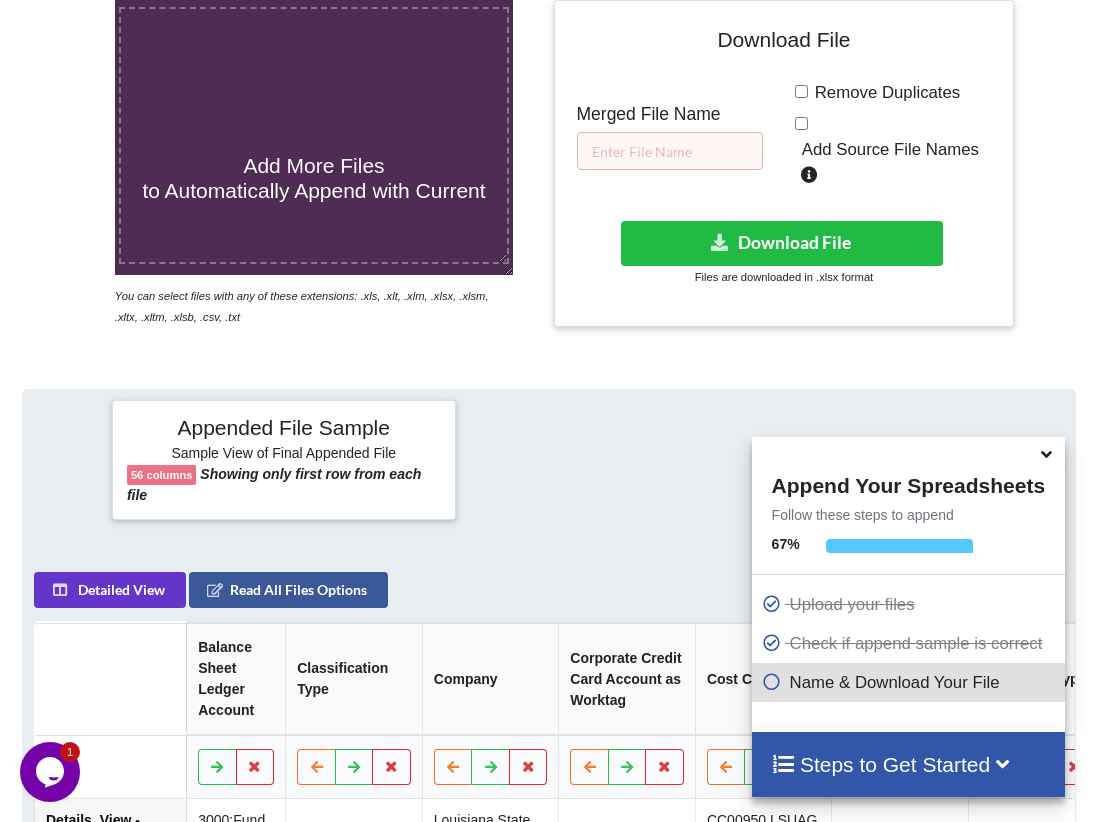 scroll, scrollTop: 0, scrollLeft: 0, axis: both 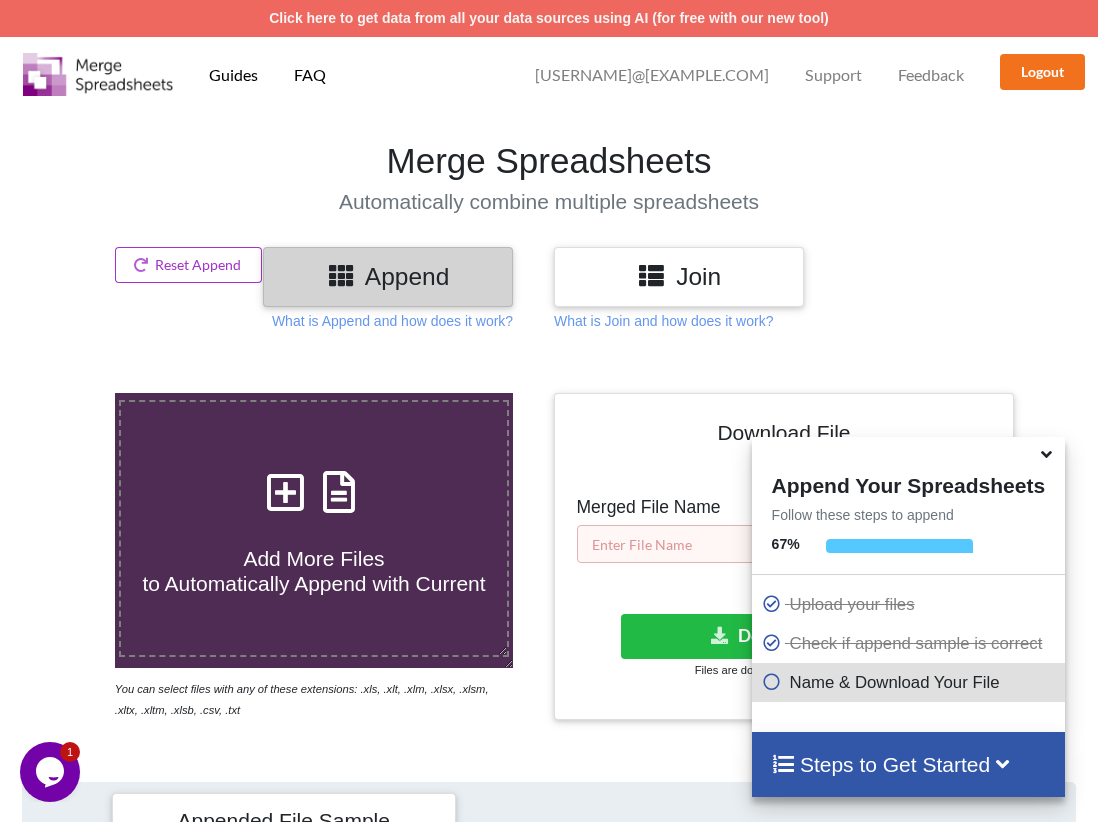 click at bounding box center [670, 544] 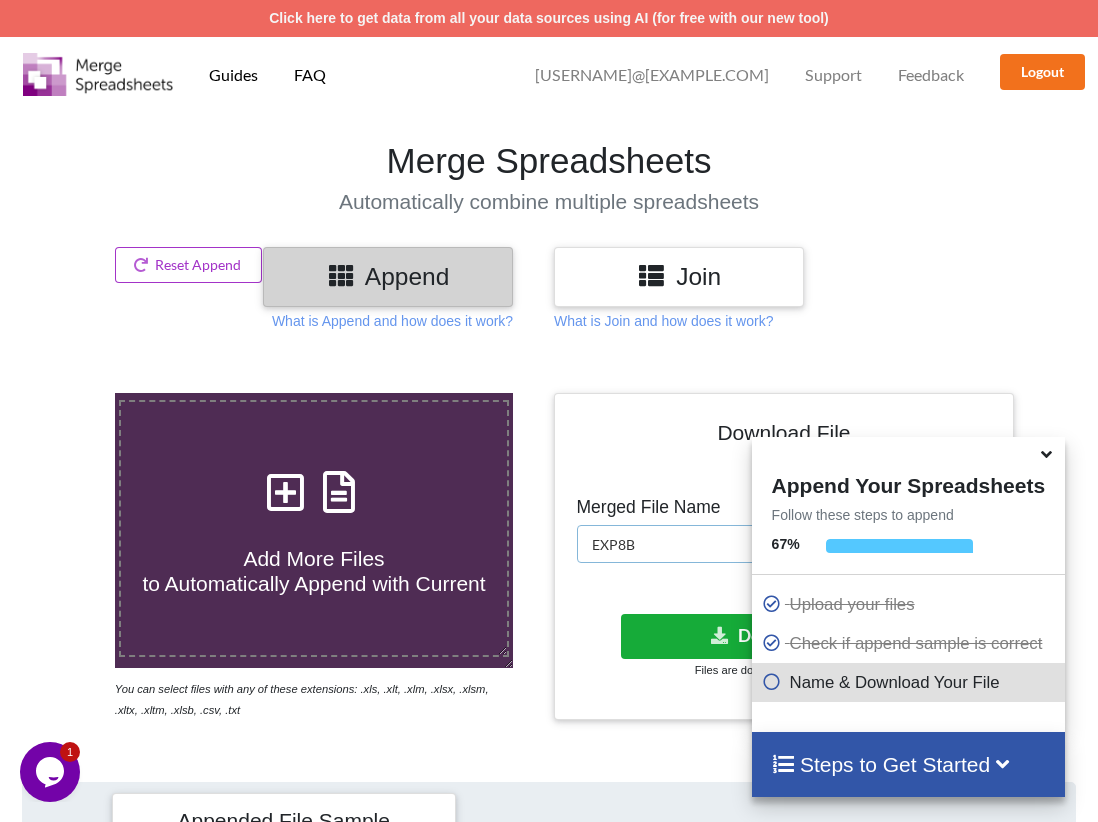 type on "EXP8B" 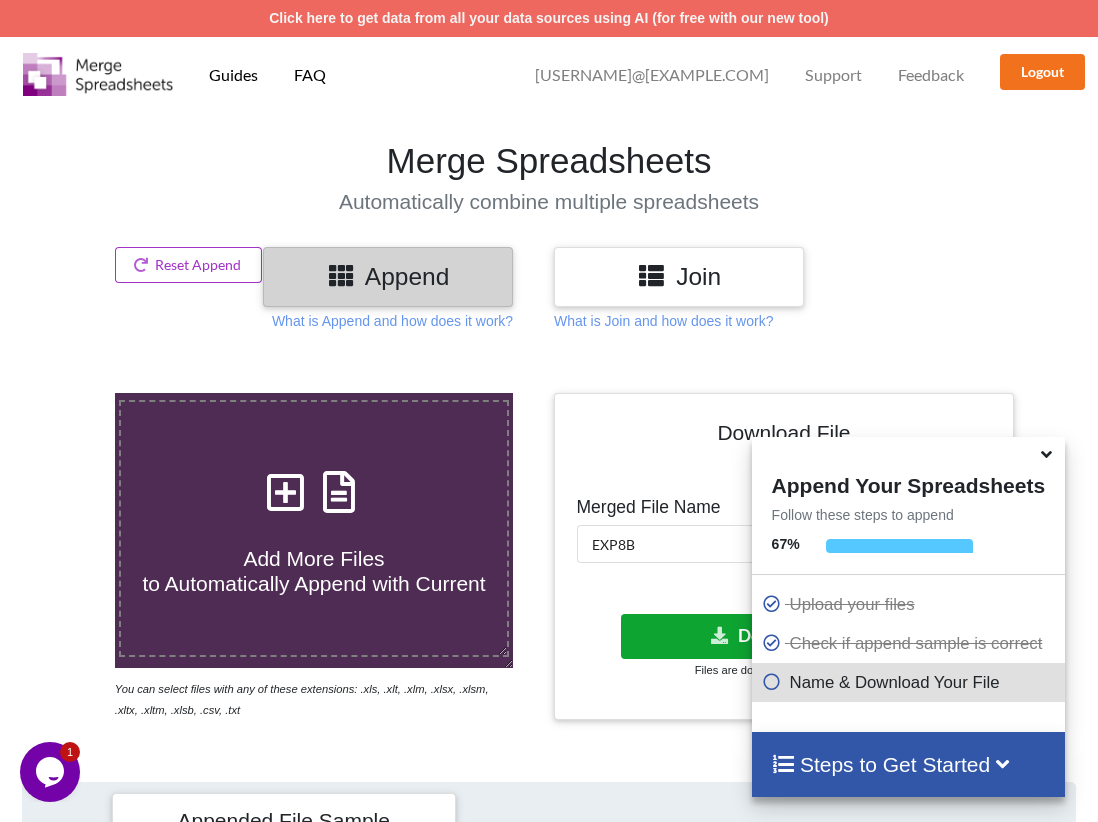 click on "Download File" at bounding box center [782, 636] 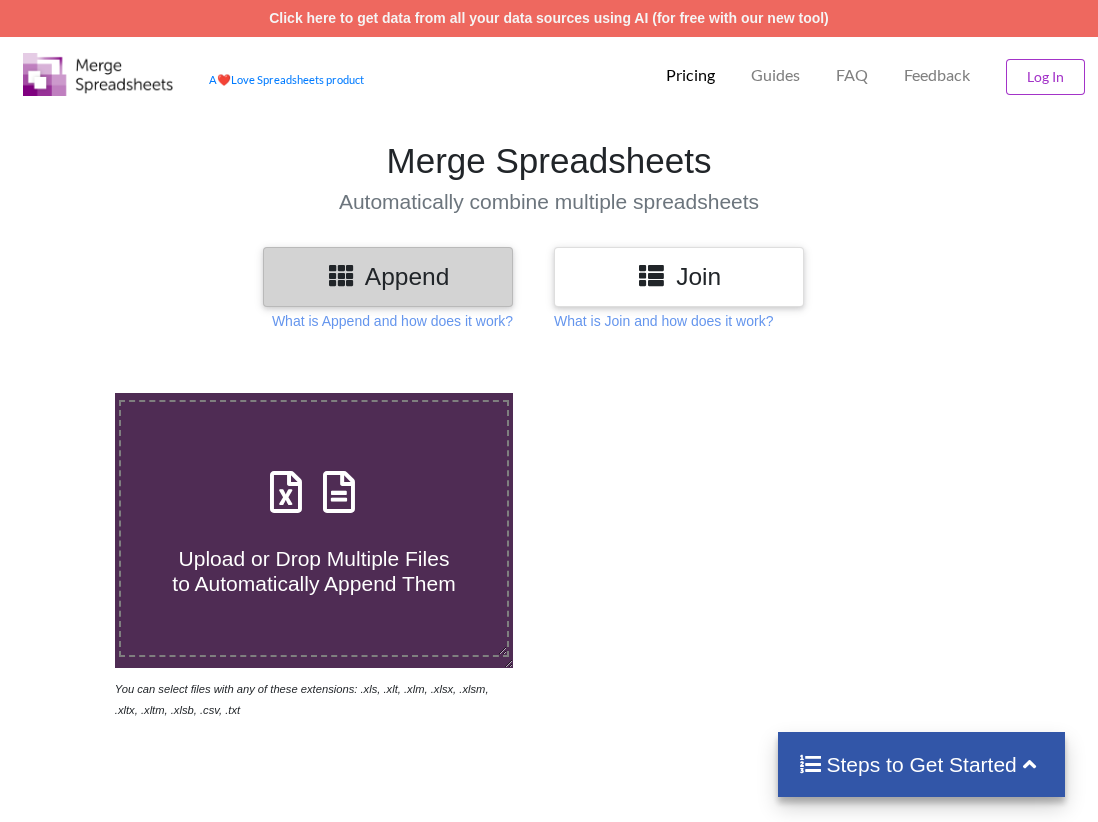 scroll, scrollTop: 0, scrollLeft: 0, axis: both 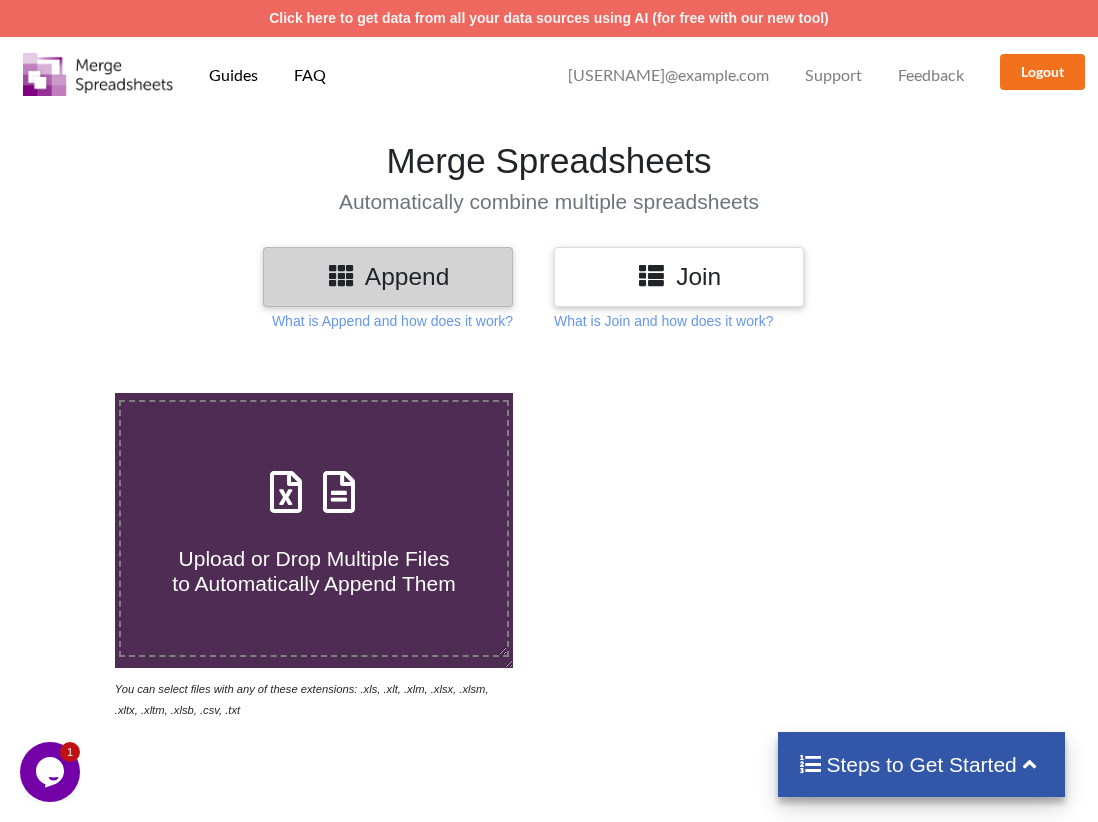 click at bounding box center [314, 493] 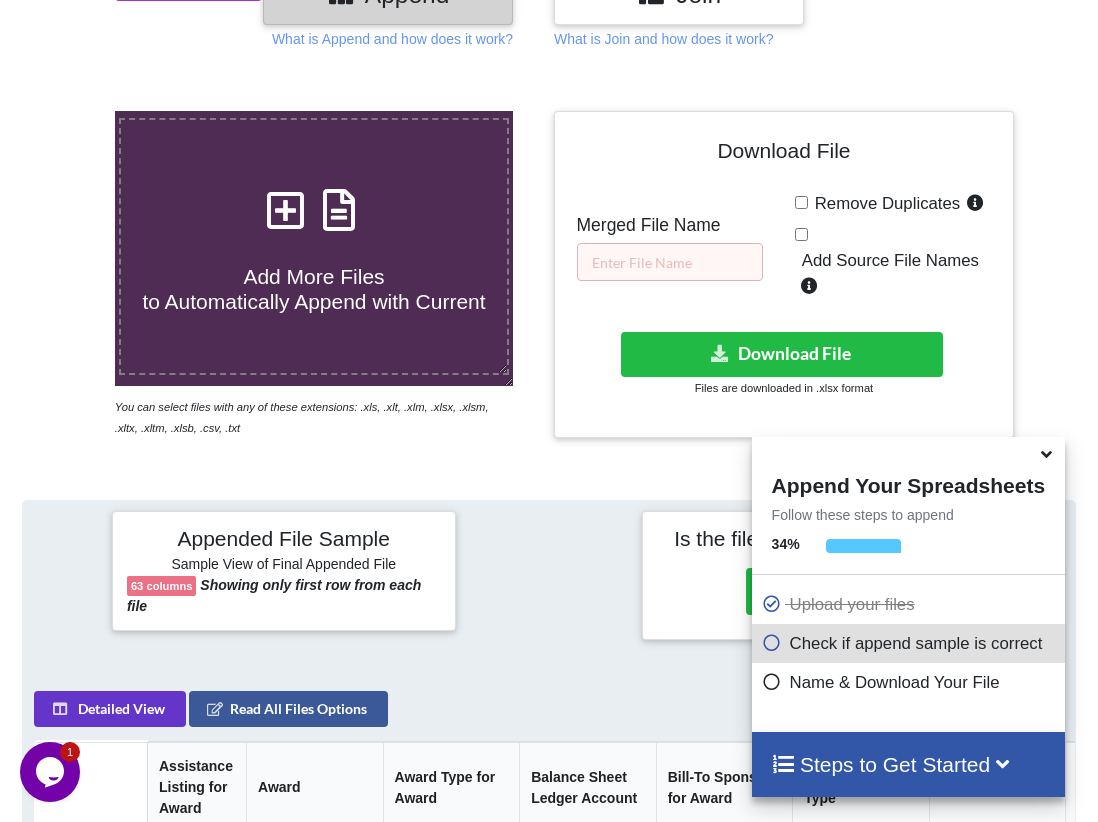scroll, scrollTop: 482, scrollLeft: 0, axis: vertical 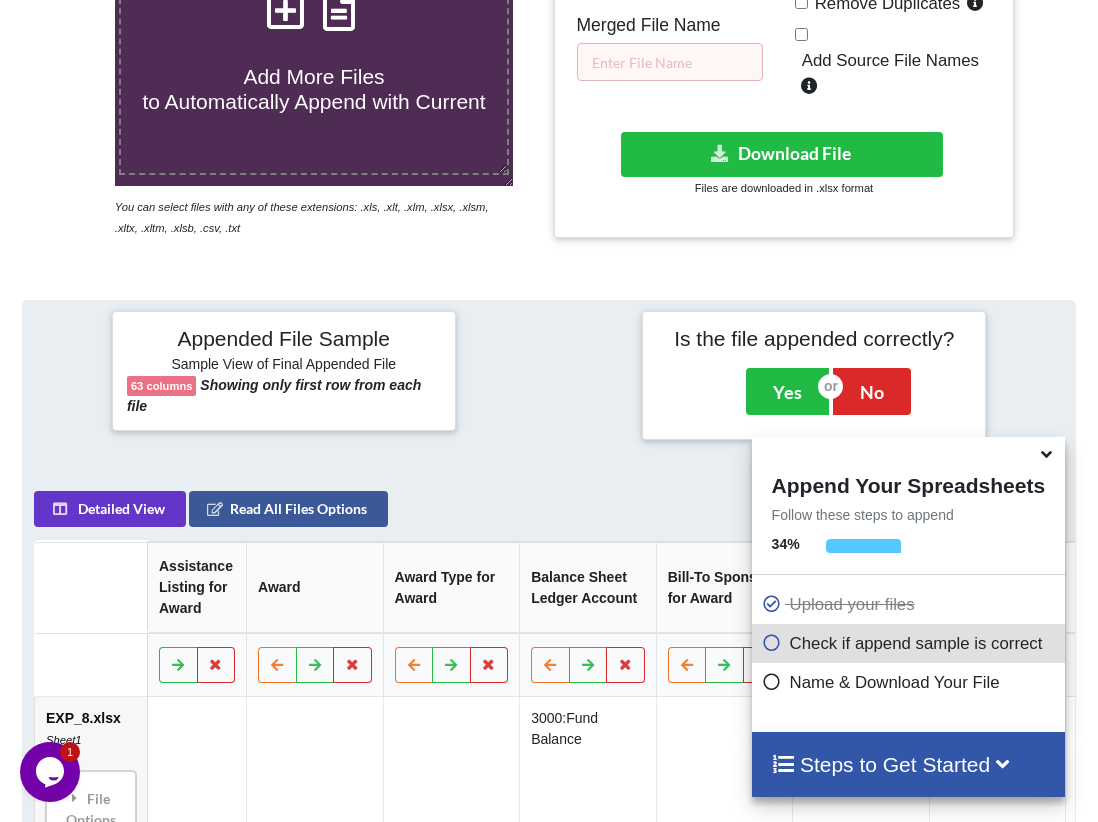 click on "Yes" at bounding box center [787, 391] 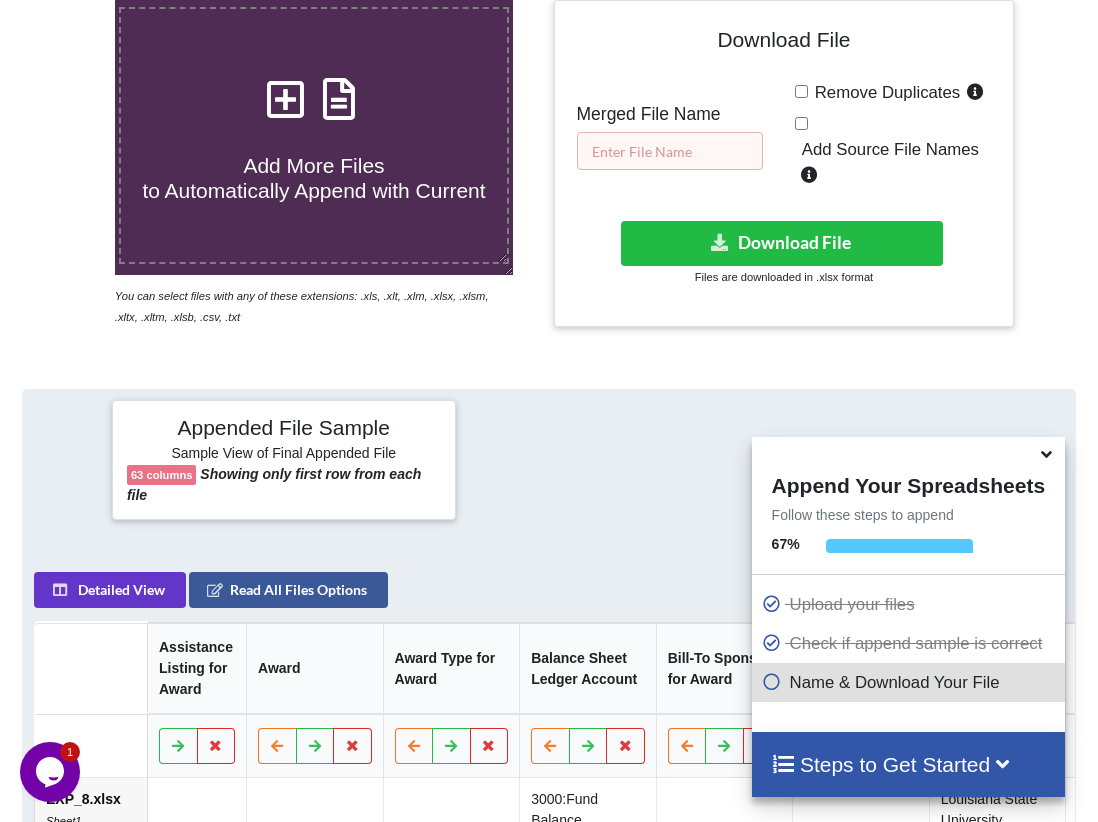 click at bounding box center (670, 151) 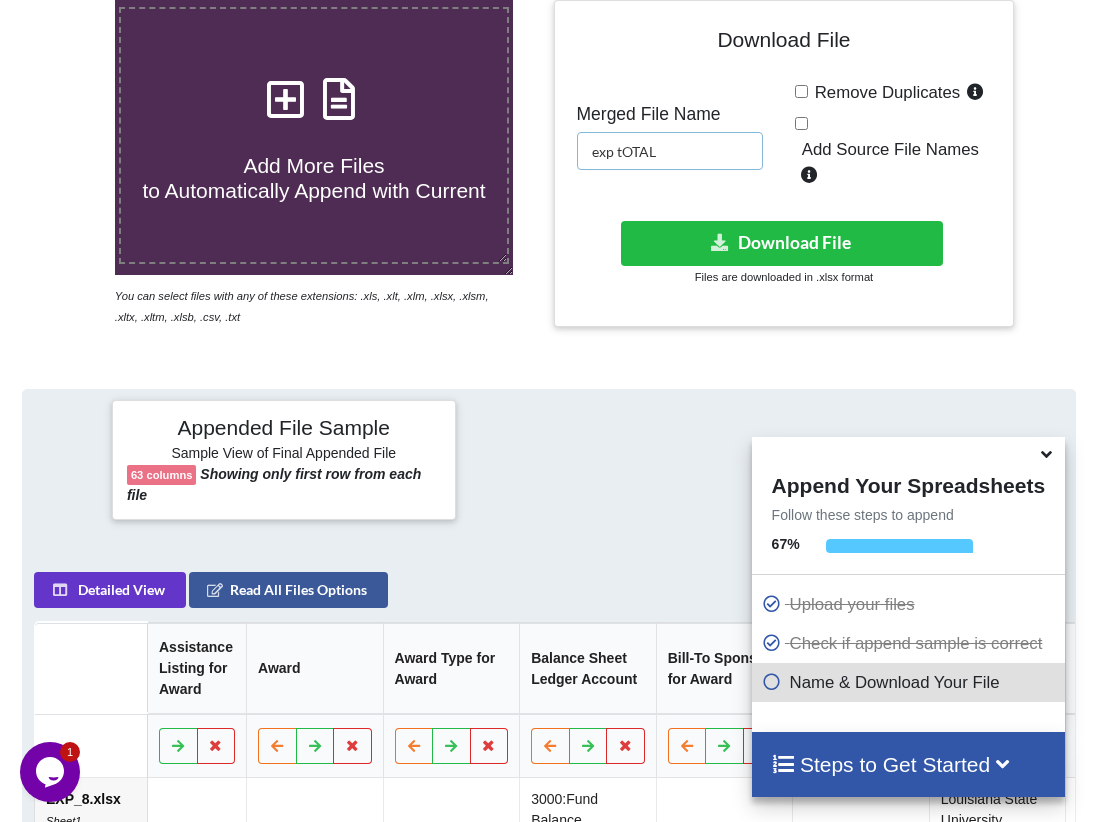 type on "exp tOTAL" 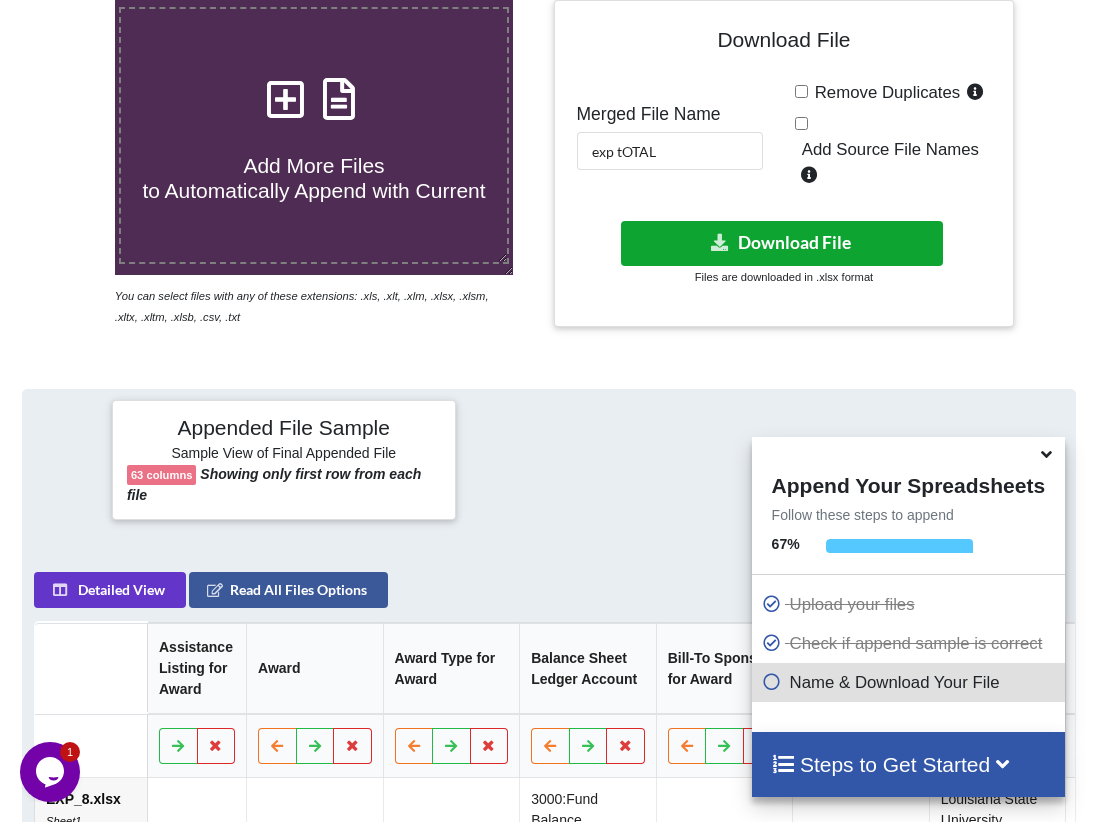 click on "Download File" at bounding box center (782, 243) 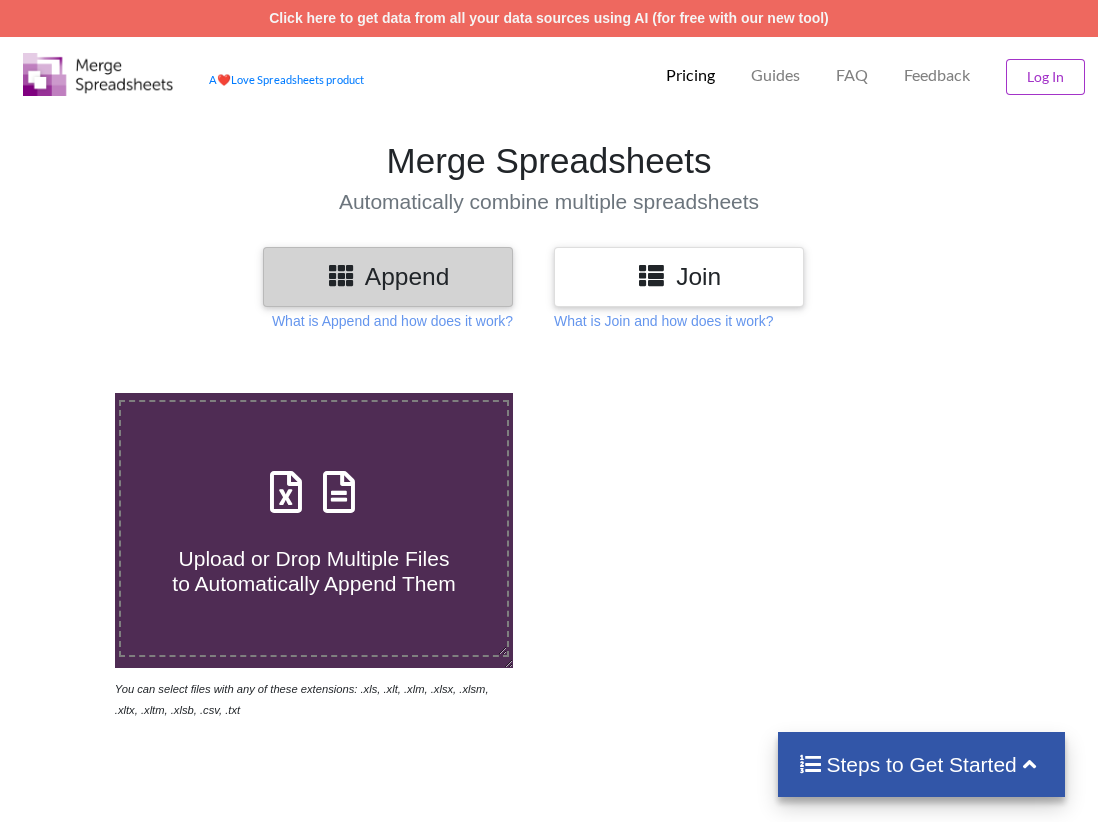 scroll, scrollTop: 0, scrollLeft: 0, axis: both 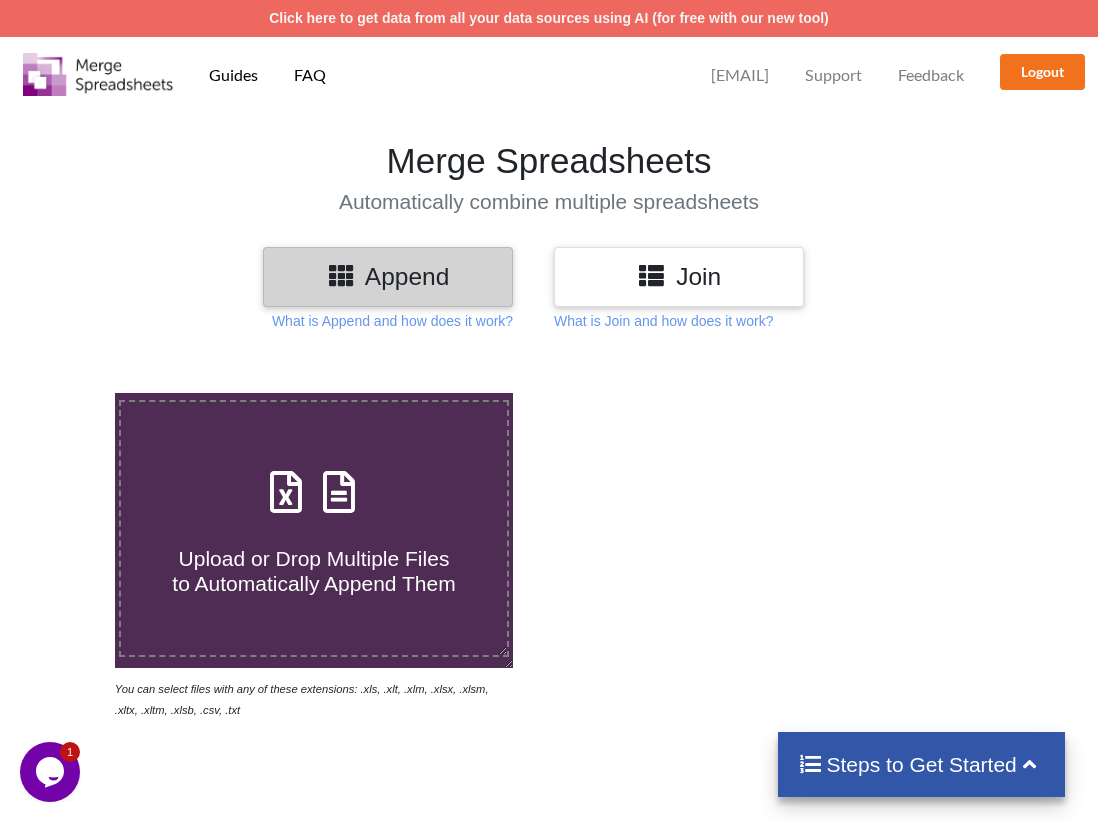 click at bounding box center (339, 482) 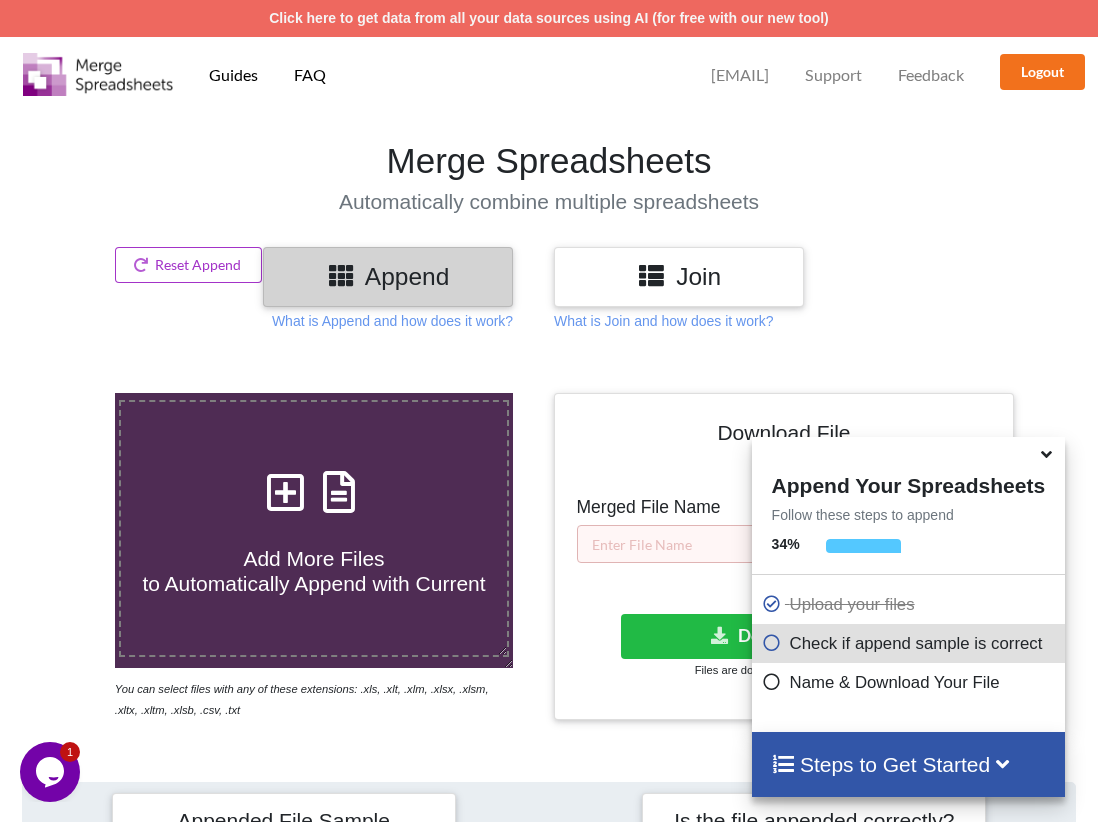 scroll, scrollTop: 782, scrollLeft: 0, axis: vertical 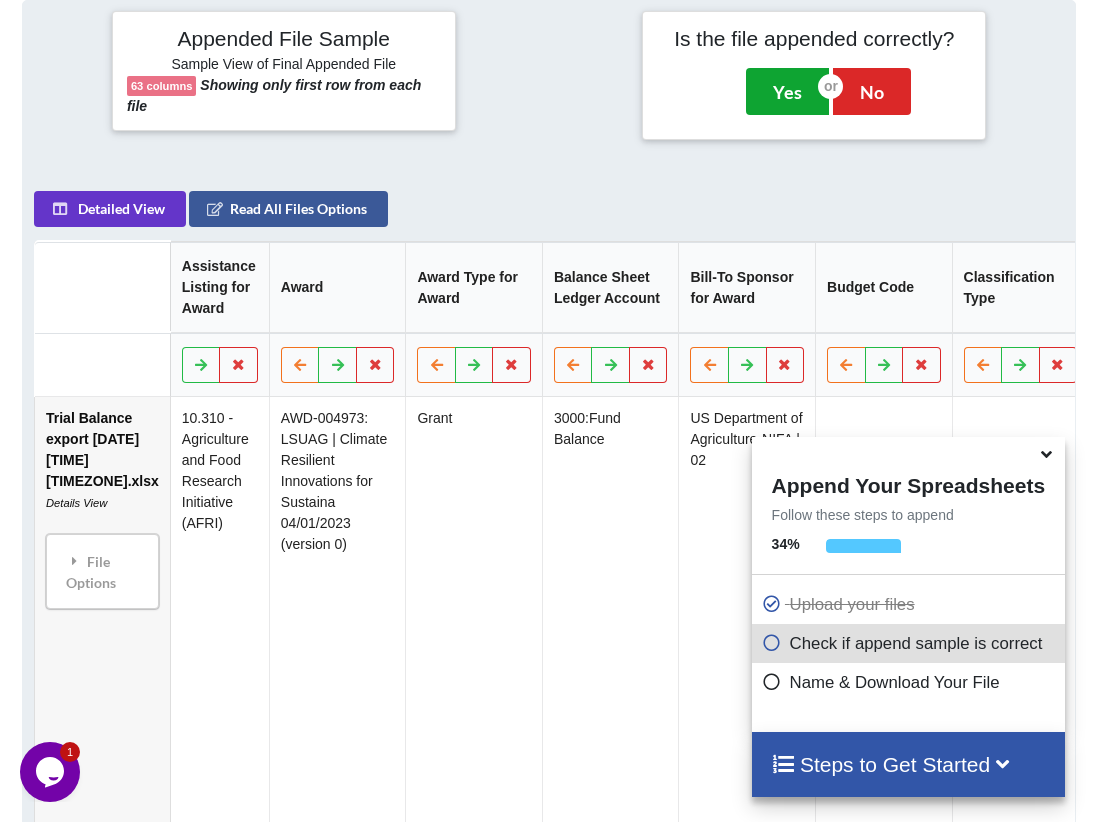 click on "Yes" at bounding box center [787, 91] 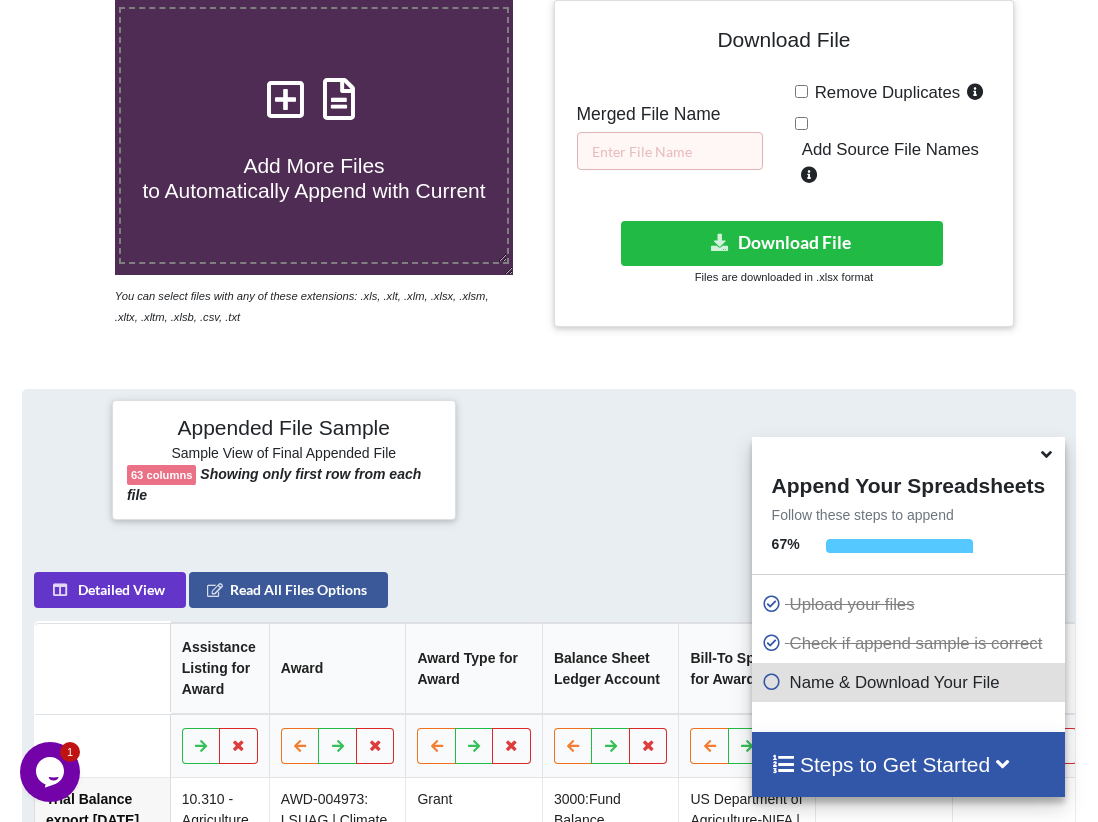 scroll, scrollTop: 293, scrollLeft: 0, axis: vertical 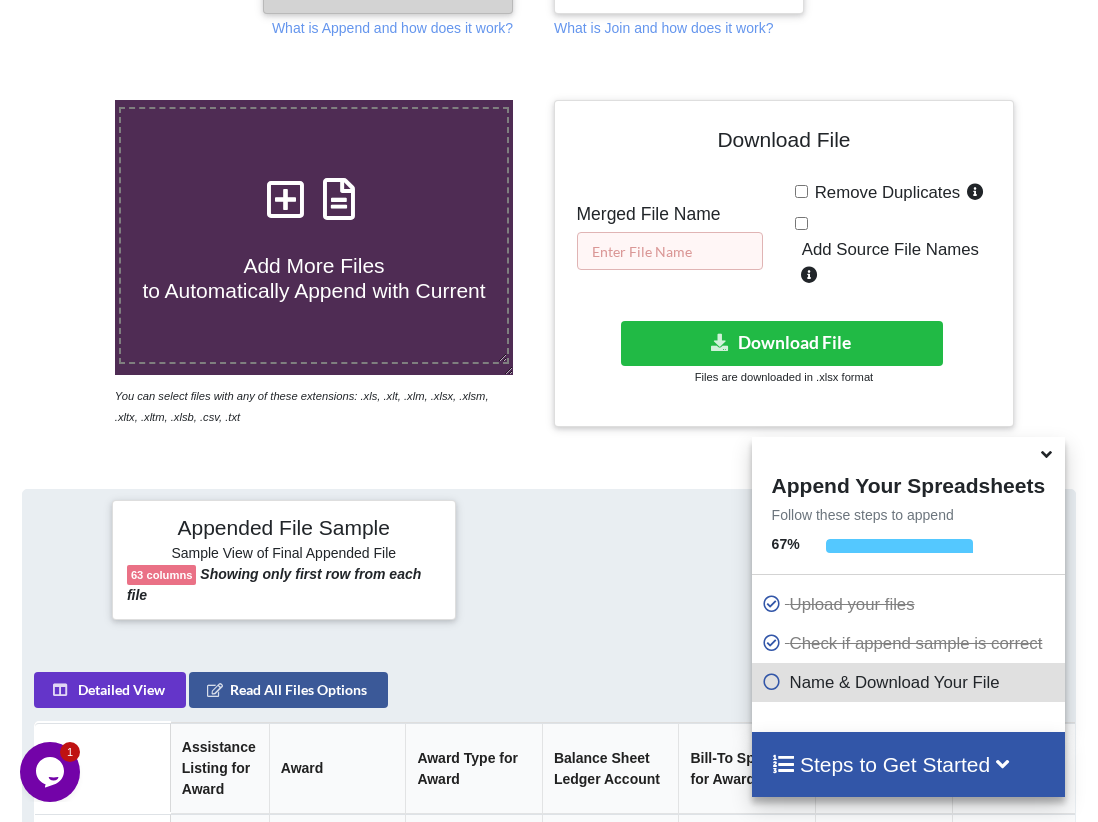 click at bounding box center (670, 251) 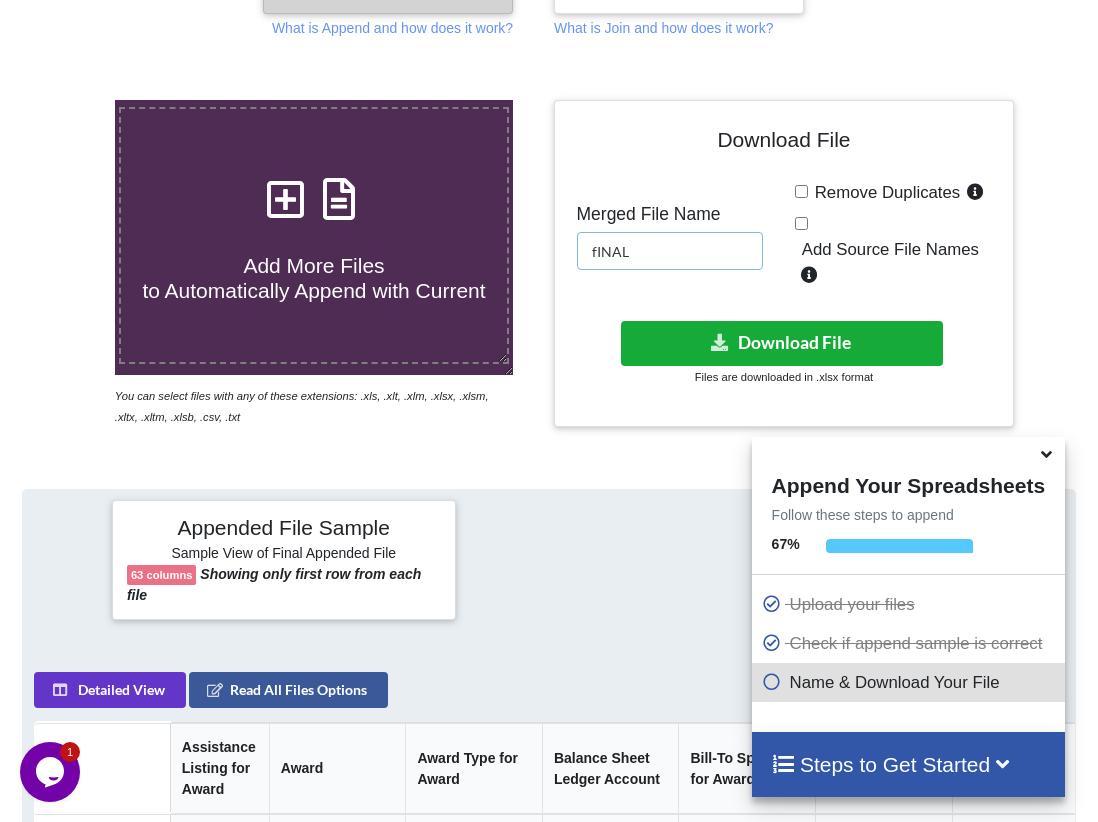 type on "fINAL" 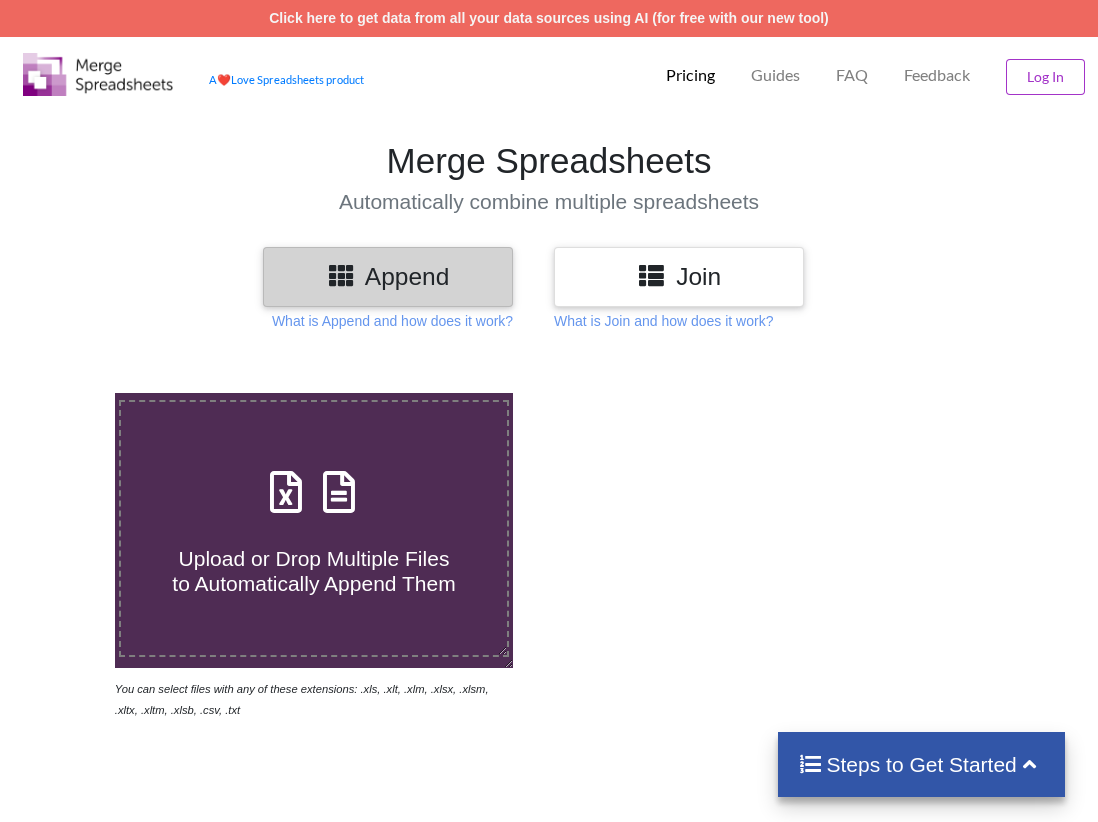 scroll, scrollTop: 0, scrollLeft: 0, axis: both 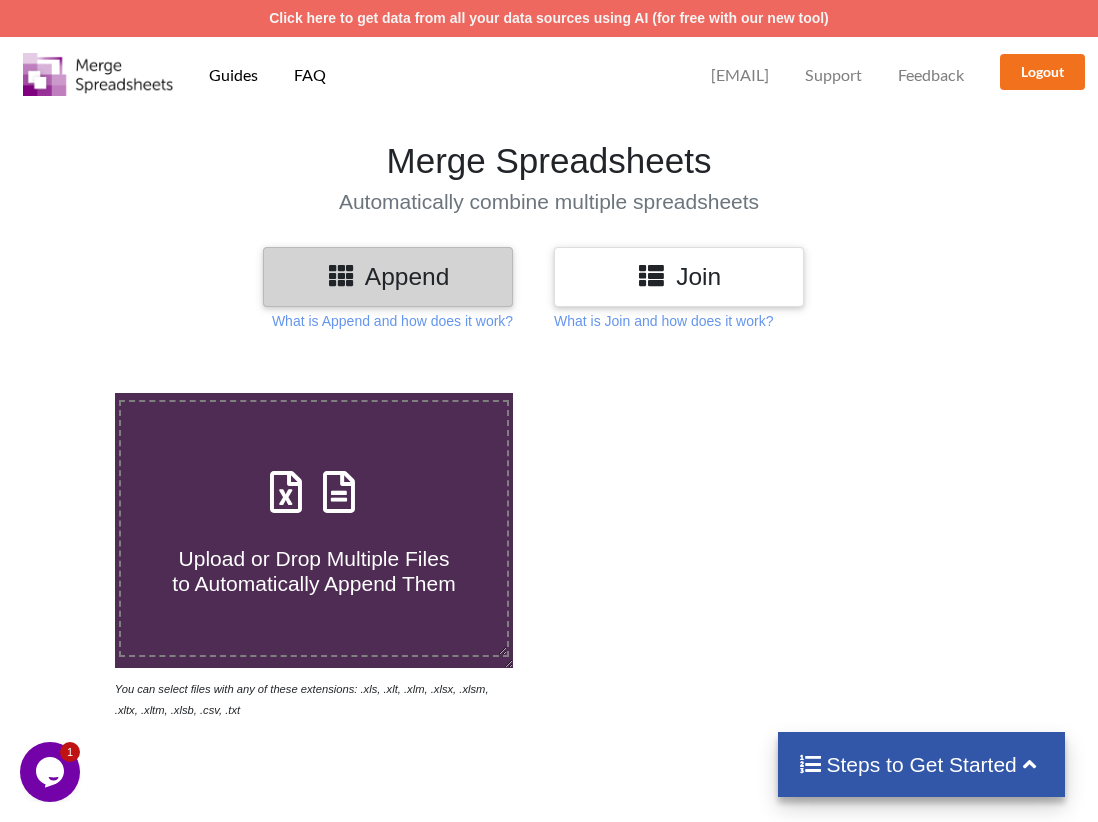 click on "Upload or Drop Multiple Files  to Automatically Append Them" at bounding box center [314, 558] 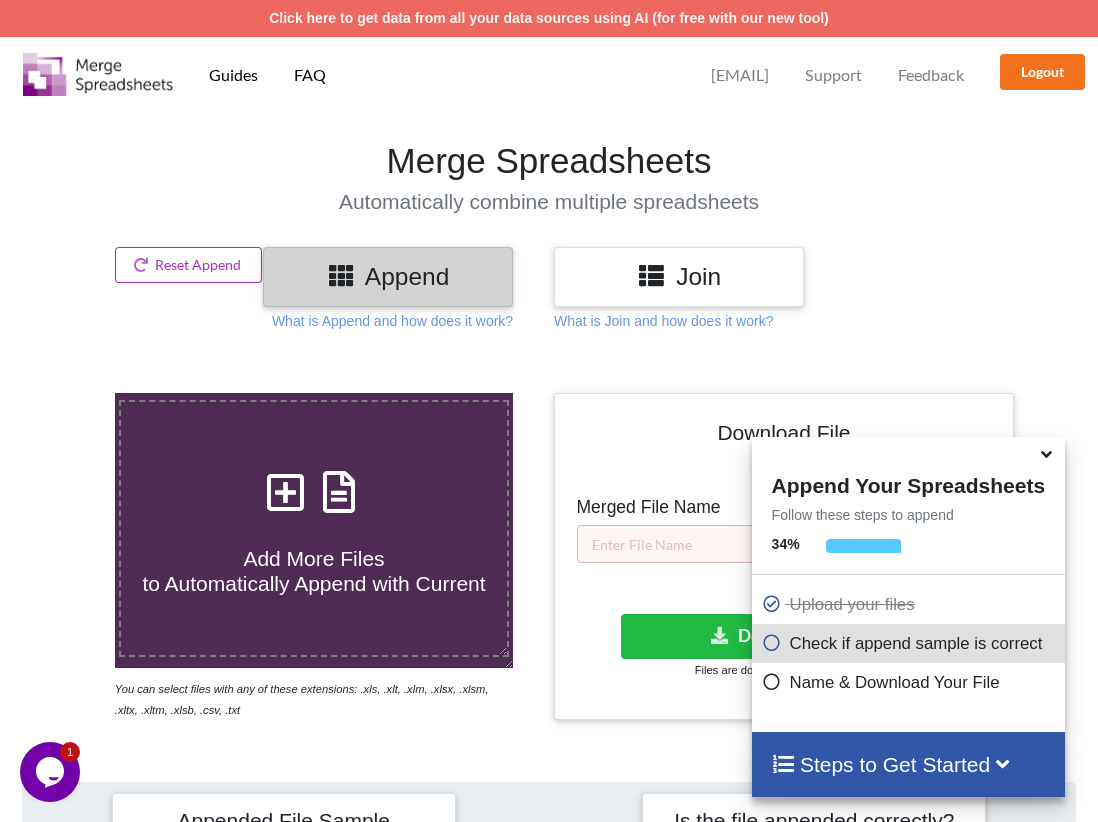 scroll, scrollTop: 782, scrollLeft: 0, axis: vertical 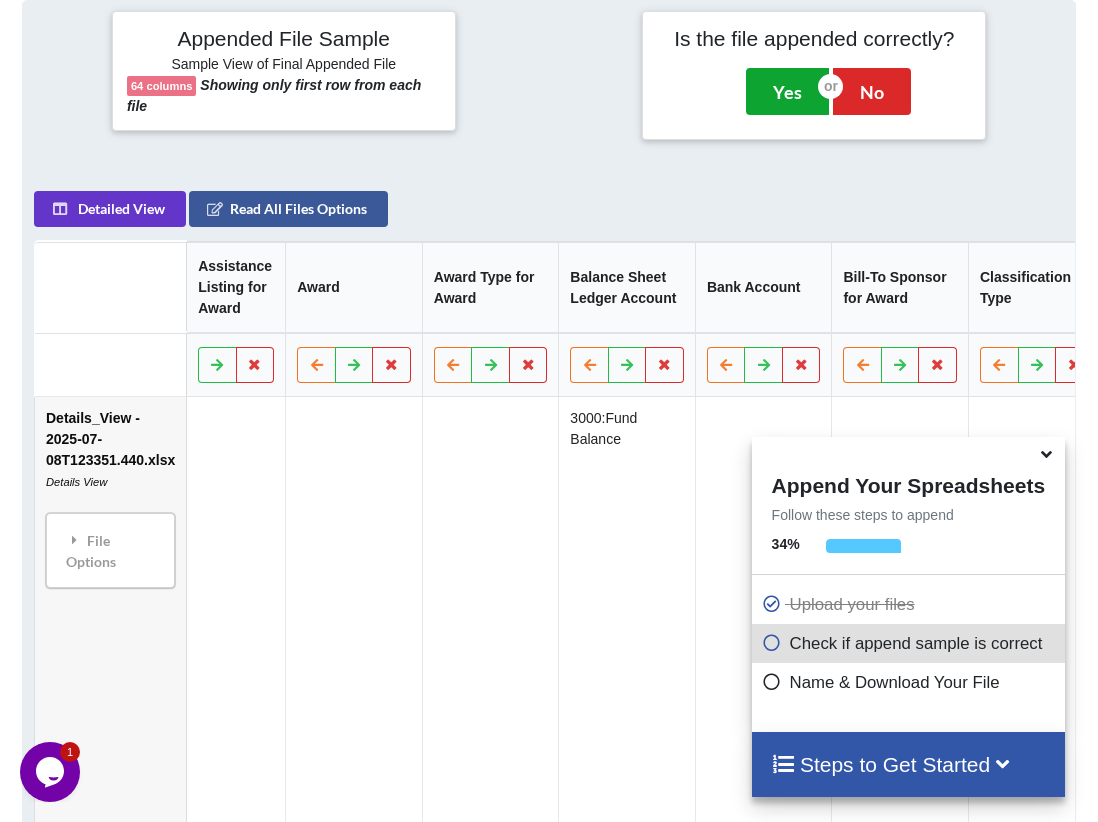 click on "Yes" at bounding box center (787, 91) 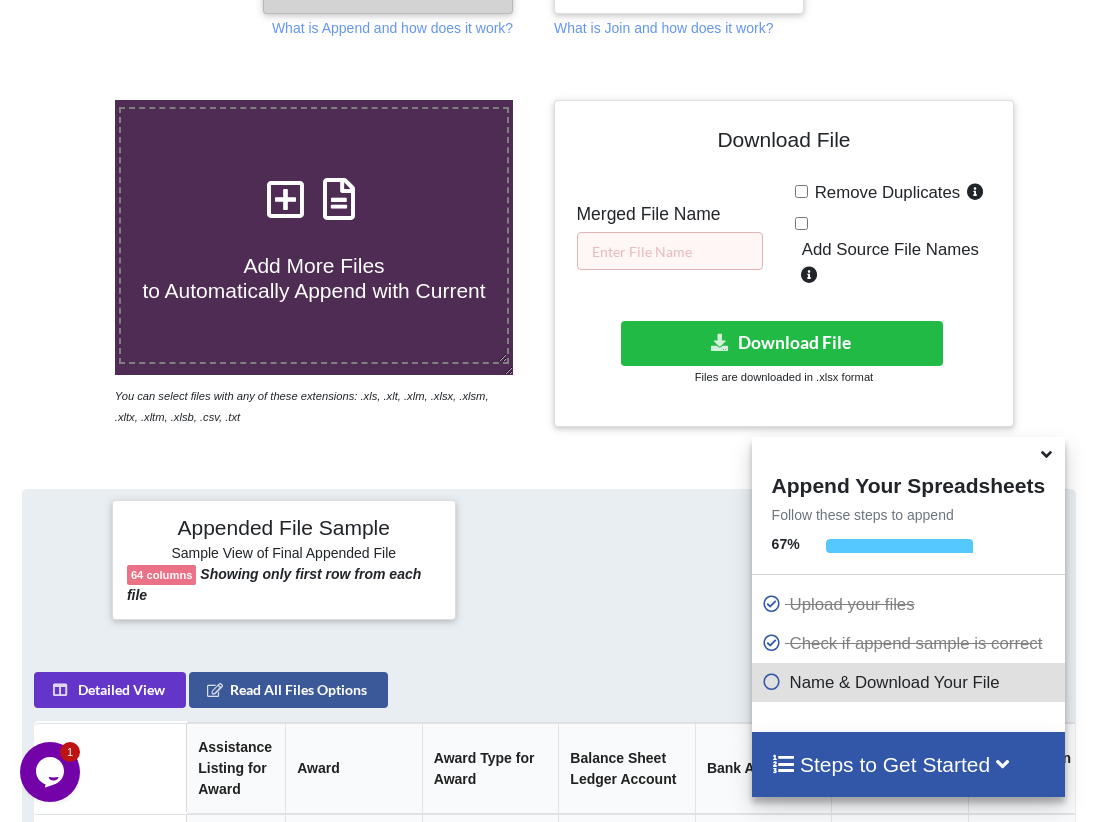 scroll, scrollTop: 0, scrollLeft: 0, axis: both 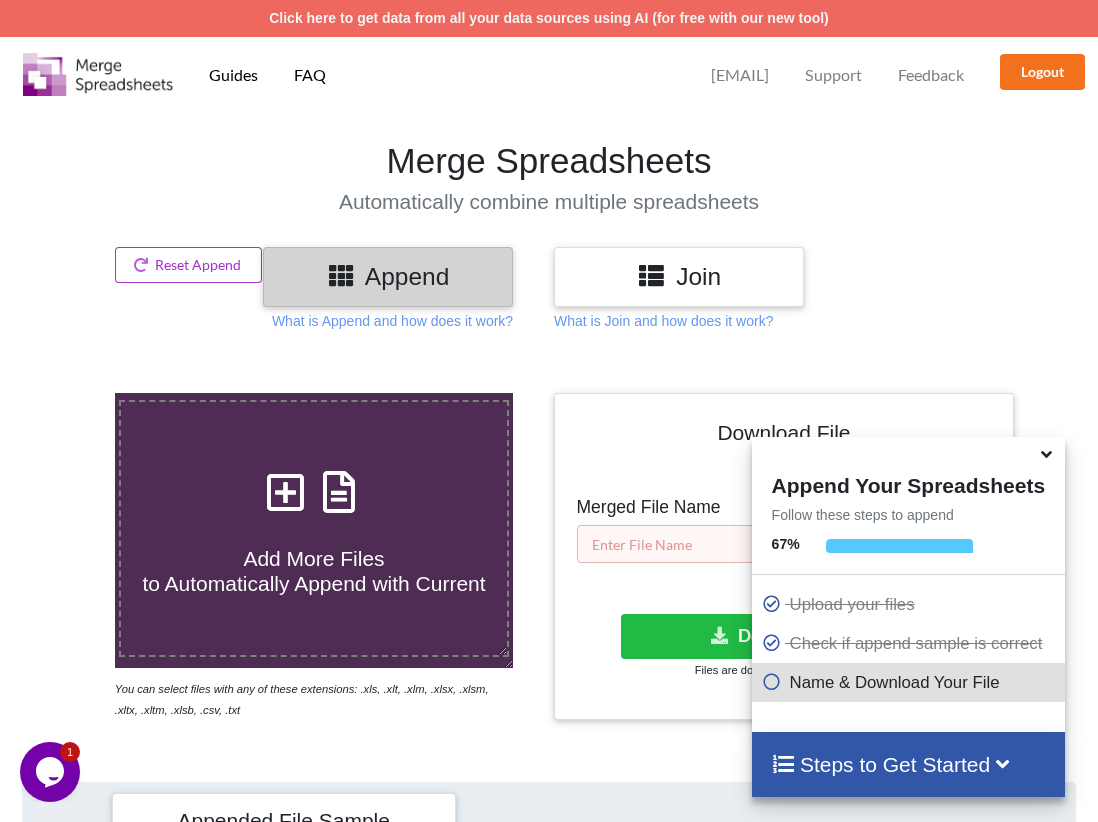 click at bounding box center (670, 544) 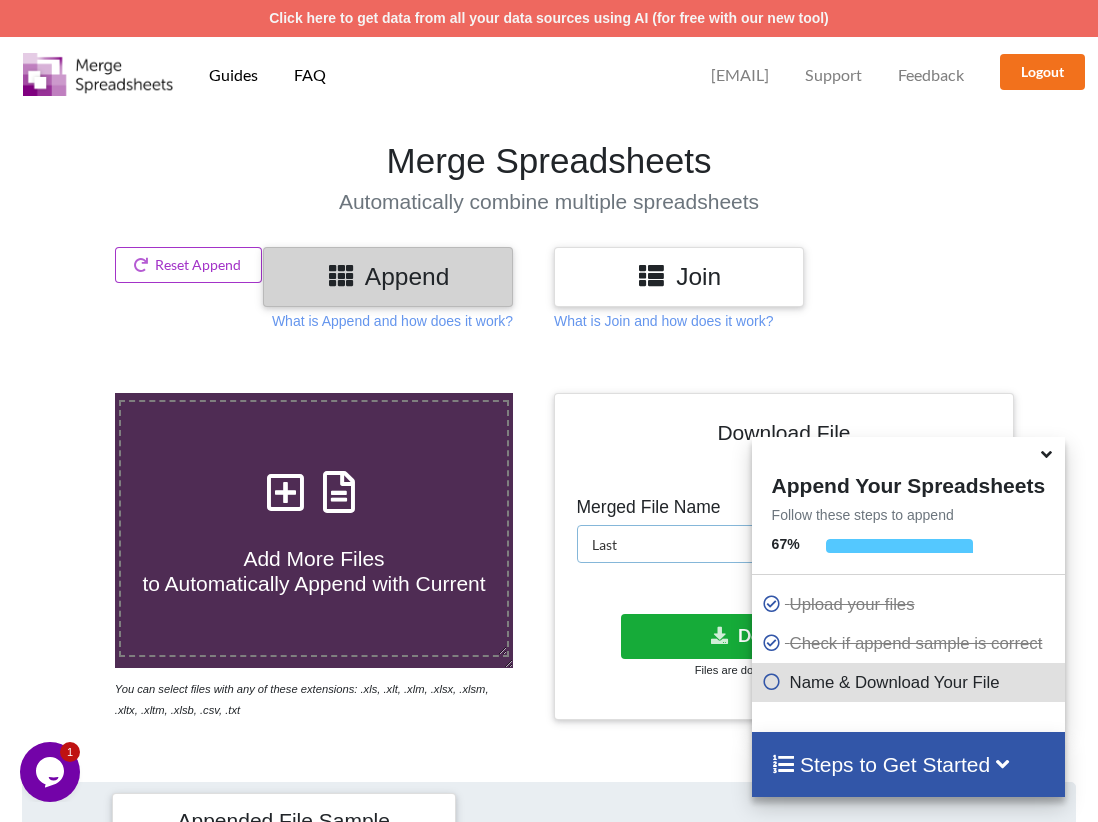 type on "Last" 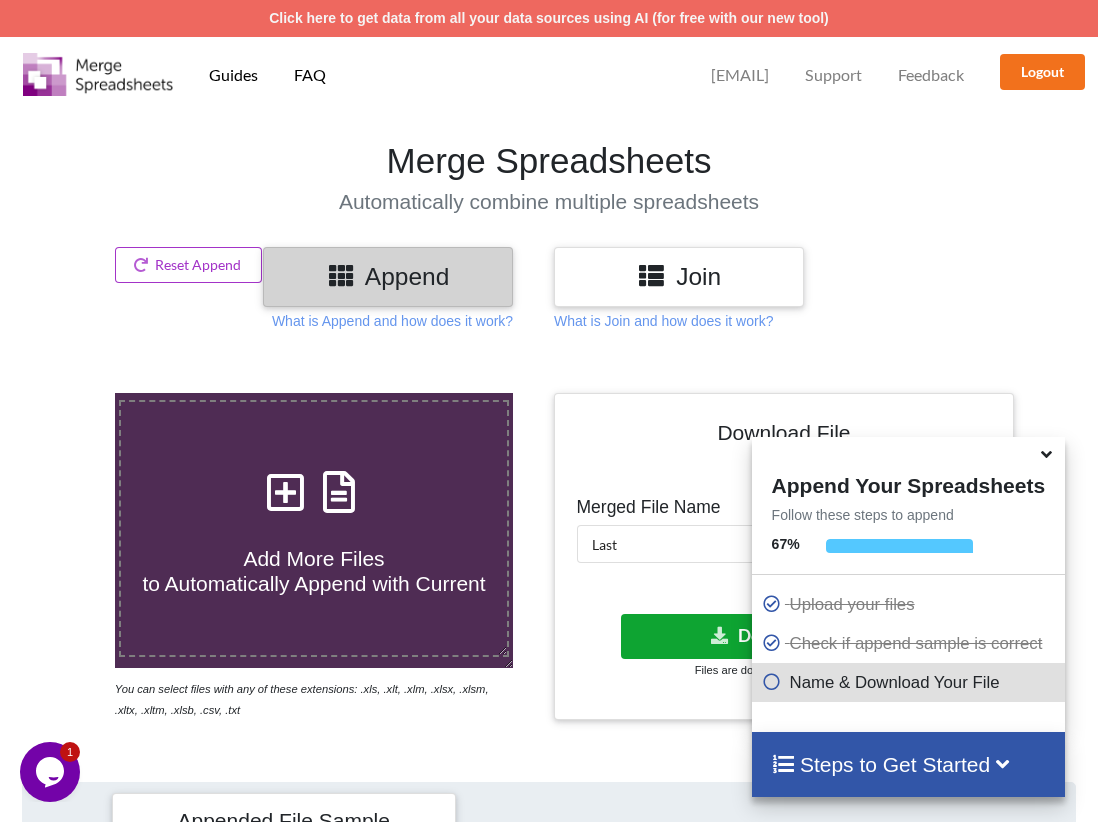 click on "Download File" at bounding box center (782, 636) 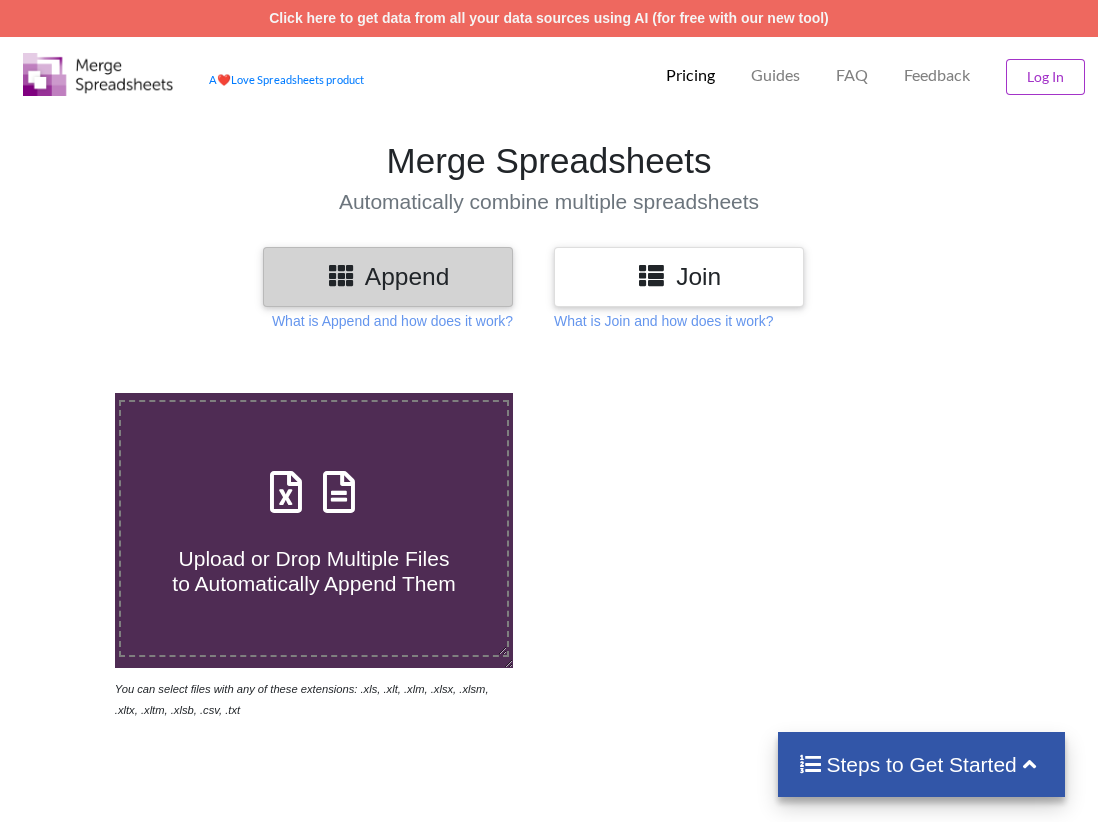 scroll, scrollTop: 0, scrollLeft: 0, axis: both 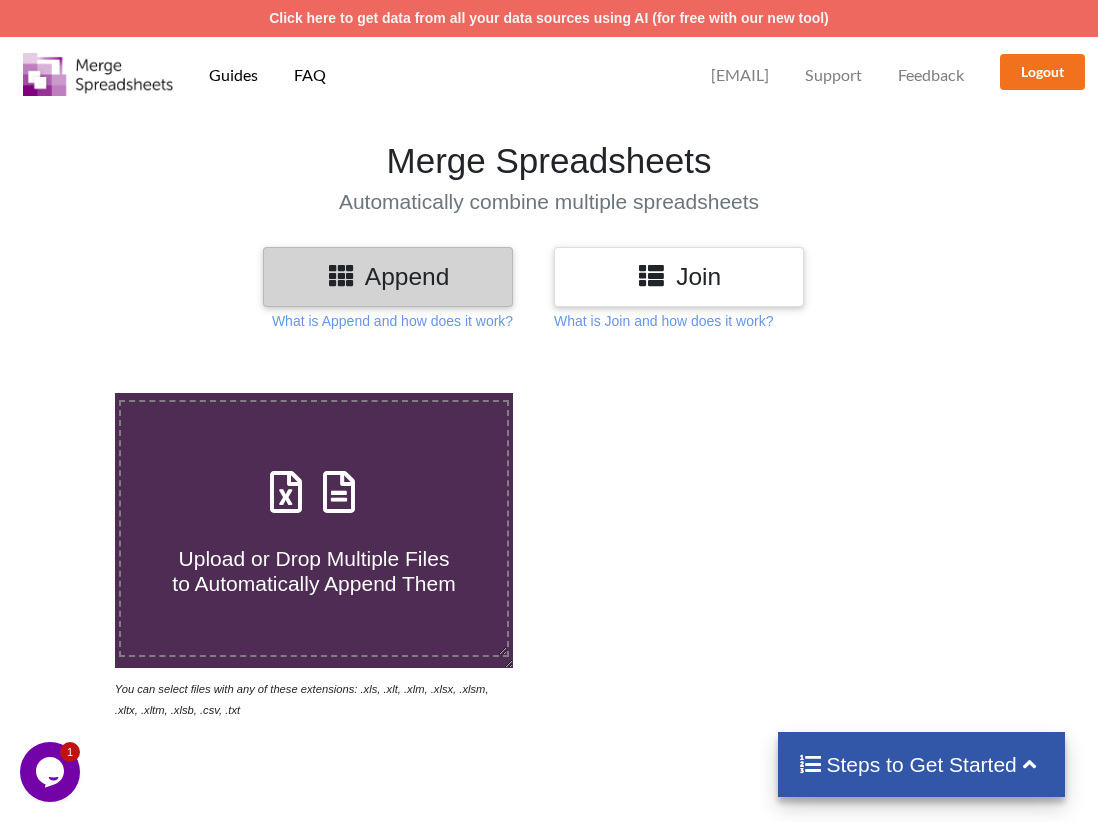 click on "Upload or Drop Multiple Files  to Automatically Append Them" at bounding box center [314, 528] 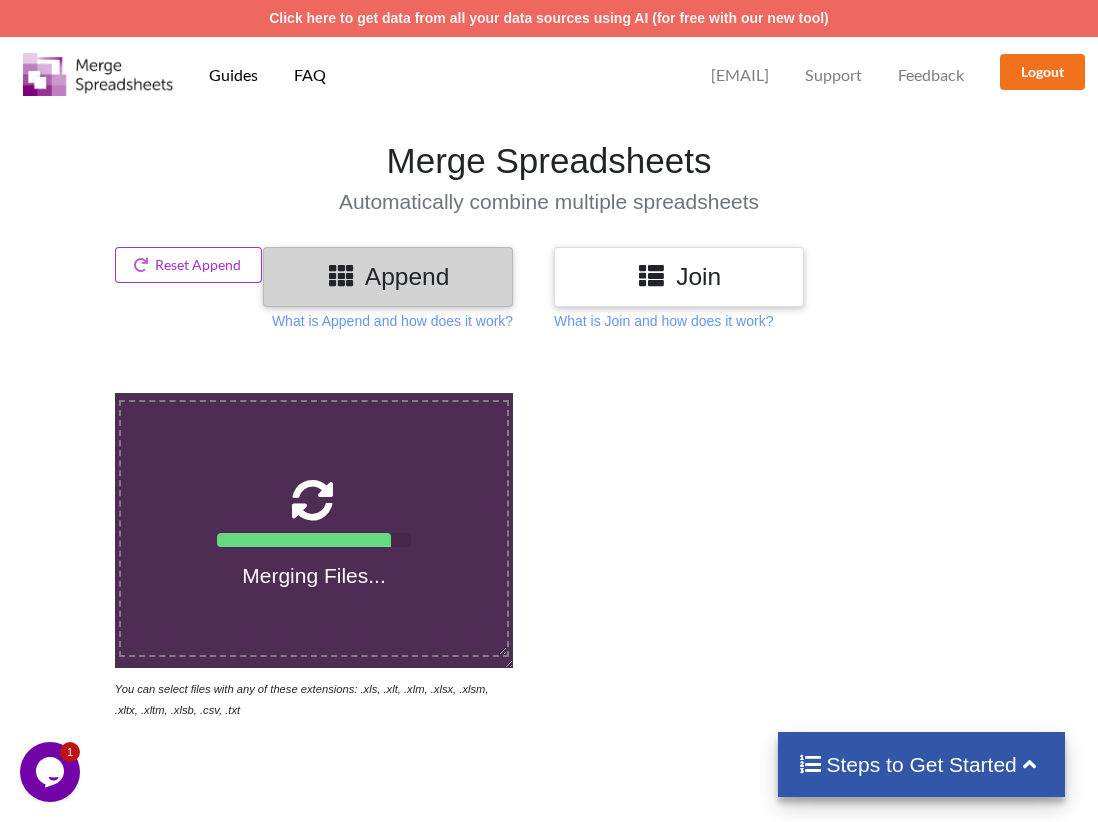 scroll, scrollTop: 782, scrollLeft: 0, axis: vertical 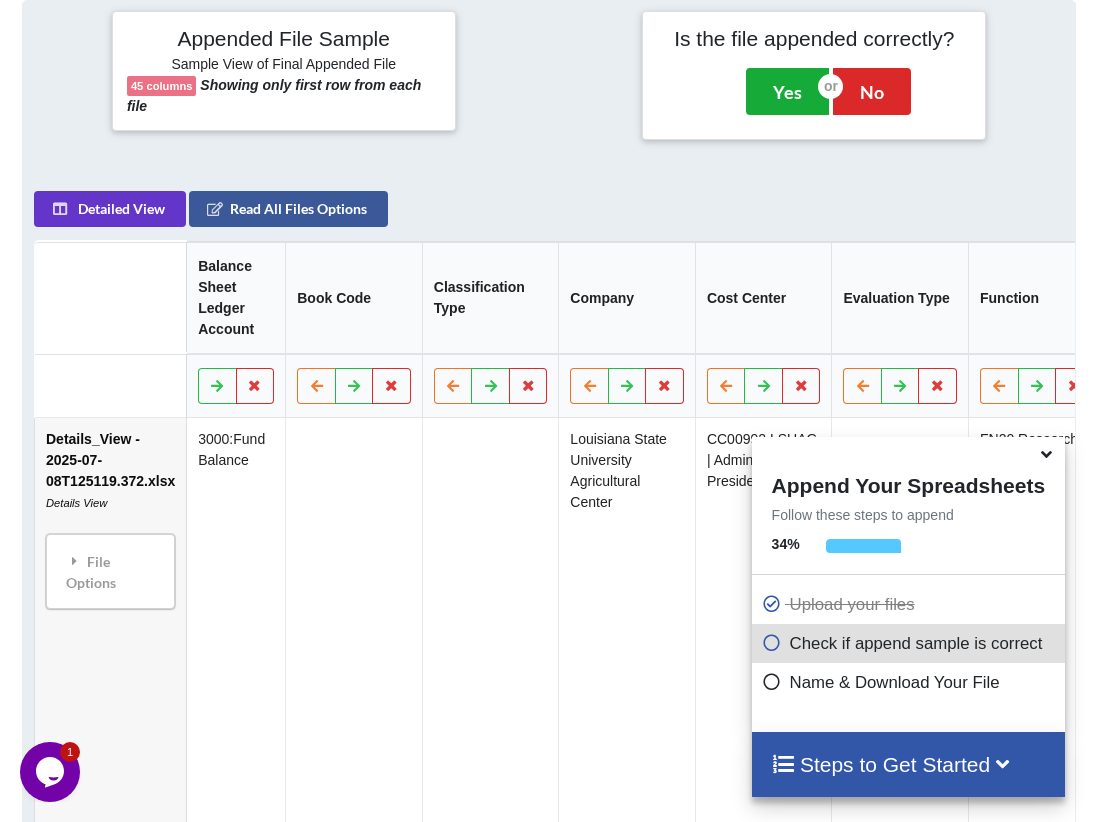 click on "Yes" at bounding box center (787, 91) 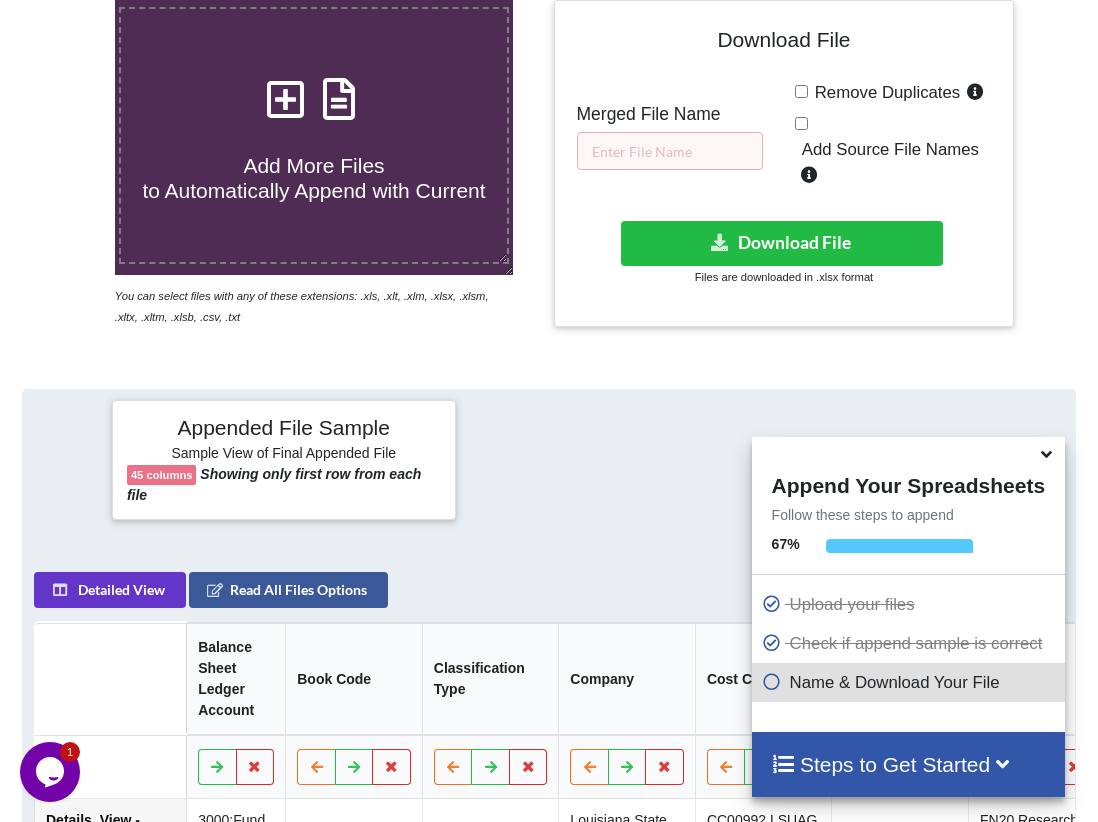 scroll, scrollTop: 0, scrollLeft: 0, axis: both 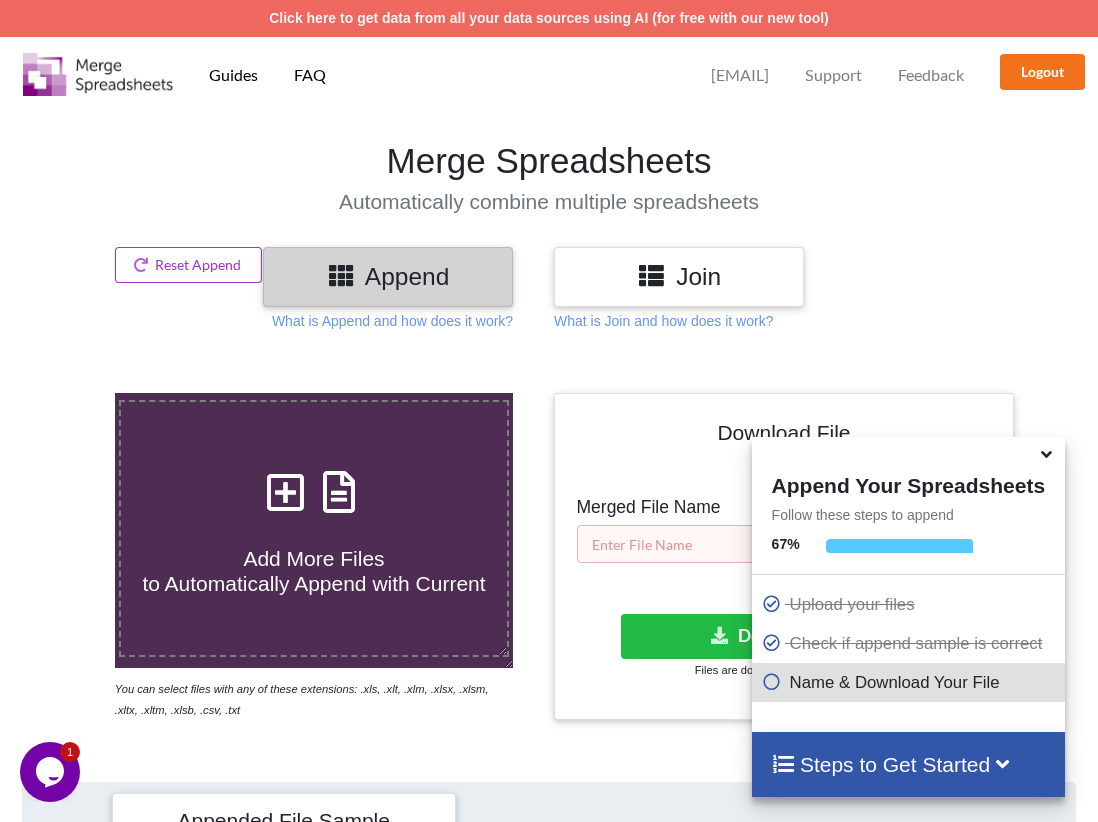 click at bounding box center (670, 544) 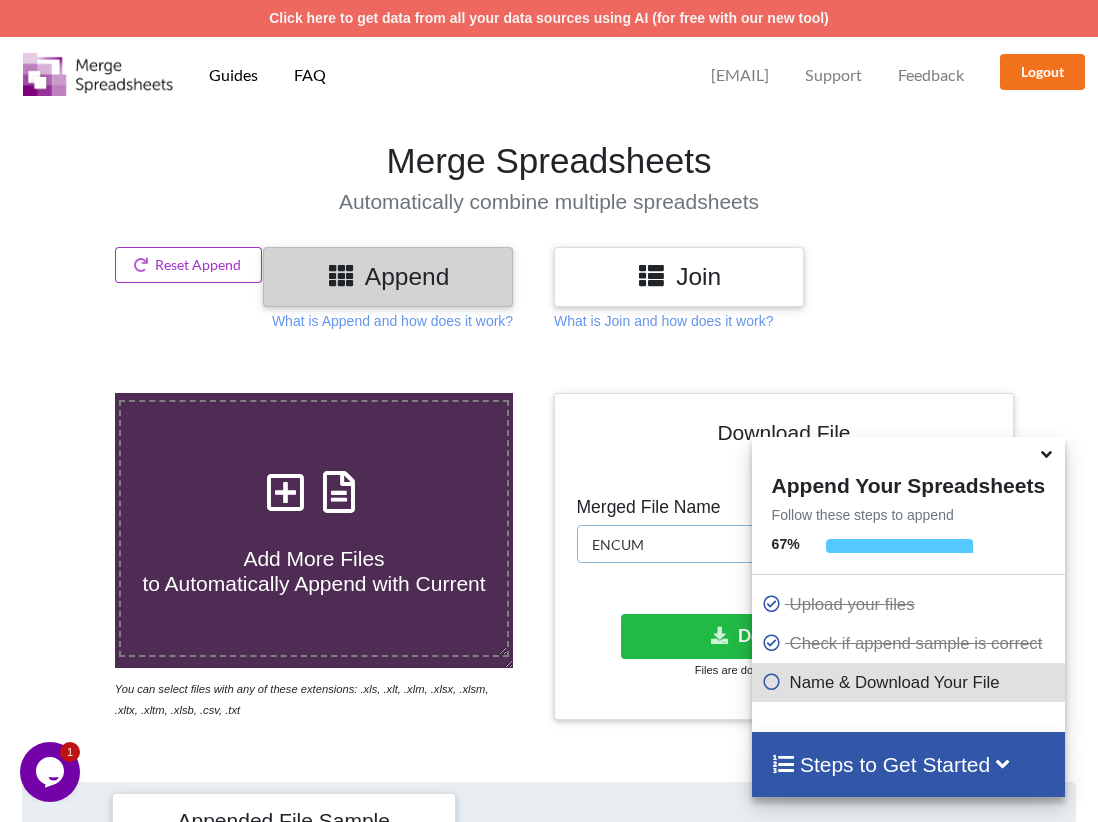 type on "ENCUM" 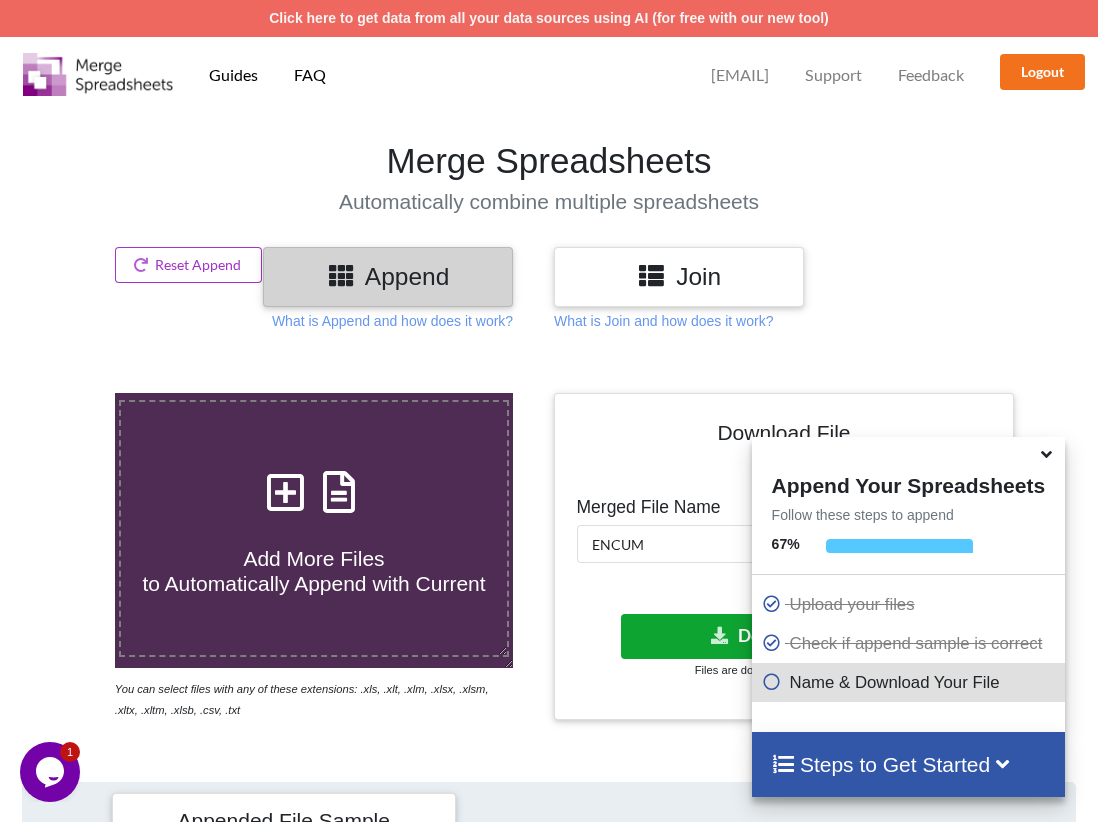 click on "Download File" at bounding box center [782, 636] 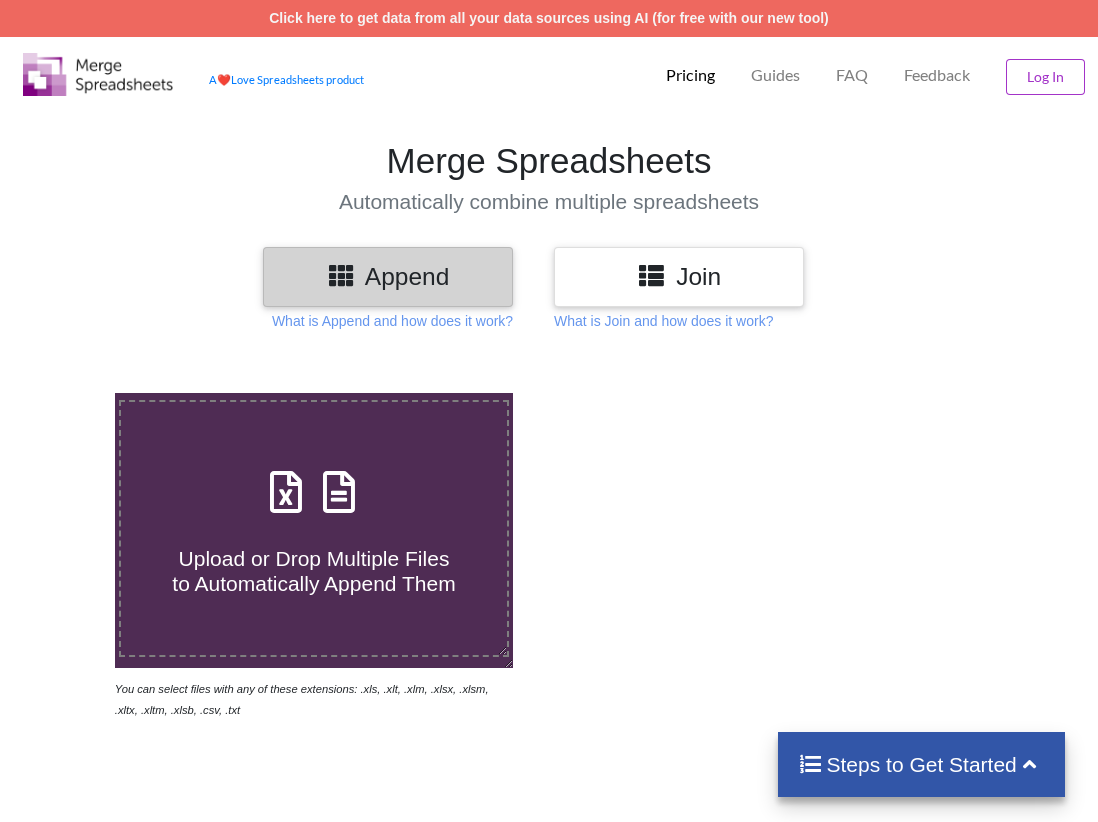 scroll, scrollTop: 0, scrollLeft: 0, axis: both 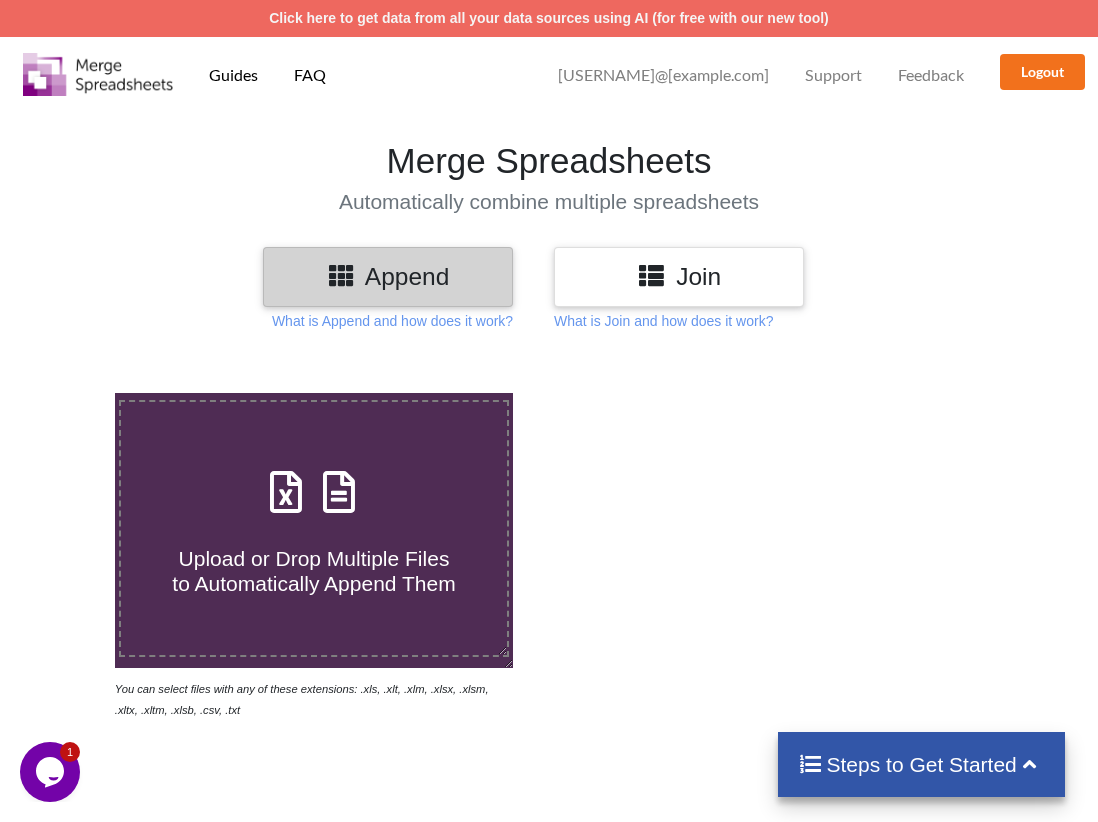 click at bounding box center [314, 493] 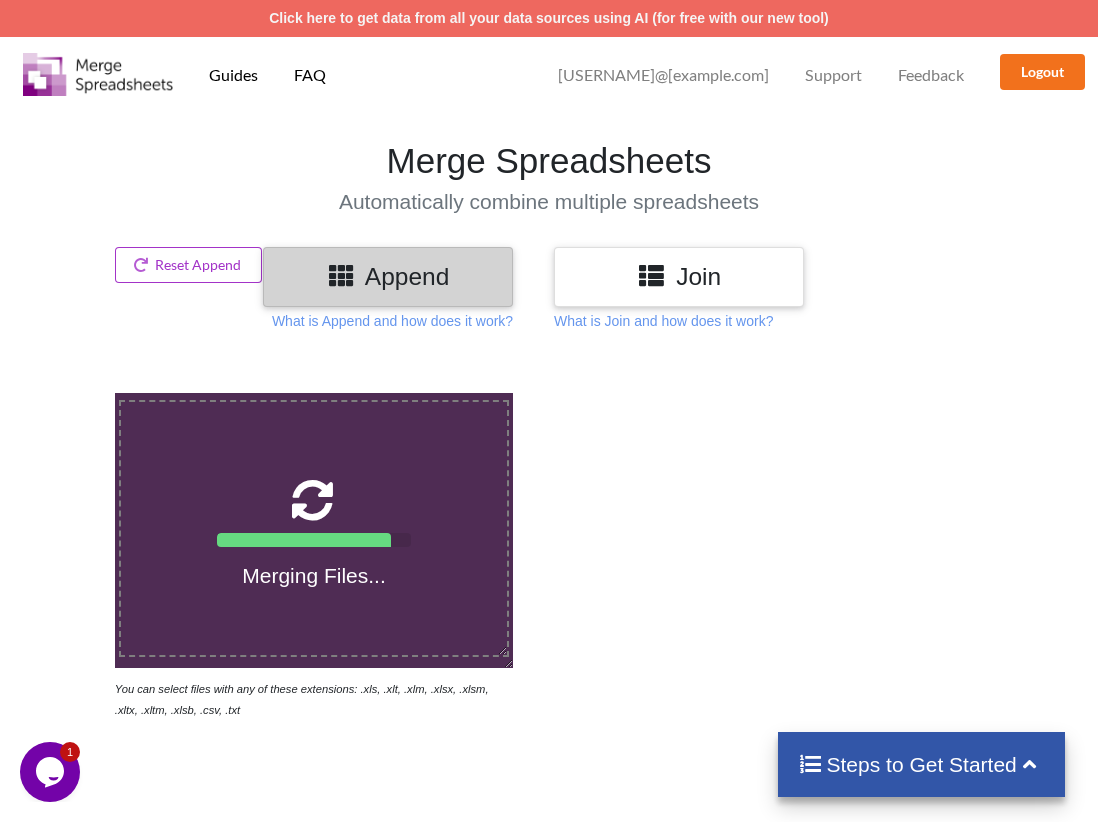 scroll, scrollTop: 782, scrollLeft: 0, axis: vertical 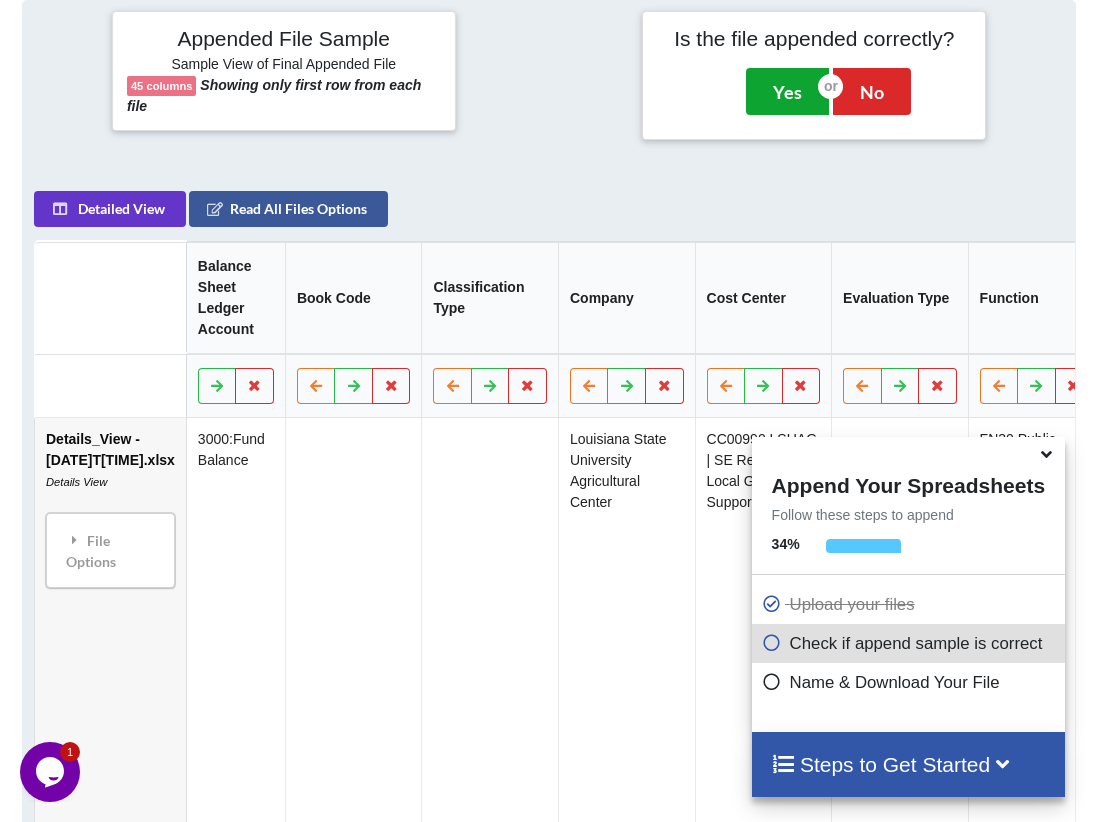 click on "Yes" at bounding box center [787, 91] 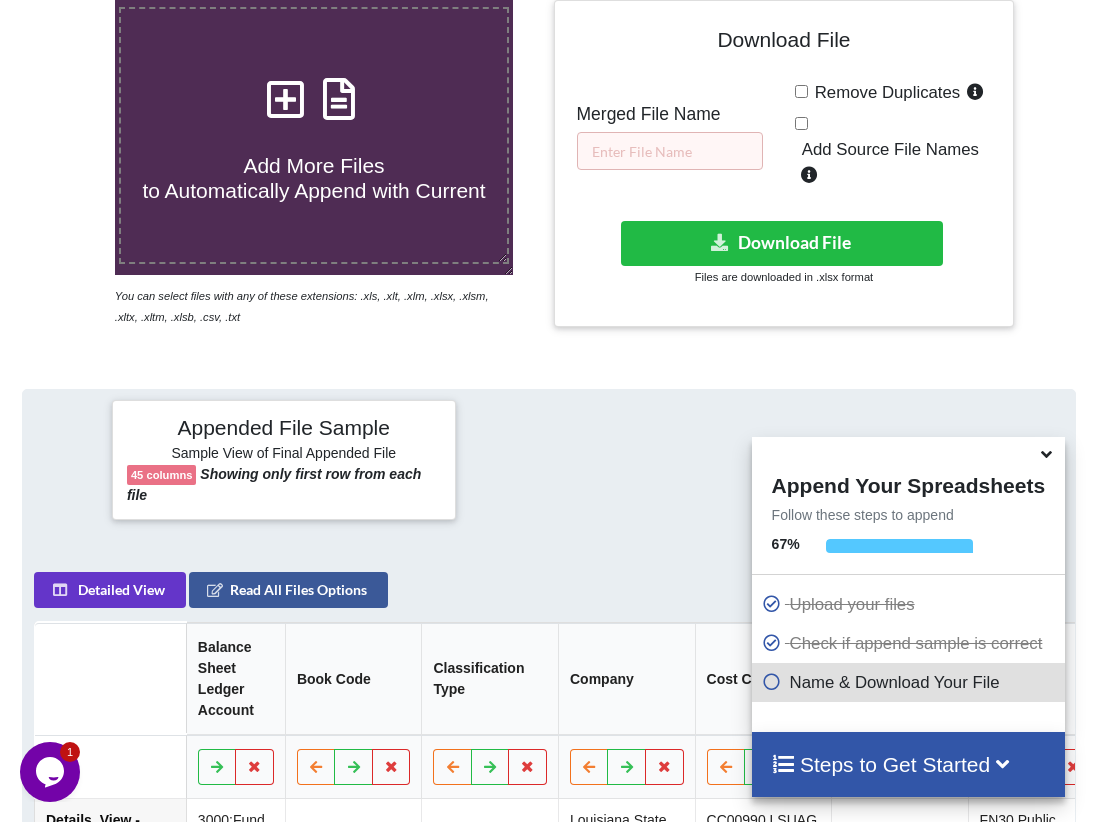 scroll, scrollTop: 0, scrollLeft: 0, axis: both 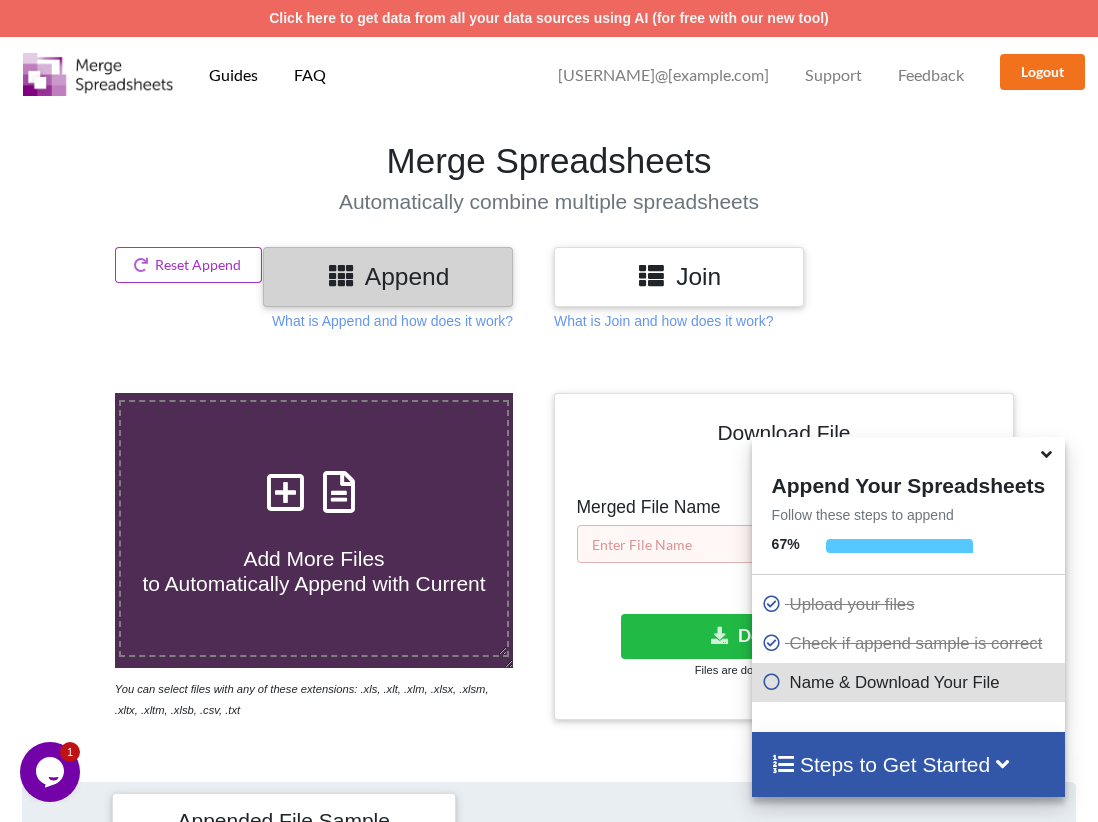click at bounding box center (670, 544) 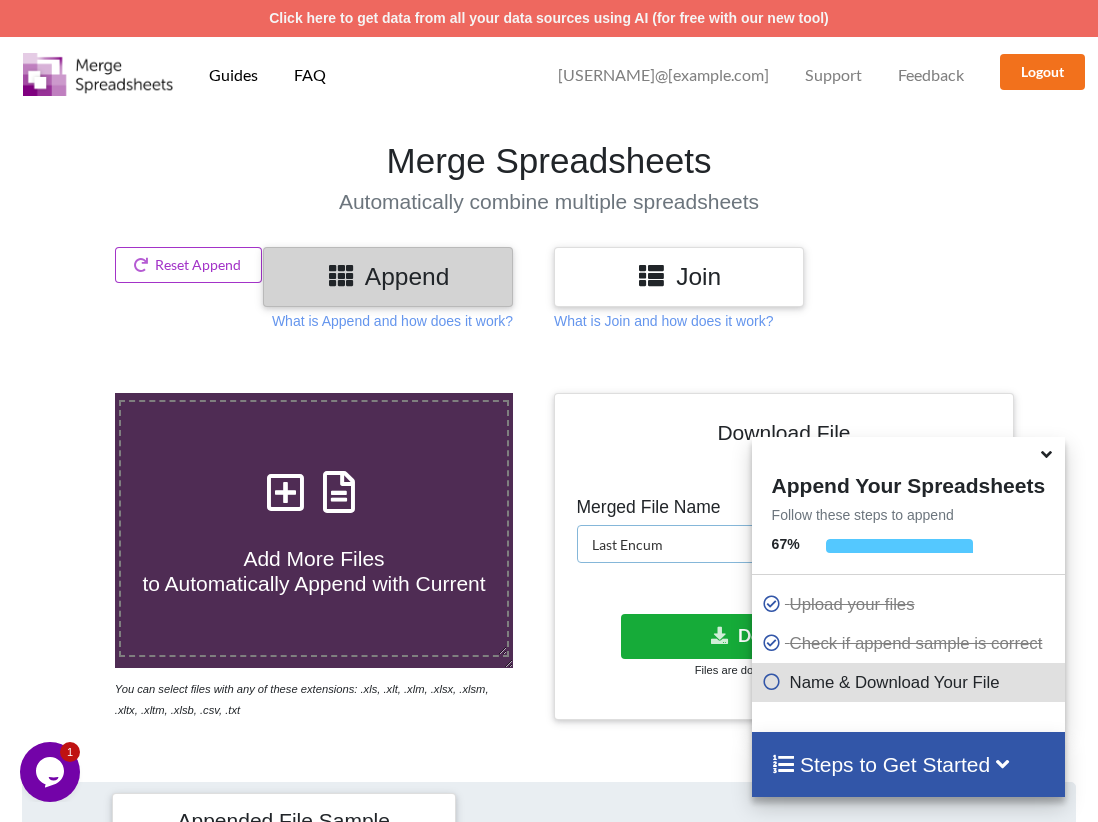 type on "Last Encum" 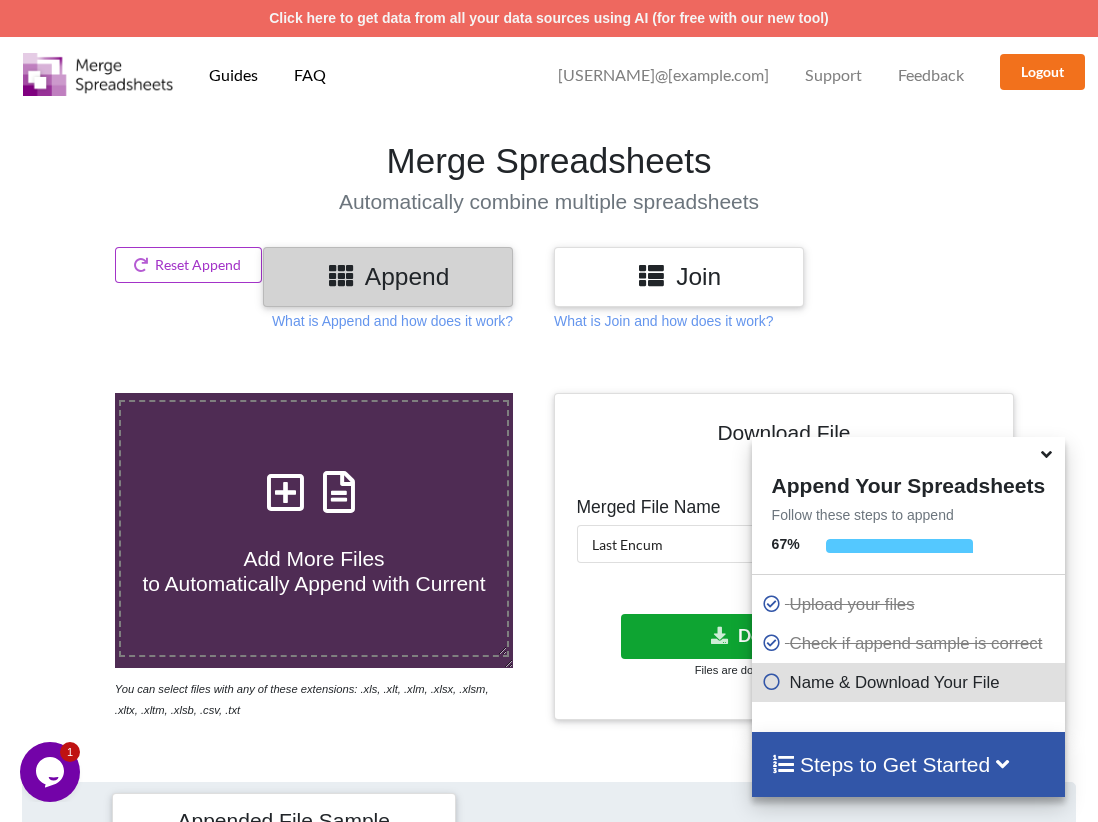 click on "Download File" at bounding box center (782, 636) 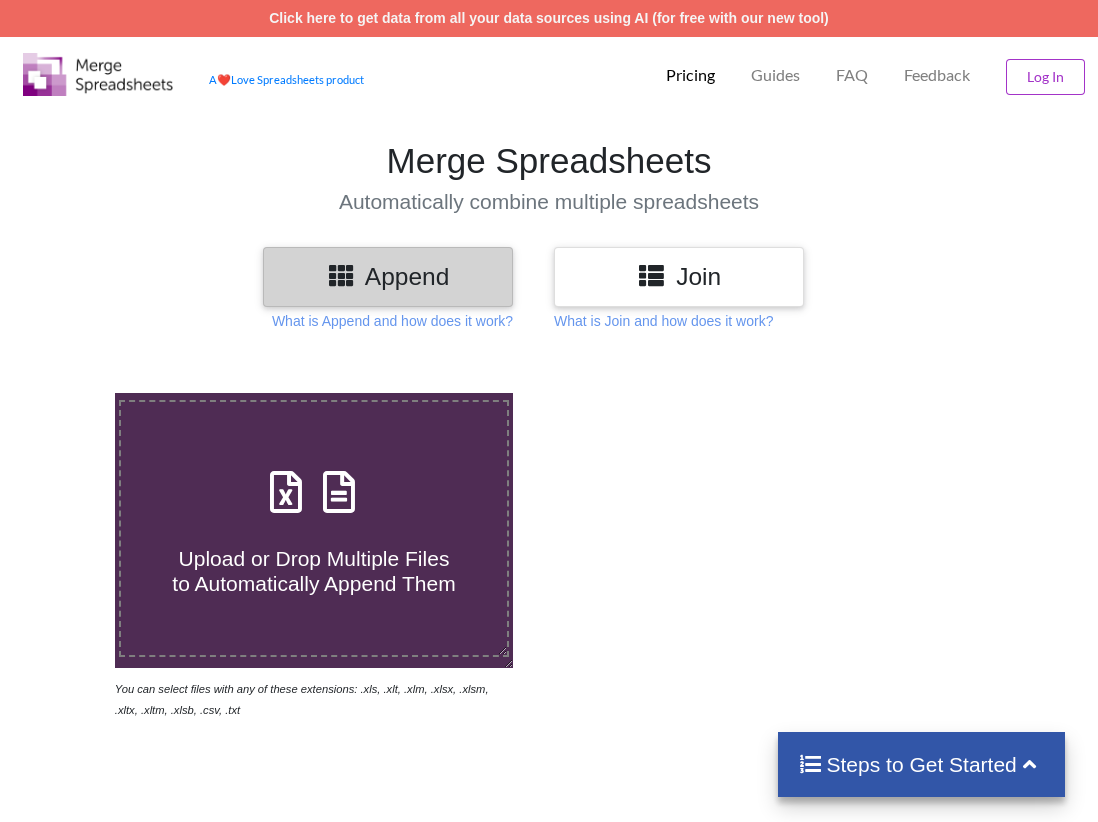 scroll, scrollTop: 0, scrollLeft: 0, axis: both 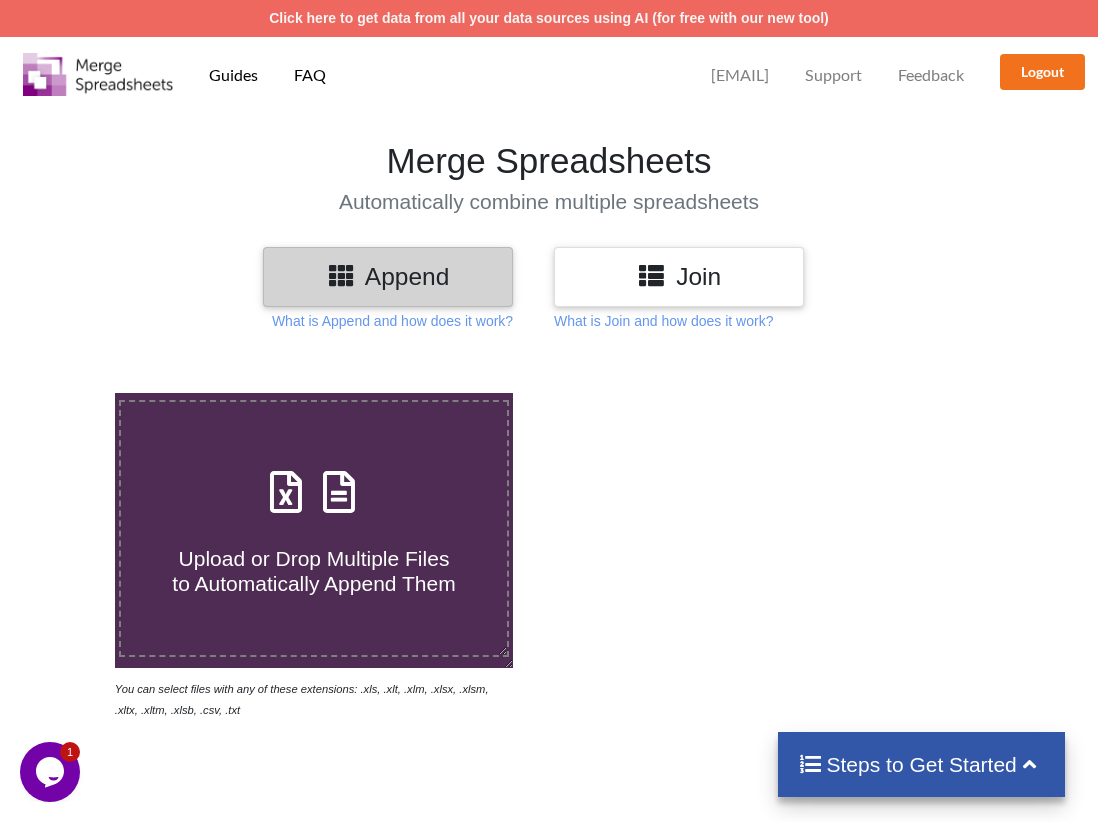 click at bounding box center (314, 493) 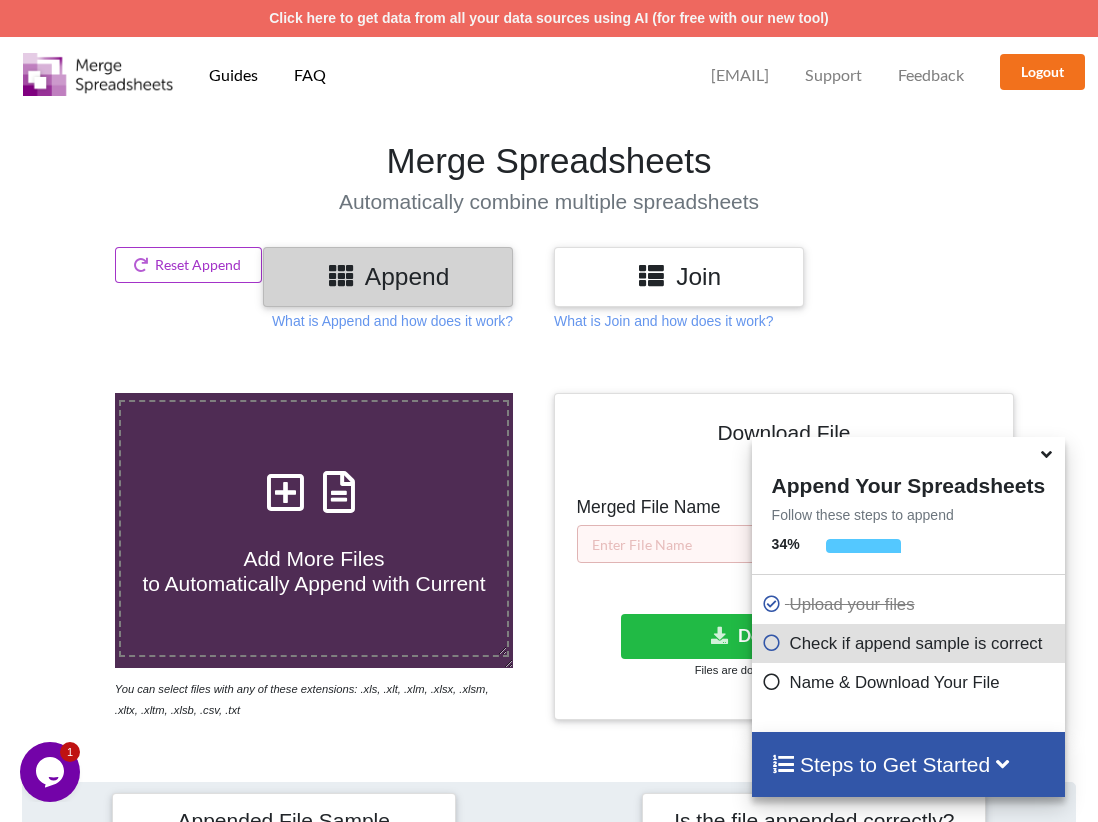 scroll, scrollTop: 782, scrollLeft: 0, axis: vertical 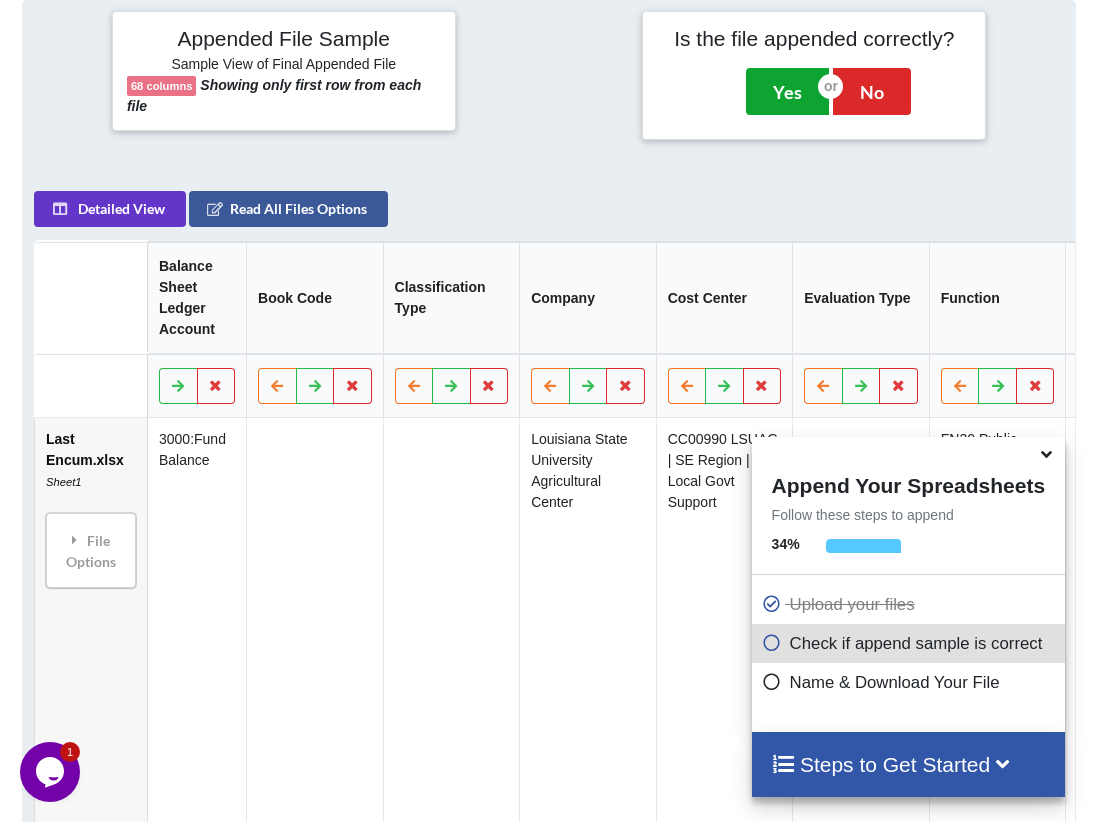 click on "Yes" at bounding box center [787, 91] 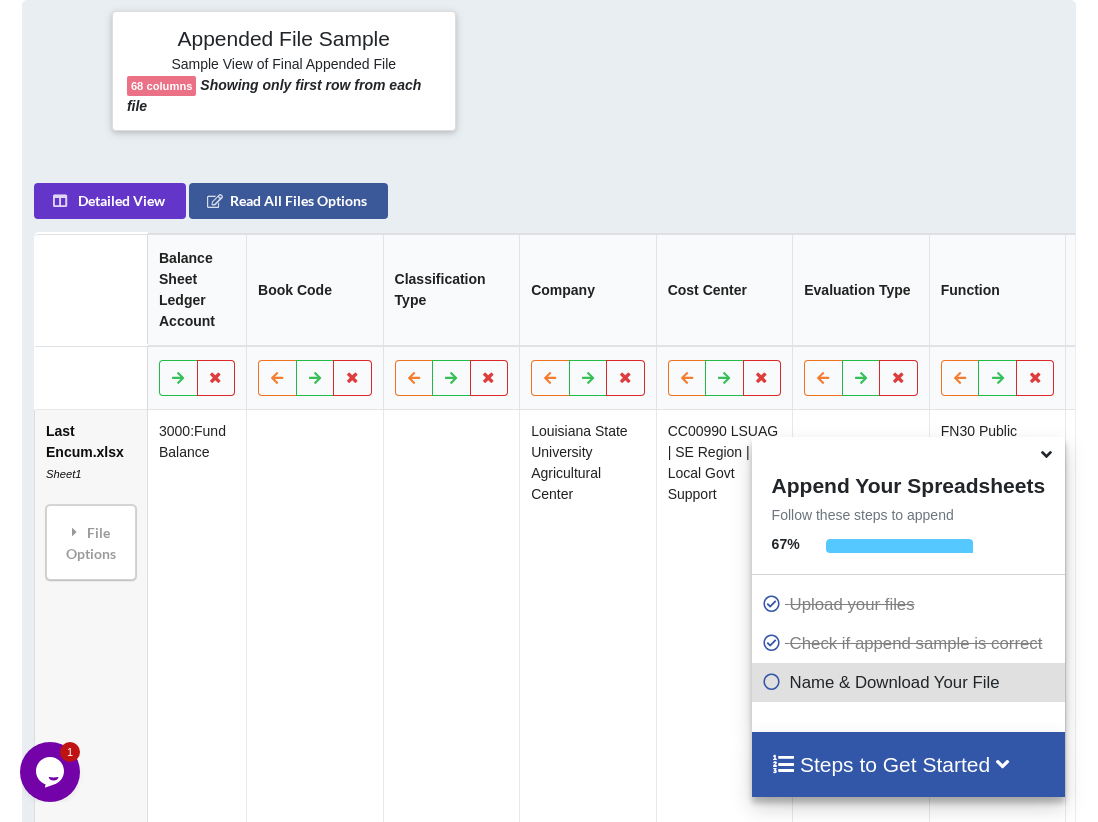 scroll, scrollTop: 393, scrollLeft: 0, axis: vertical 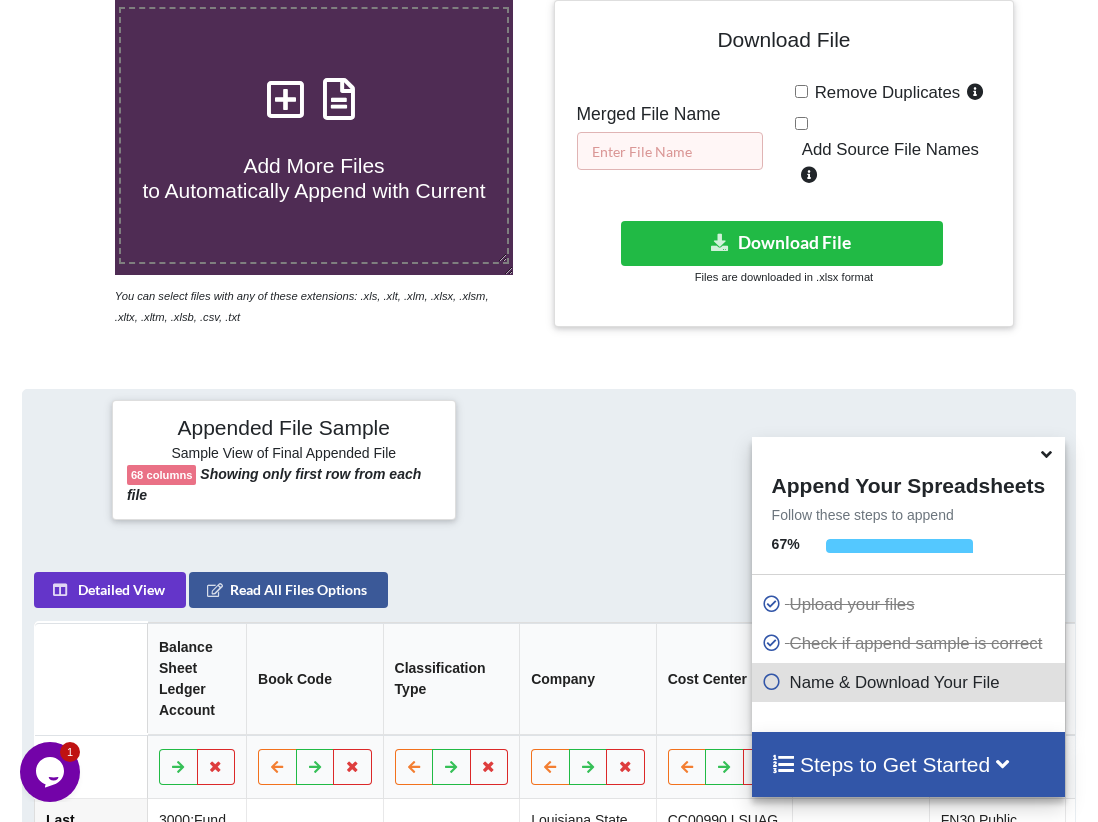 click at bounding box center (670, 151) 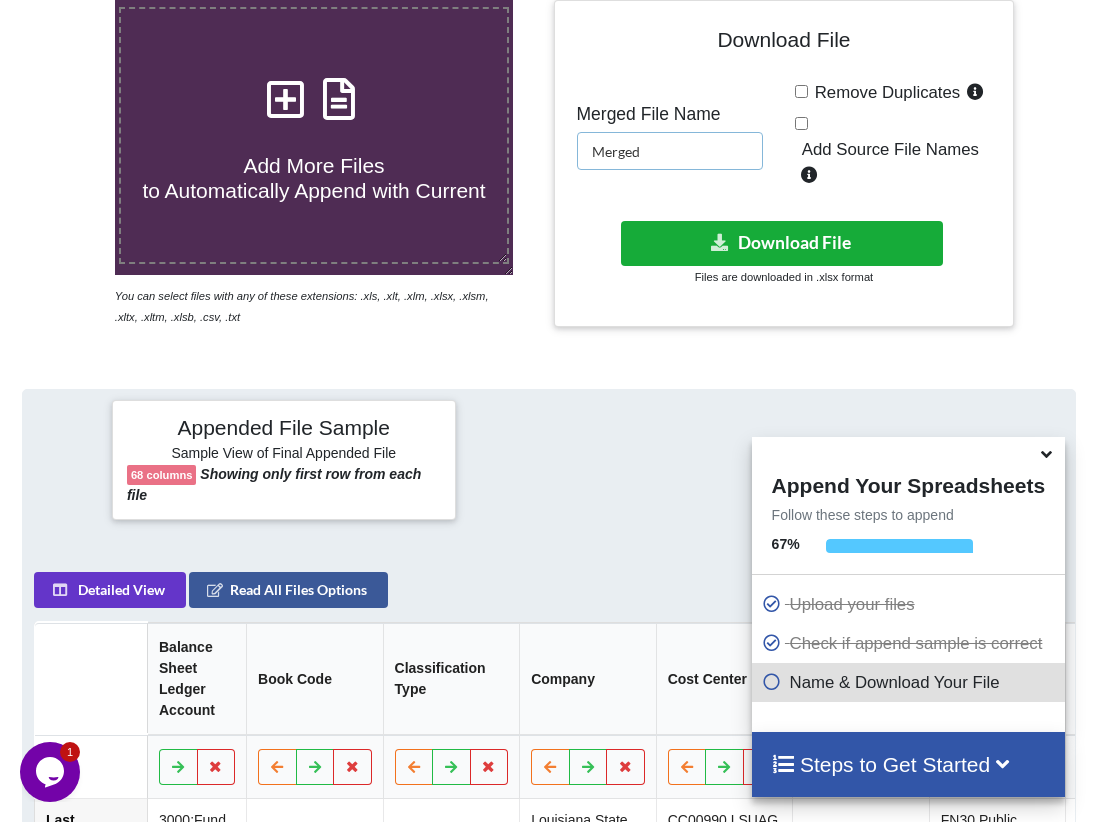 type on "Merged" 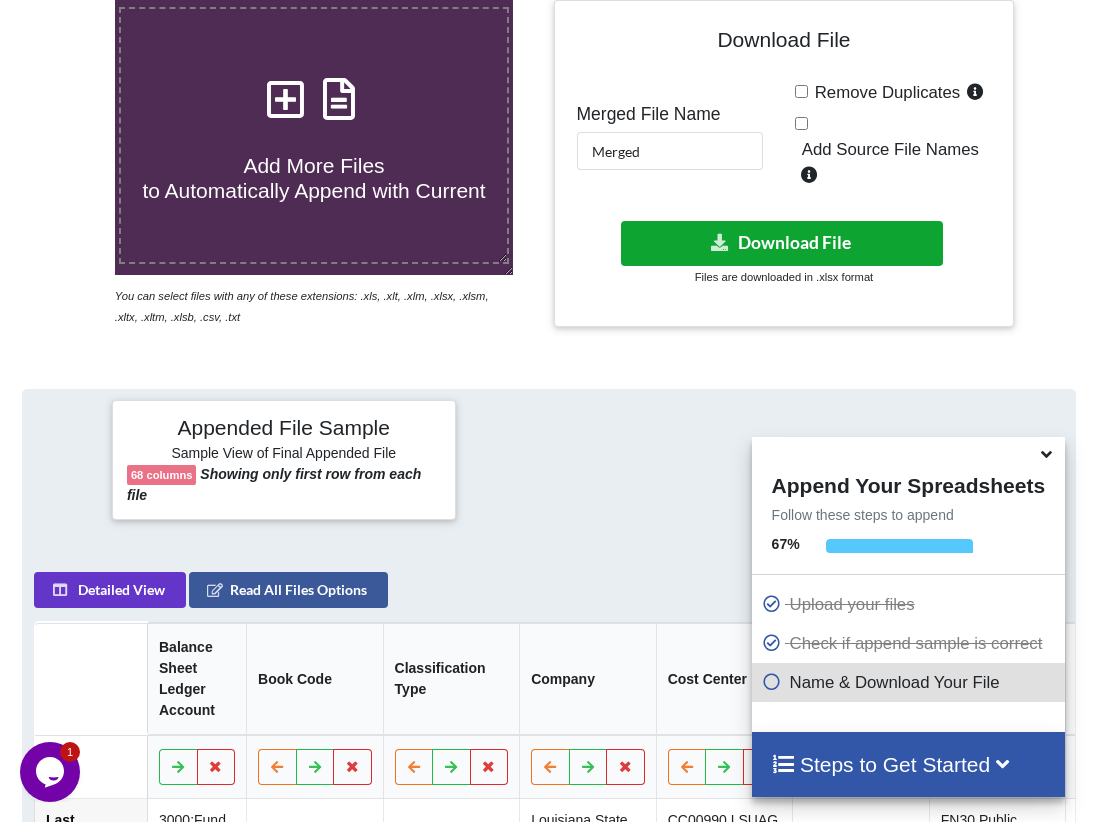 click on "Download File" at bounding box center (782, 243) 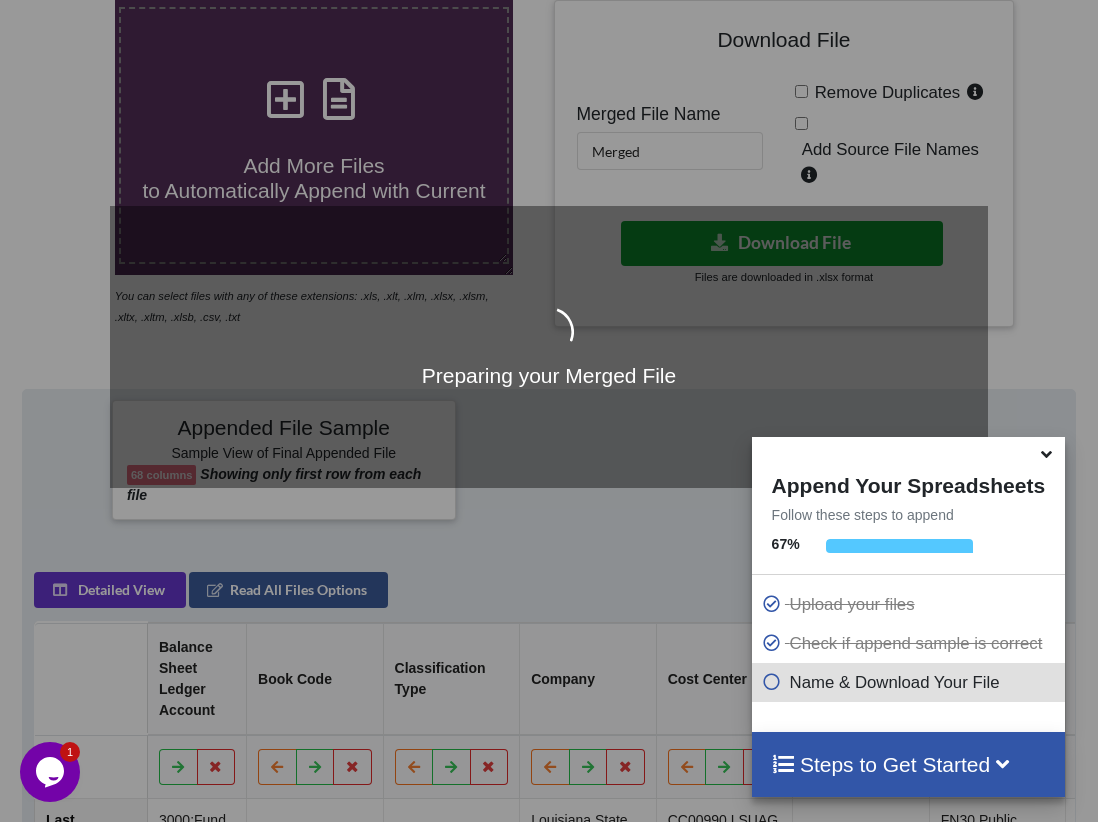 scroll, scrollTop: 0, scrollLeft: 0, axis: both 